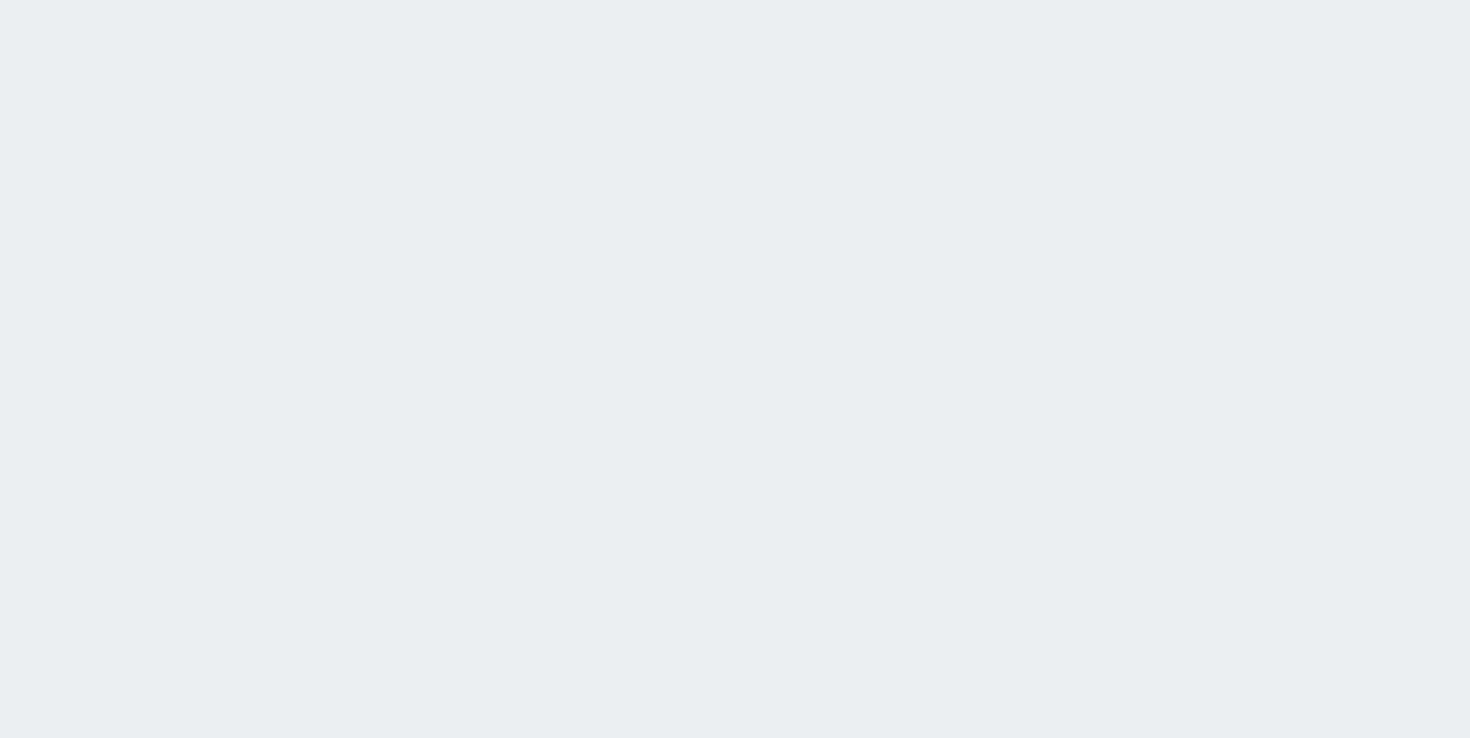 scroll, scrollTop: 0, scrollLeft: 0, axis: both 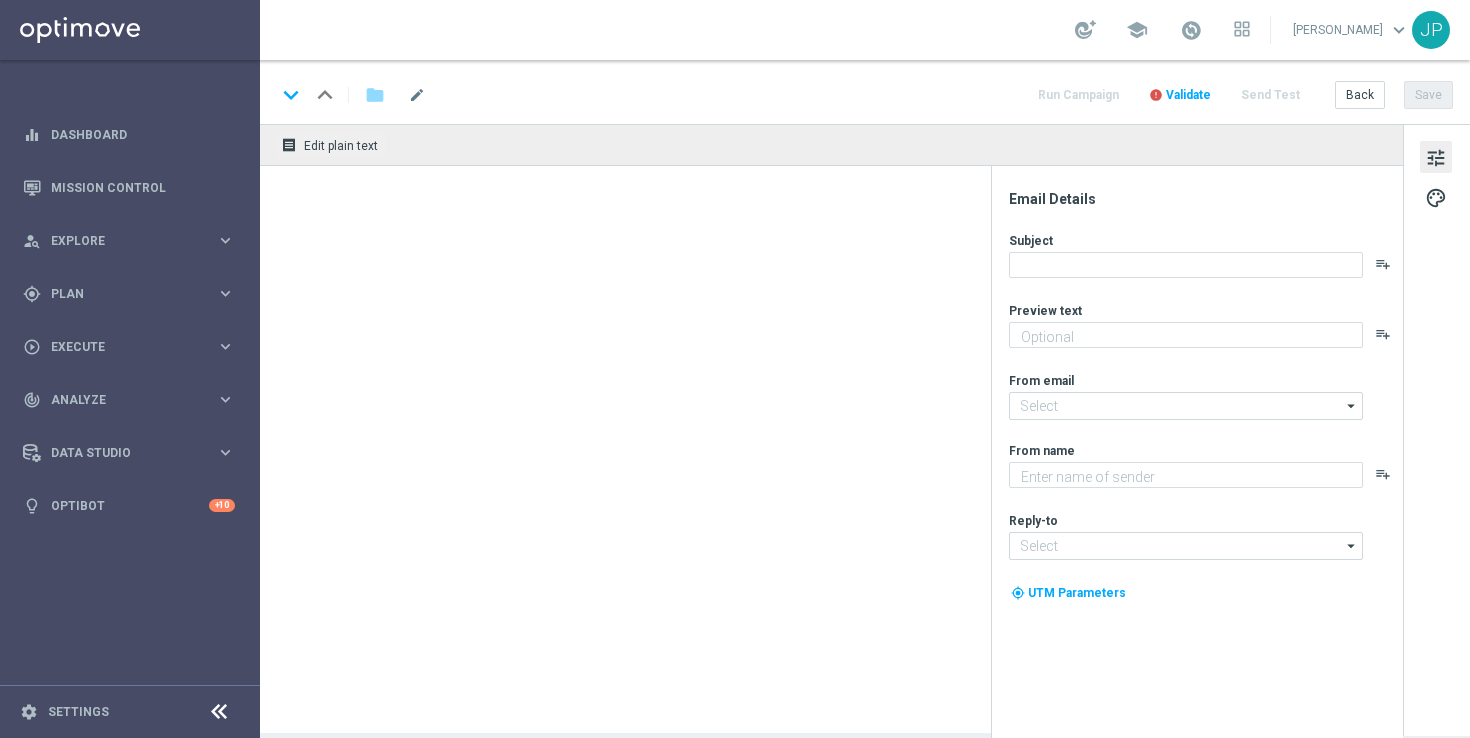 type on "Club World Cup glory awaits." 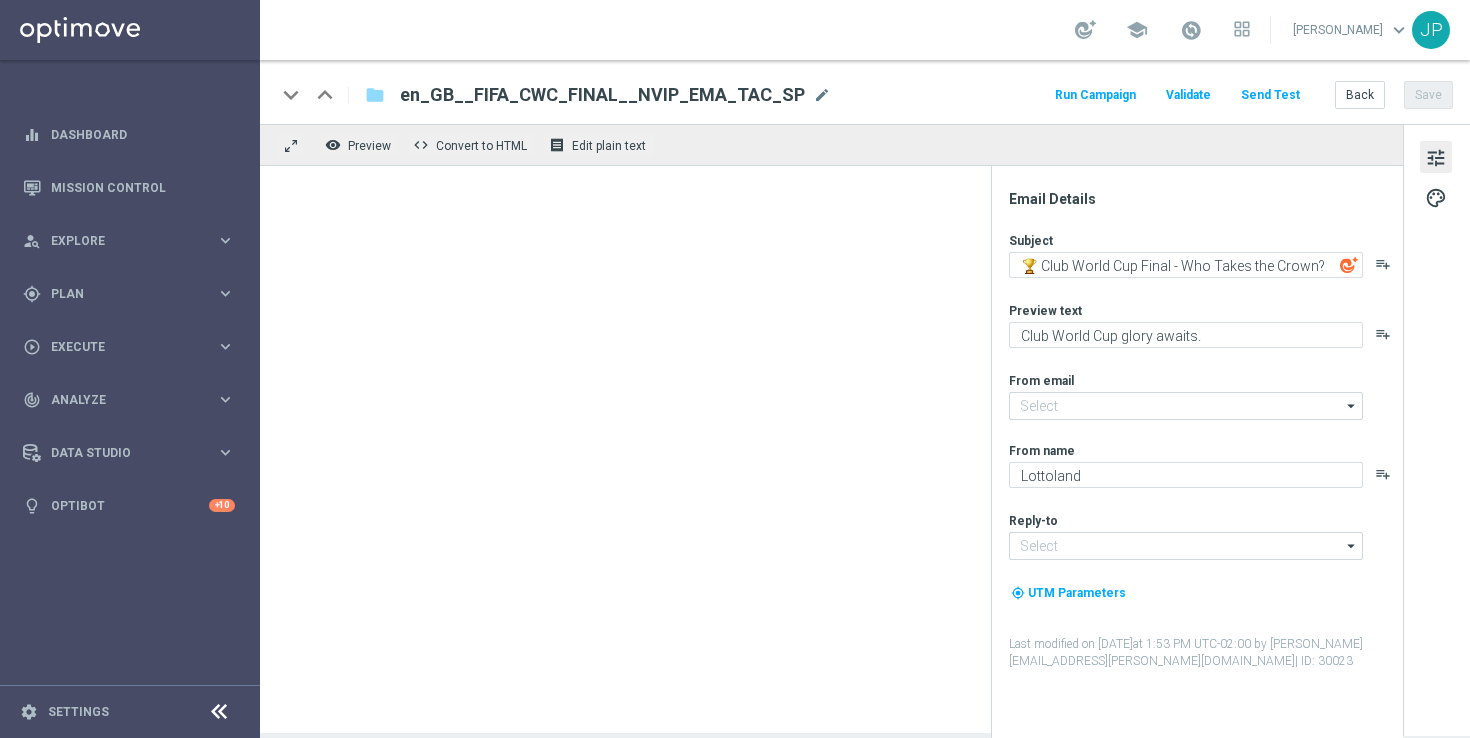 type on "mail@crm.lottoland.com" 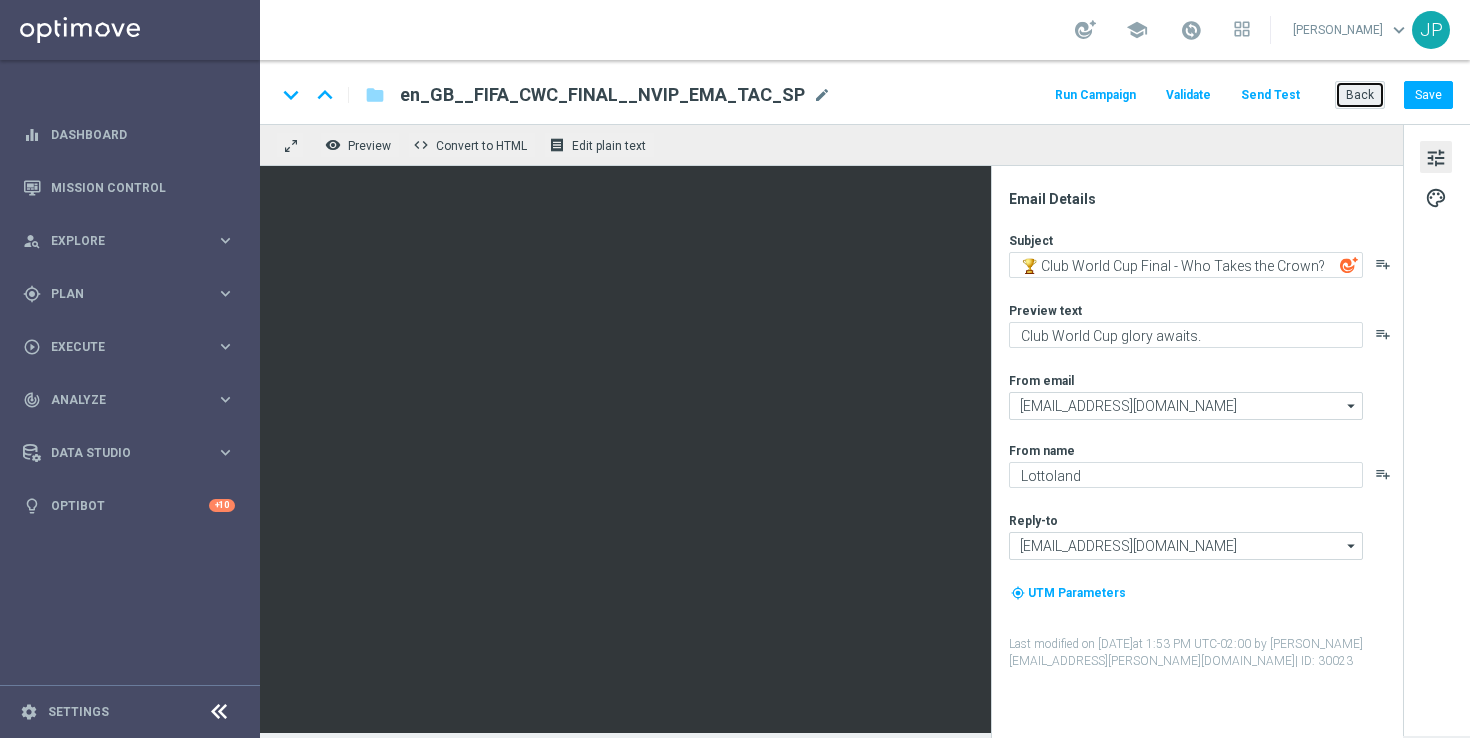 click on "Back" 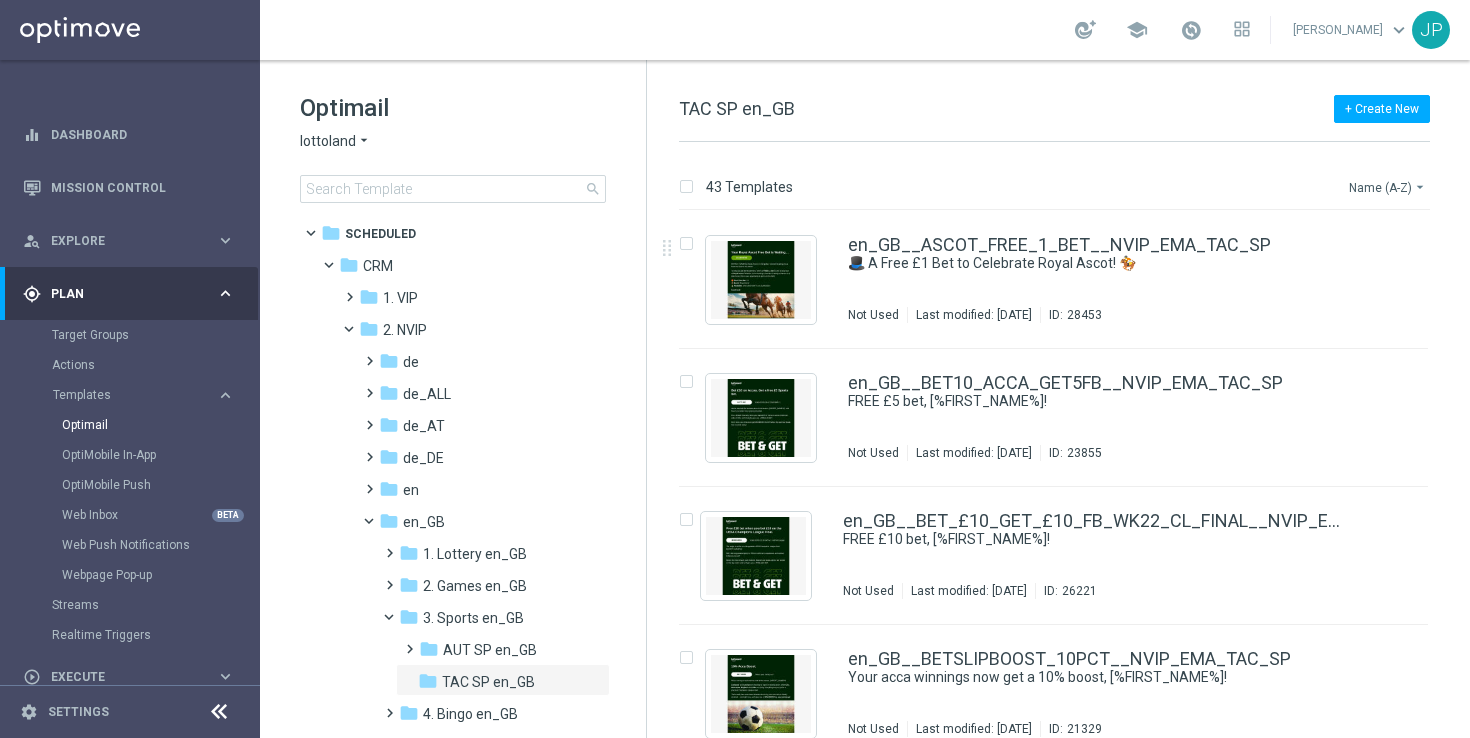 click on "Name (A-Z)
arrow_drop_down" 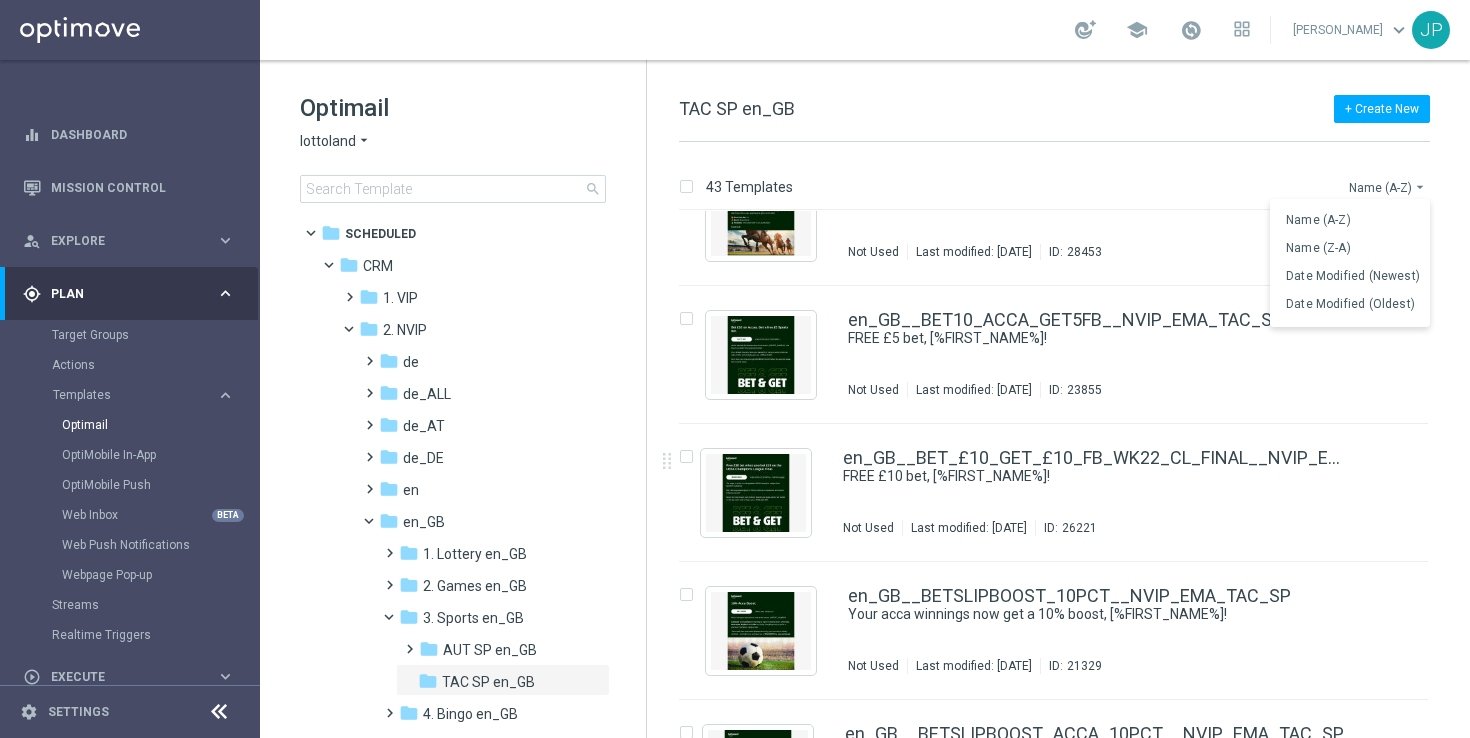 scroll, scrollTop: 0, scrollLeft: 0, axis: both 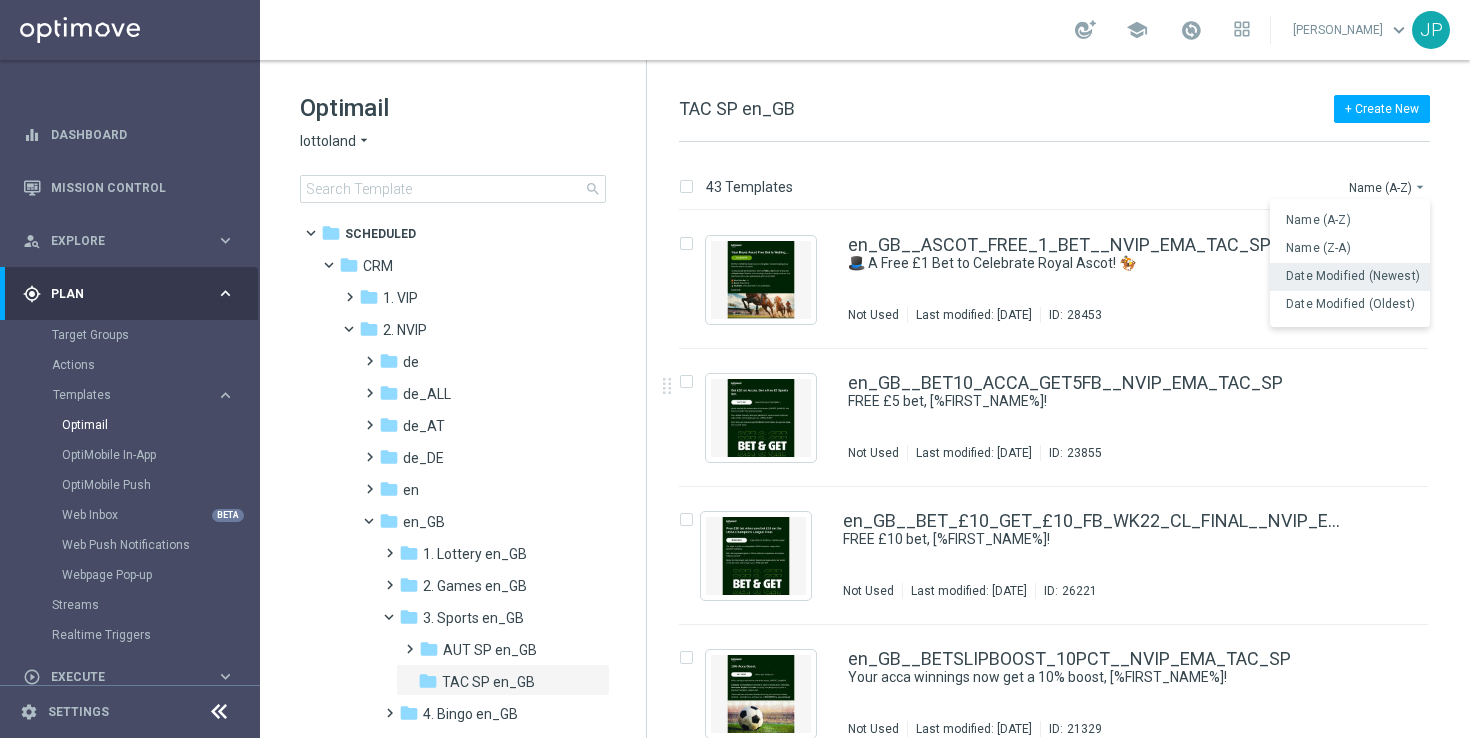 click on "Date Modified (Newest)" at bounding box center (1353, 276) 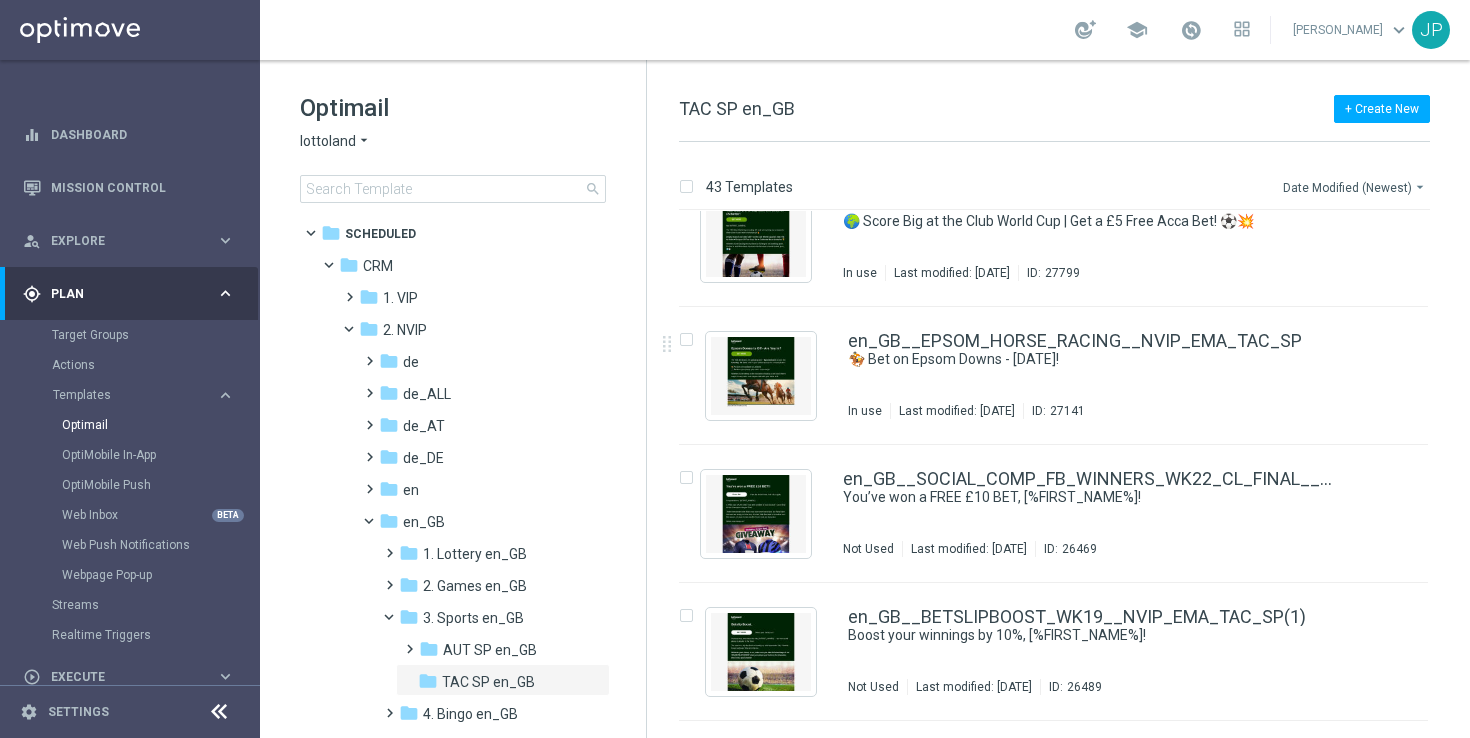 scroll, scrollTop: 1285, scrollLeft: 0, axis: vertical 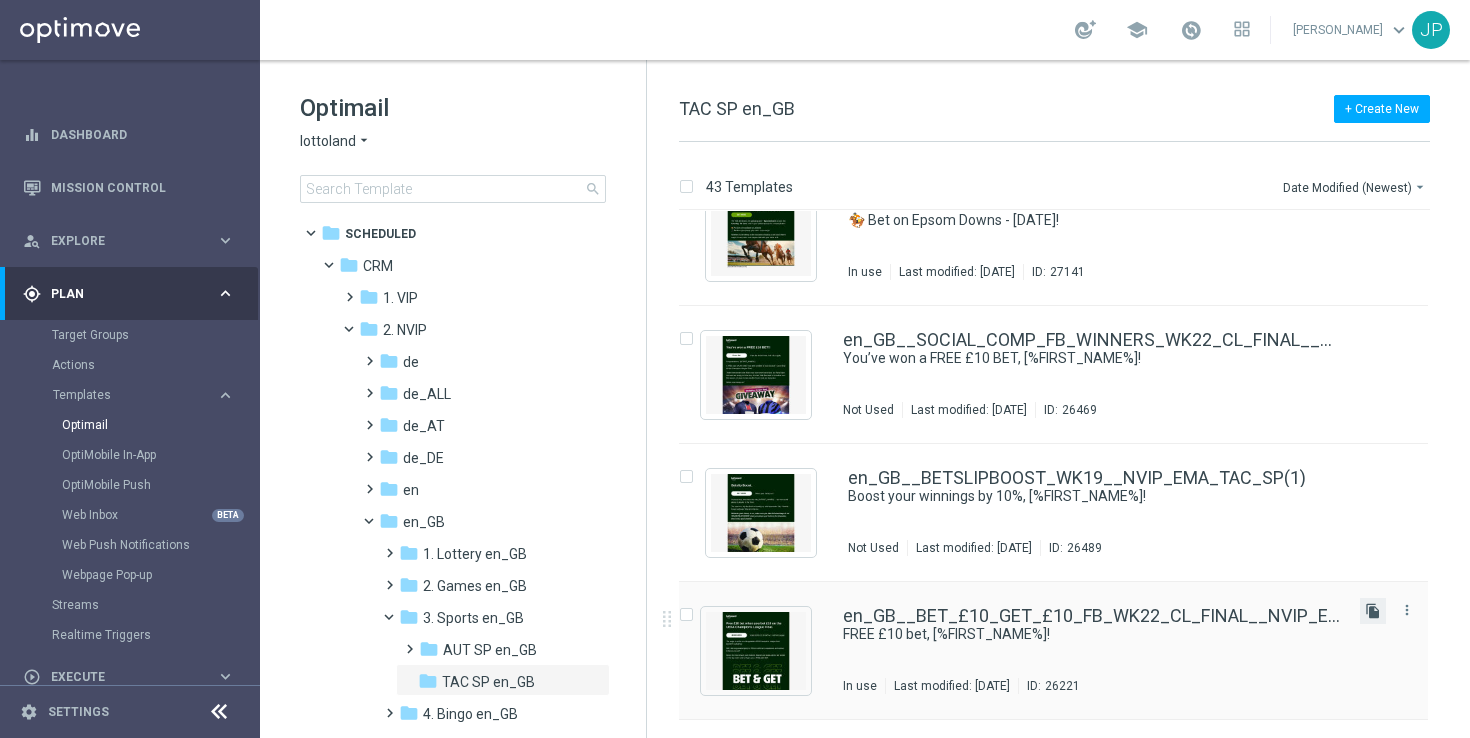 click on "file_copy" at bounding box center [1373, 611] 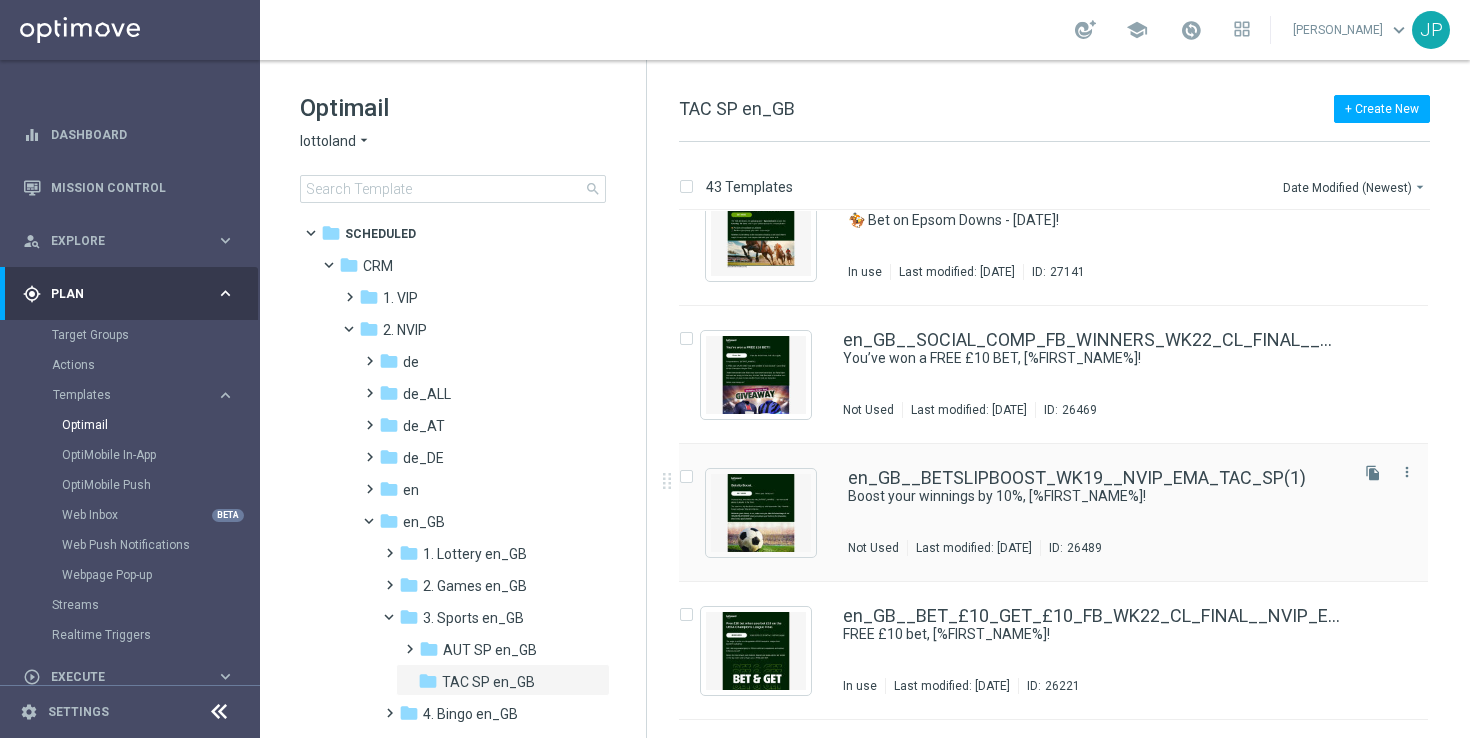 scroll, scrollTop: 0, scrollLeft: 0, axis: both 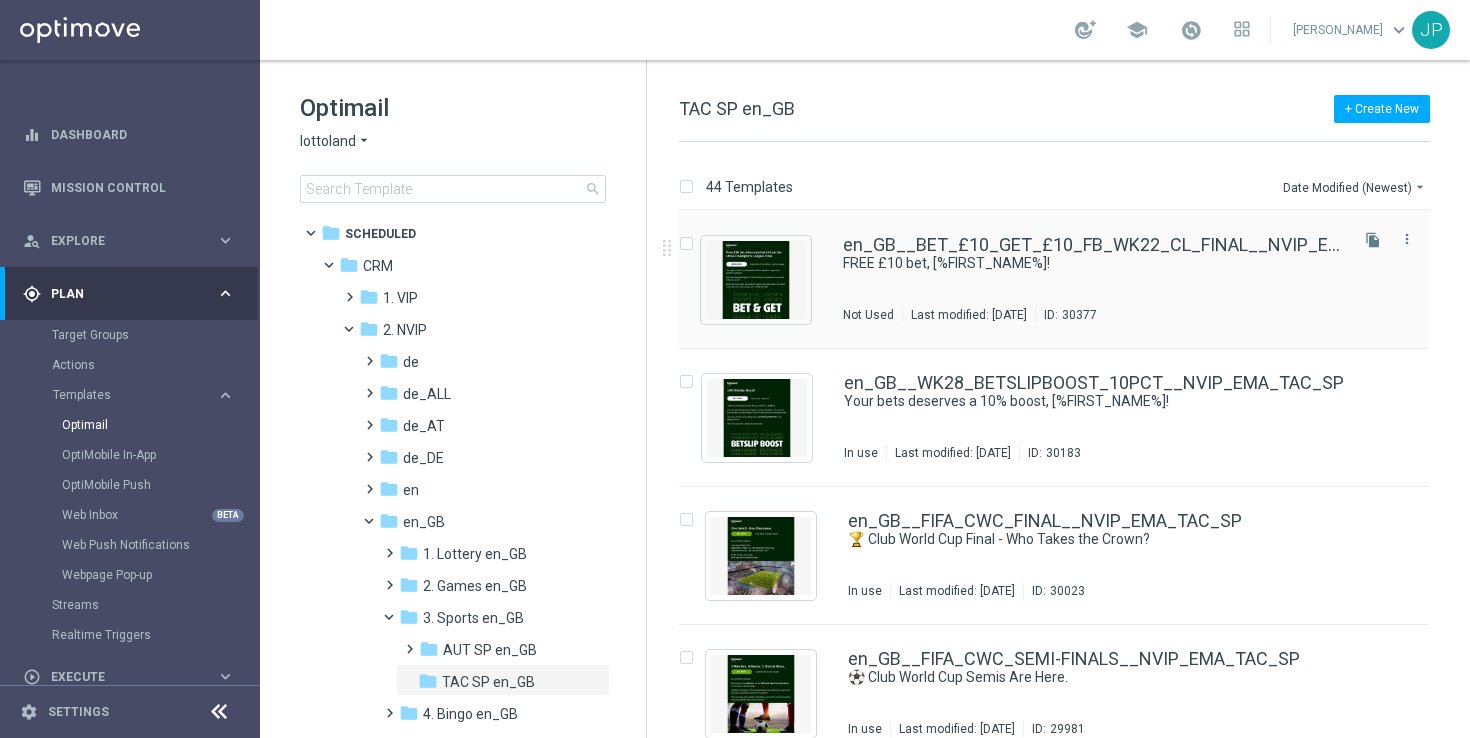 click on "en_GB__BET_£10_GET_£10_FB_WK22_CL_FINAL__NVIP_EMA_TAC_SP(1)
FREE £10 bet, [%FIRST_NAME%]!
Not Used
Last modified: Monday, July 14, 2025
ID:
30377" at bounding box center (1093, 279) 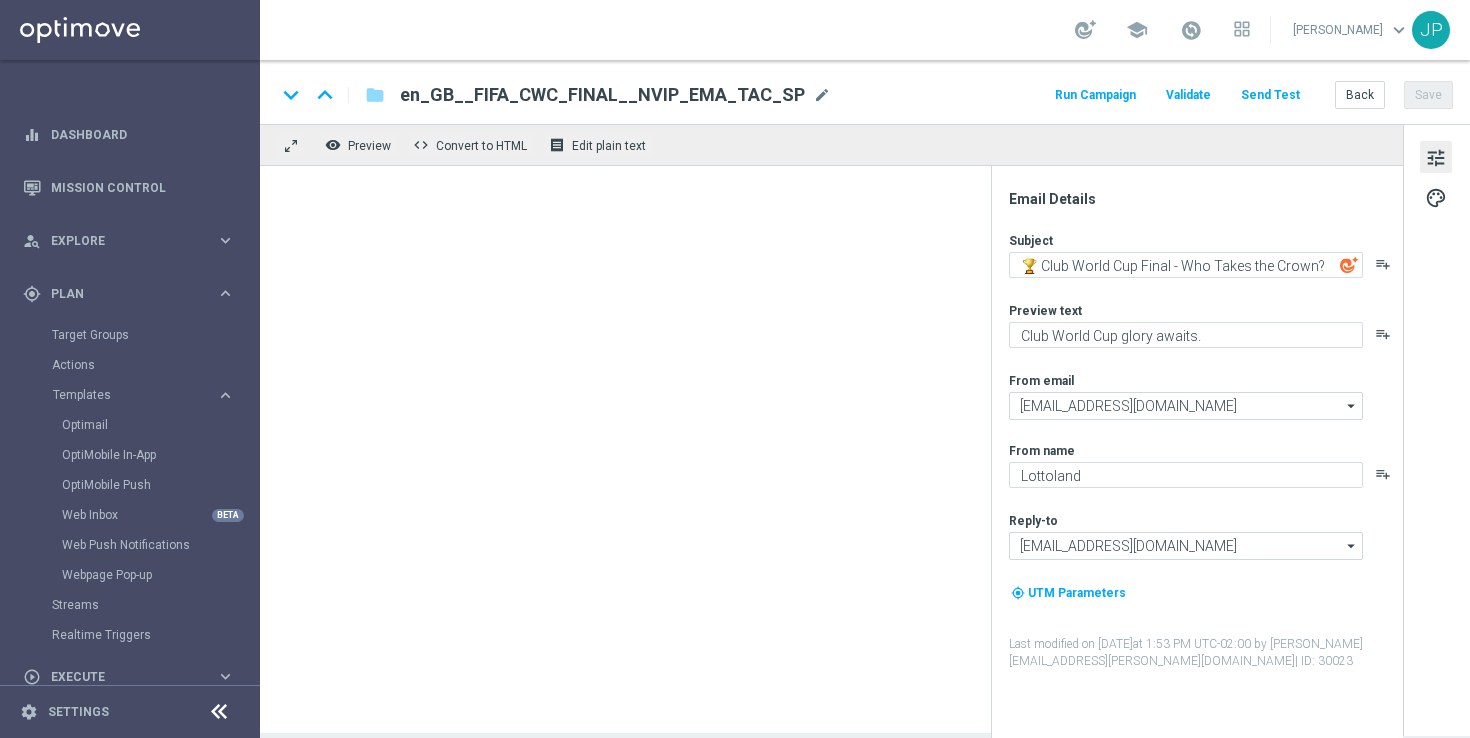 type on "en_GB__BET_£10_GET_£10_FB_WK22_CL_FINAL__NVIP_EMA_TAC_SP(1)" 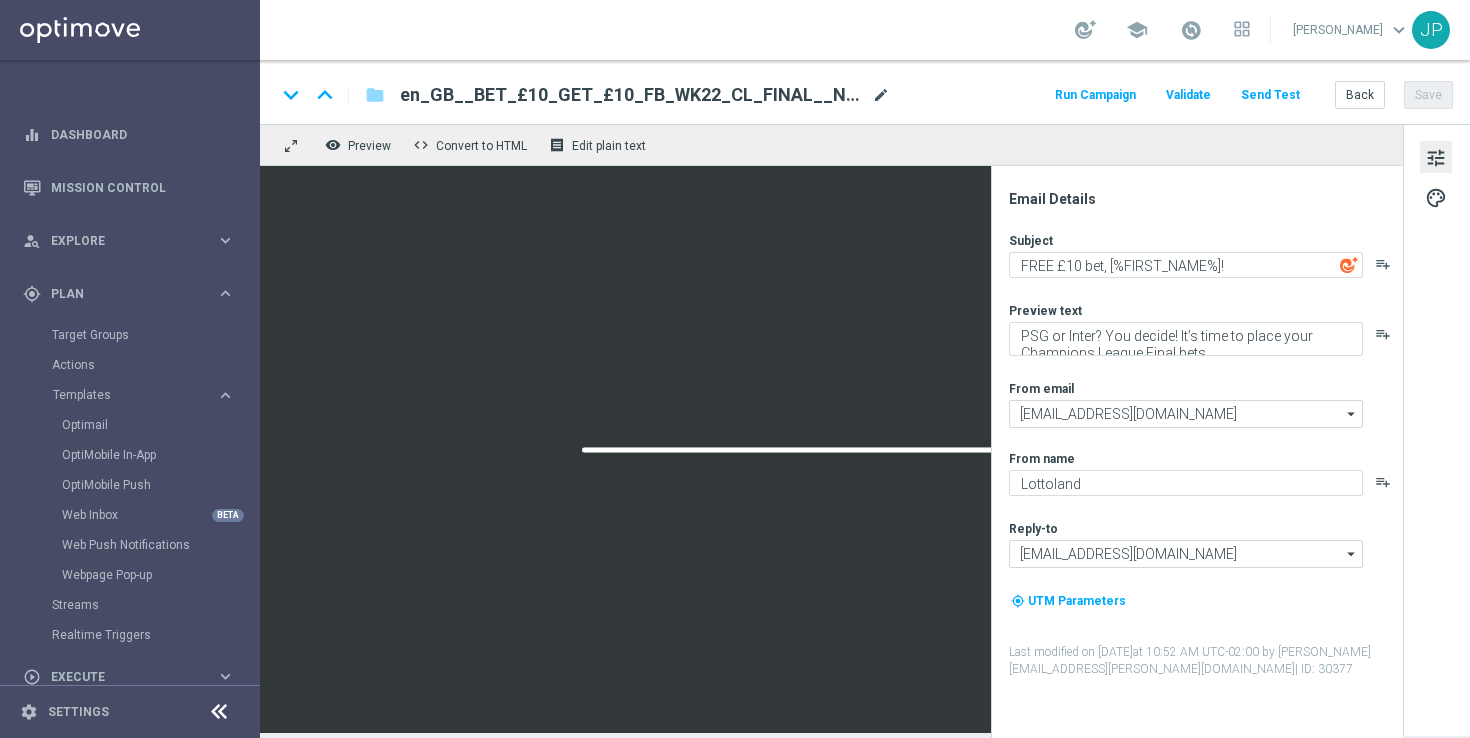 click on "mode_edit" 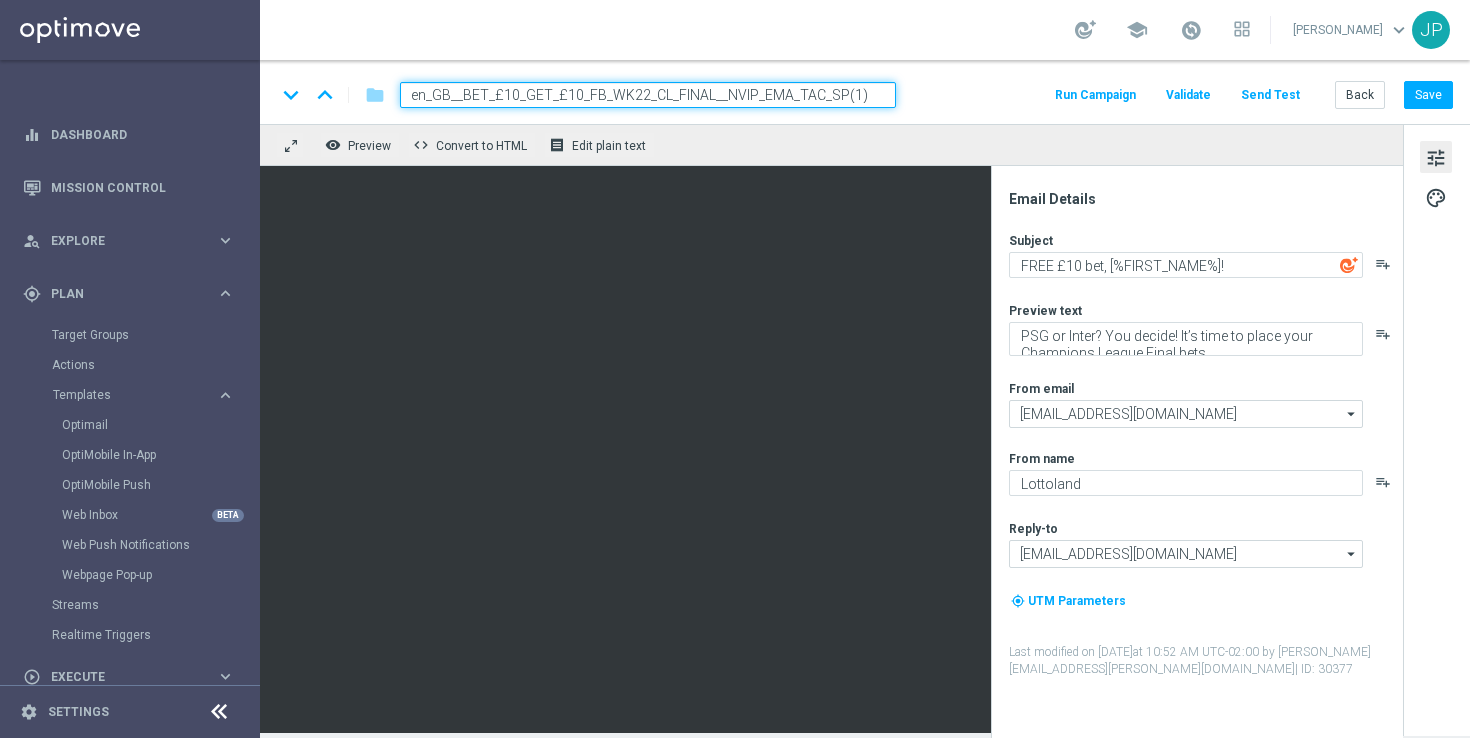 click on "en_GB__BET_£10_GET_£10_FB_WK22_CL_FINAL__NVIP_EMA_TAC_SP(1)" at bounding box center (648, 95) 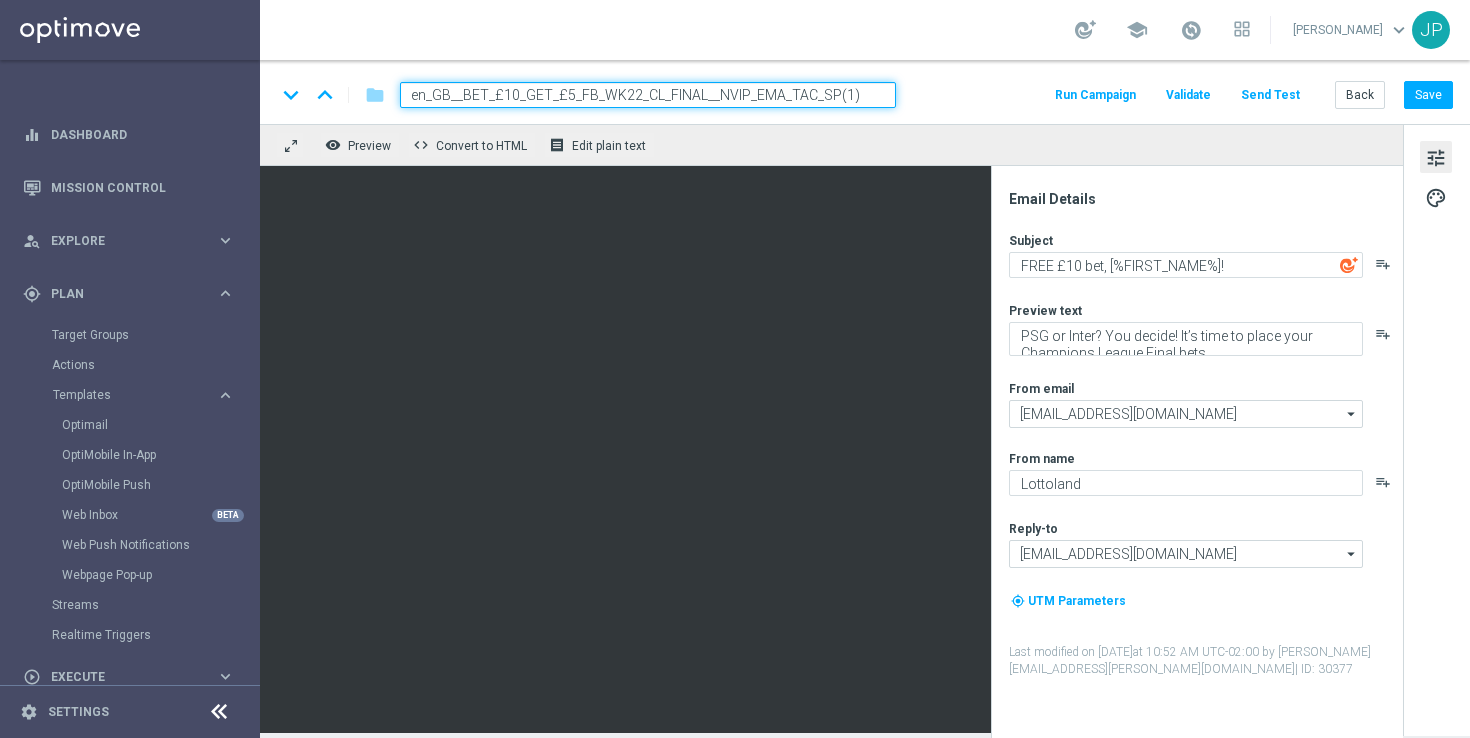 click on "en_GB__BET_£10_GET_£5_FB_WK22_CL_FINAL__NVIP_EMA_TAC_SP(1)" at bounding box center [648, 95] 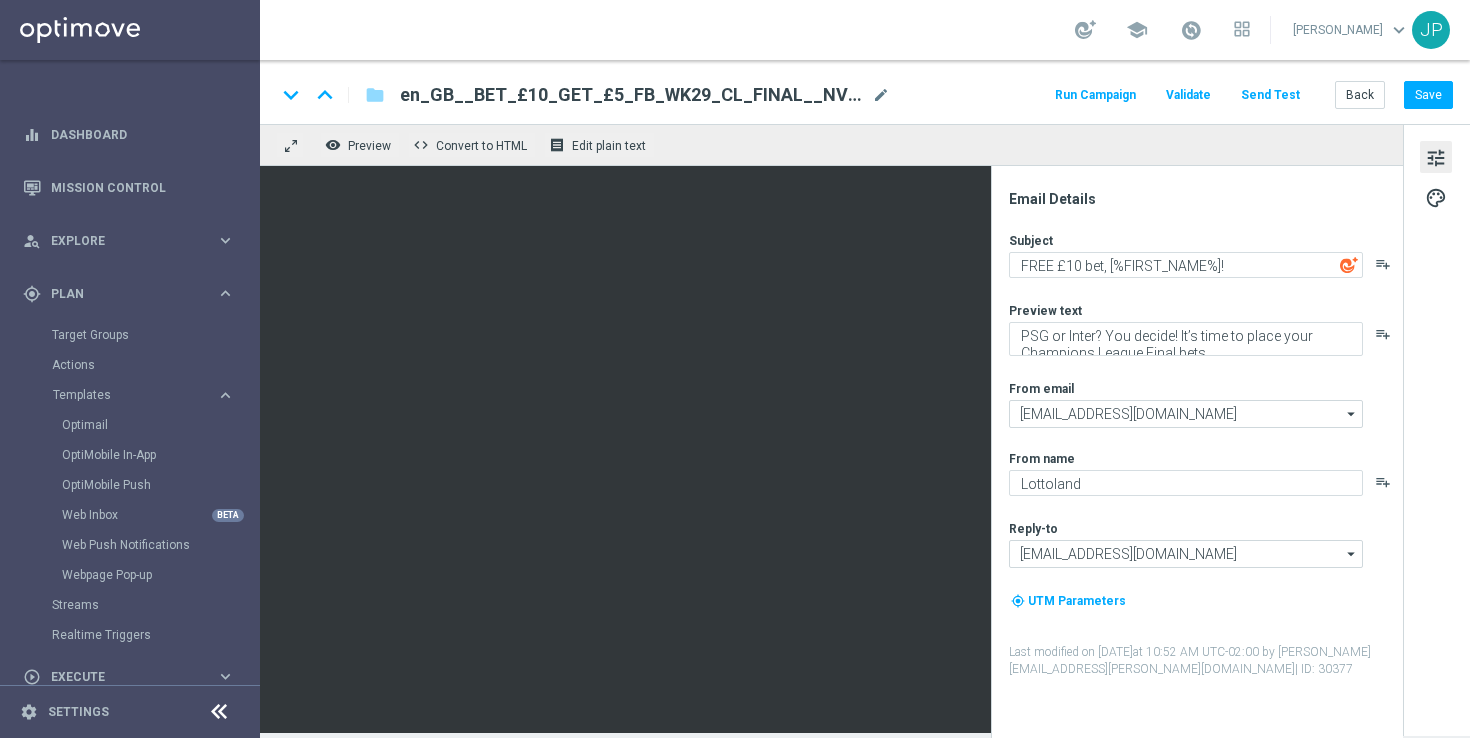 click on "en_GB__BET_£10_GET_£5_FB_WK29_CL_FINAL__NVIP_EMA_TAC_SP(1)" 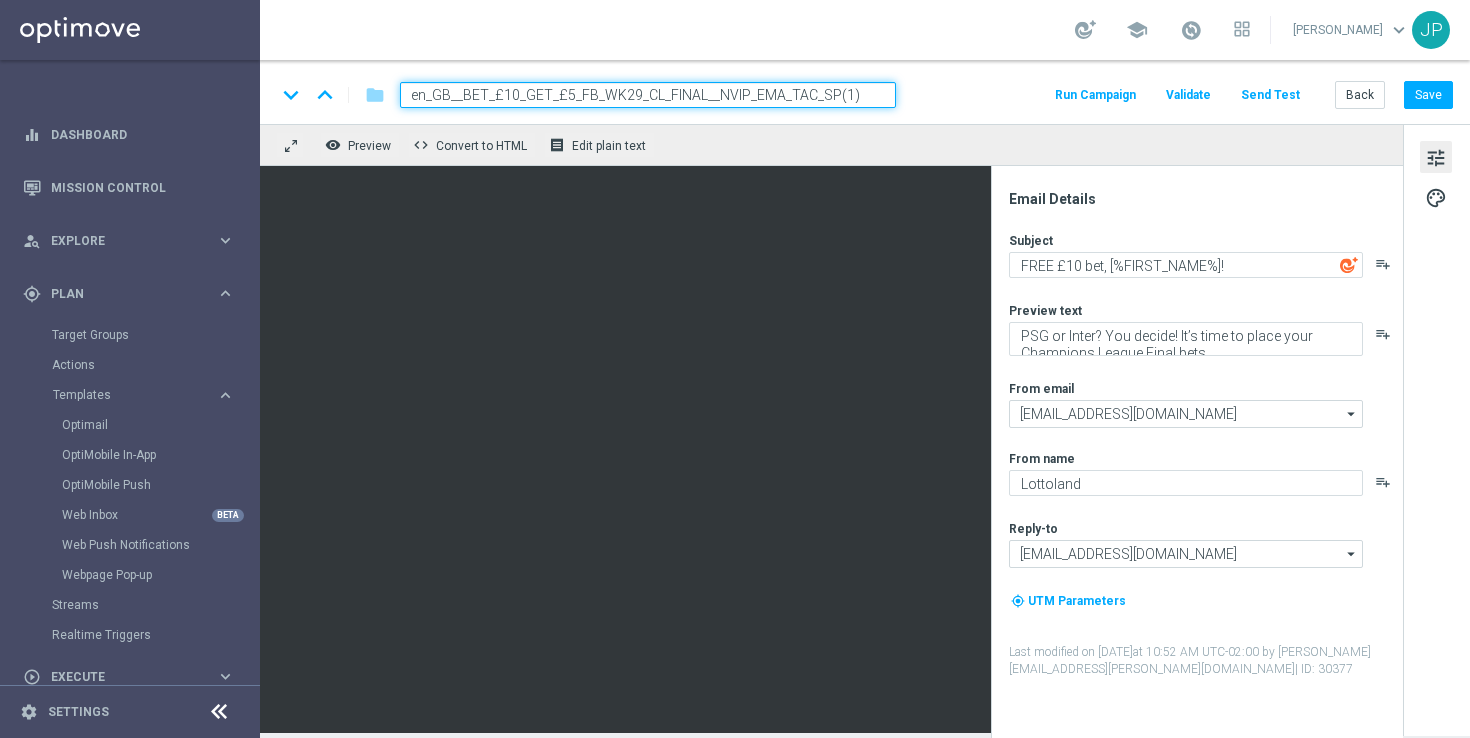 click on "en_GB__BET_£10_GET_£5_FB_WK29_CL_FINAL__NVIP_EMA_TAC_SP(1)" at bounding box center [648, 95] 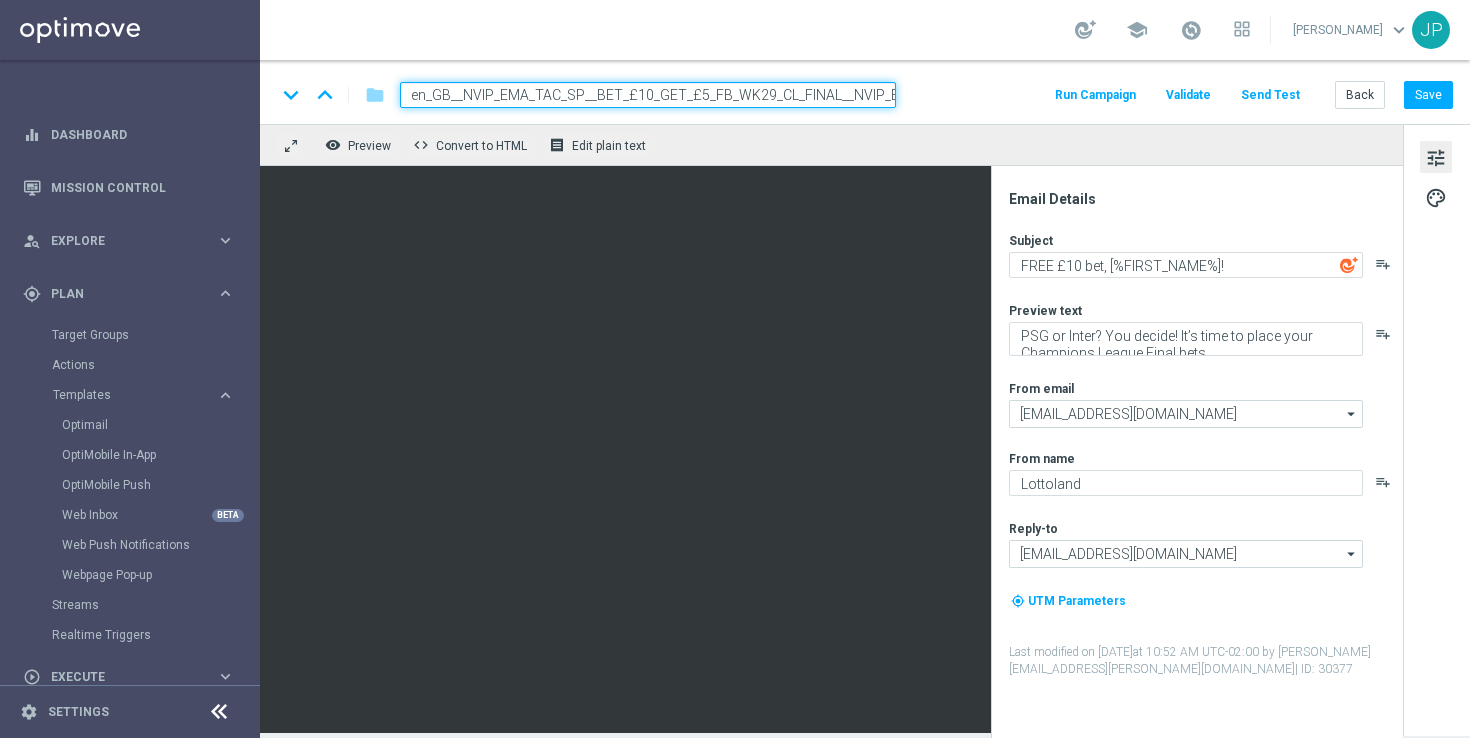 click on "en_GB__NVIP_EMA_TAC_SP__BET_£10_GET_£5_FB_WK29_CL_FINAL__NVIP_EMA_TAC_SP(1)" at bounding box center [648, 95] 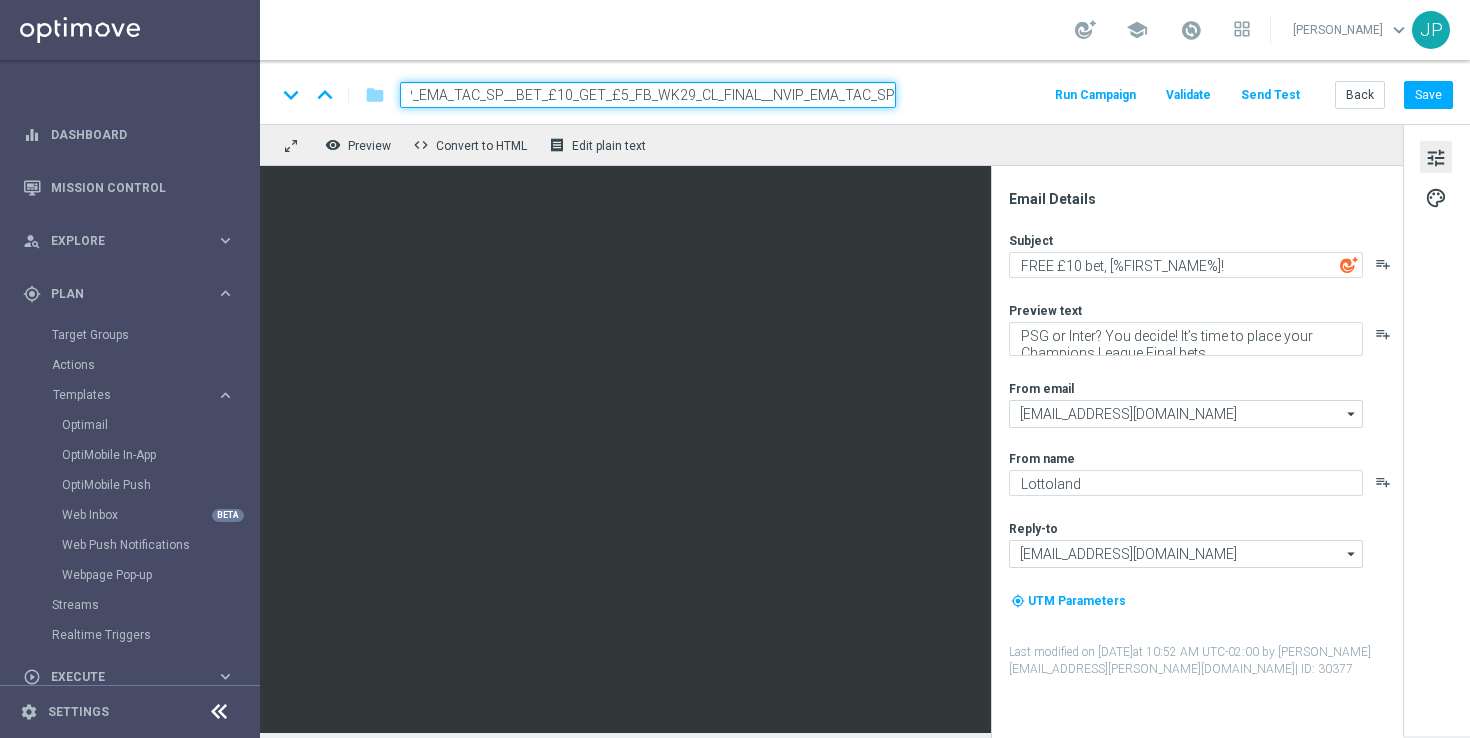 scroll, scrollTop: 0, scrollLeft: 89, axis: horizontal 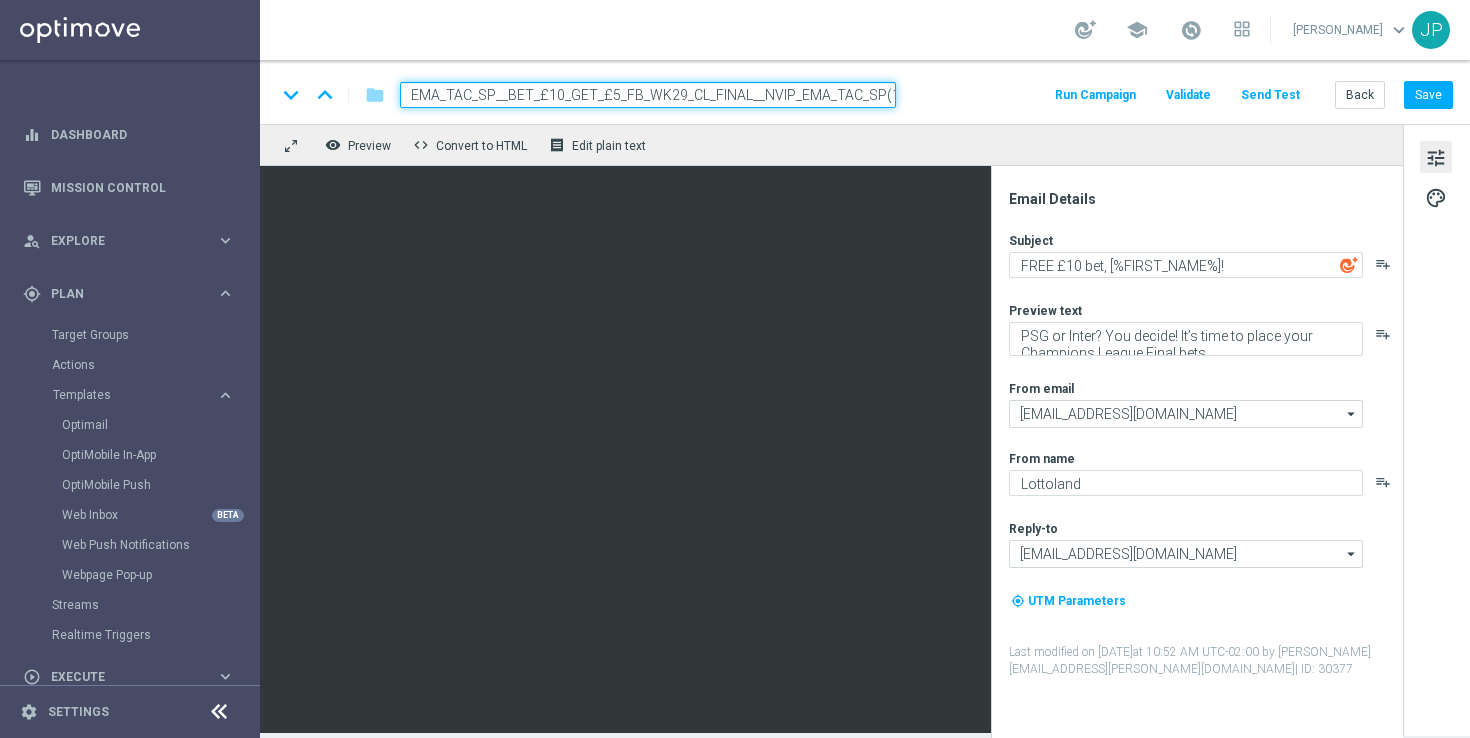 drag, startPoint x: 774, startPoint y: 95, endPoint x: 941, endPoint y: 94, distance: 167.00299 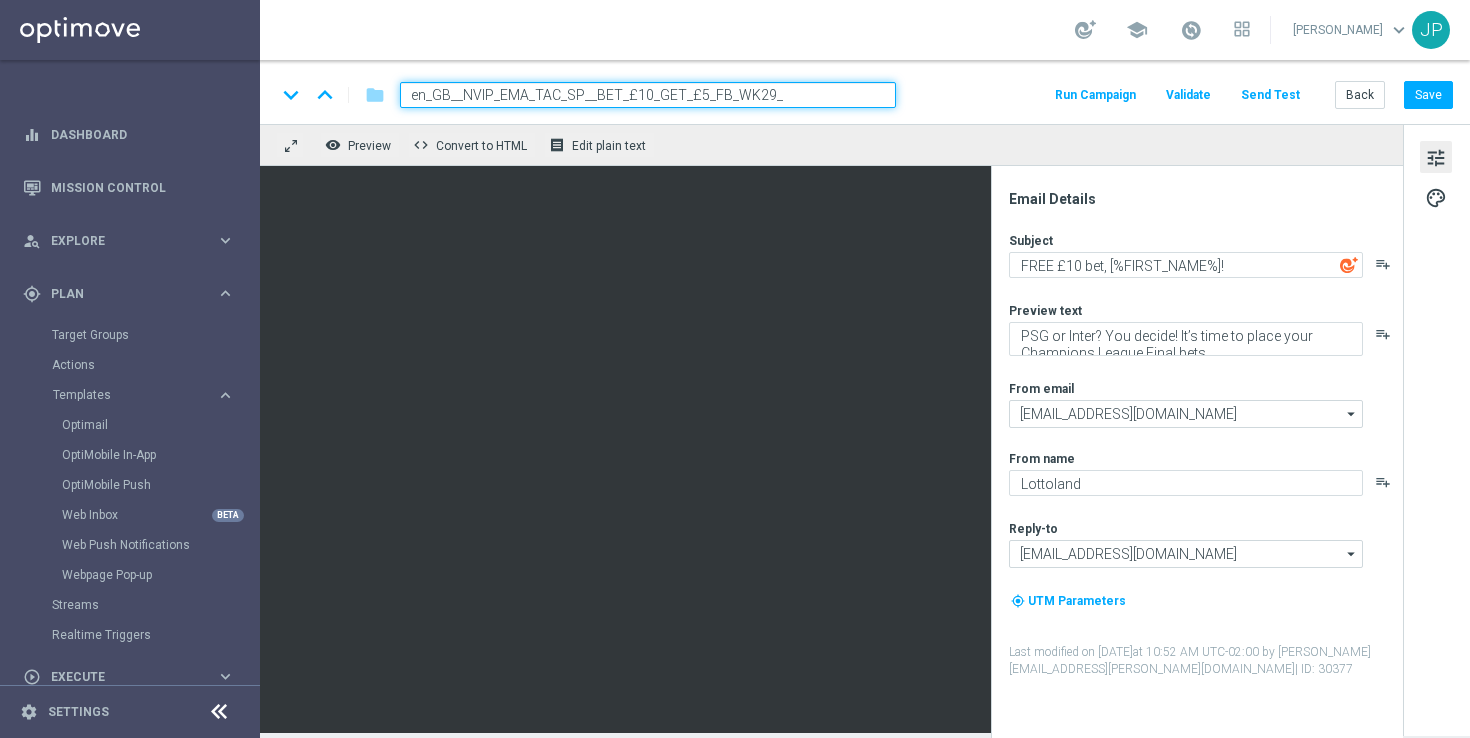 scroll, scrollTop: 0, scrollLeft: 0, axis: both 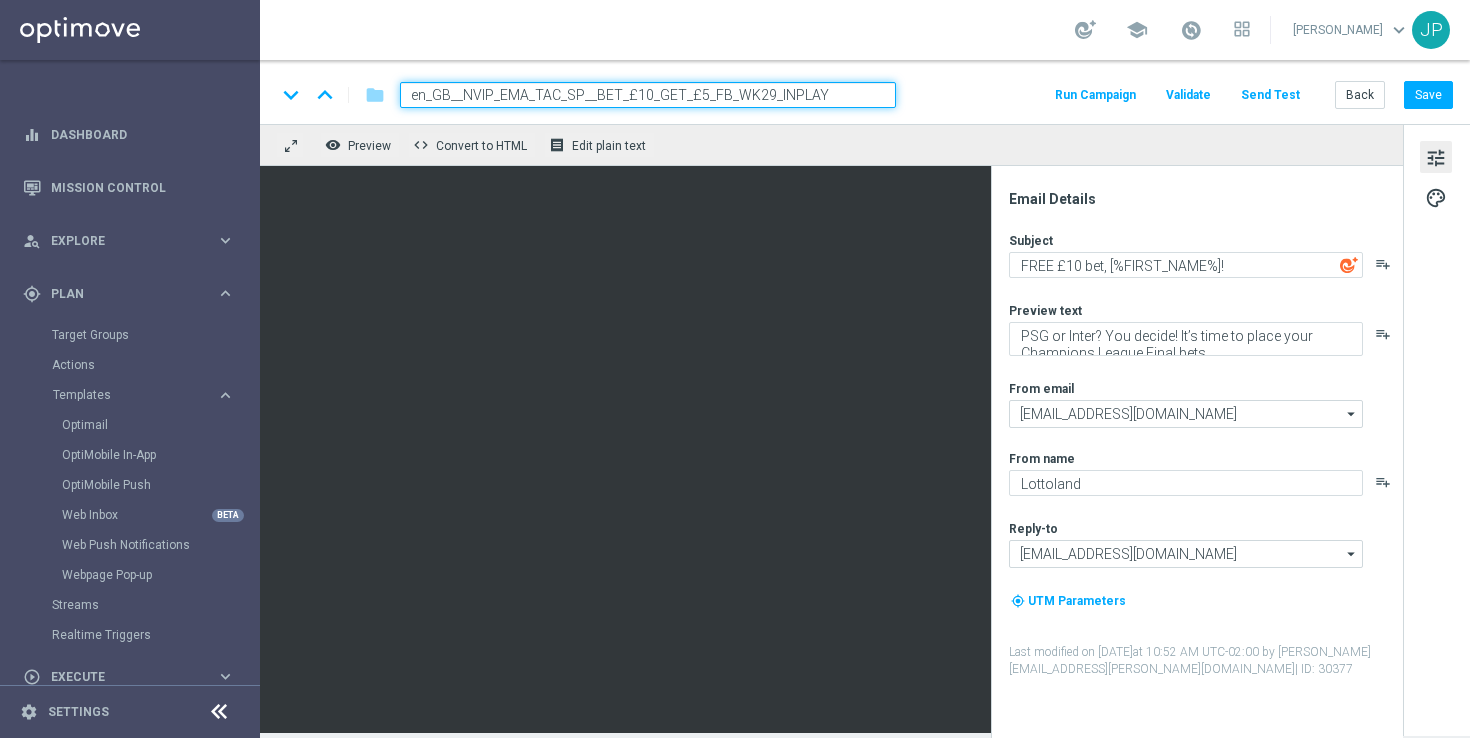 drag, startPoint x: 832, startPoint y: 94, endPoint x: 769, endPoint y: 93, distance: 63.007935 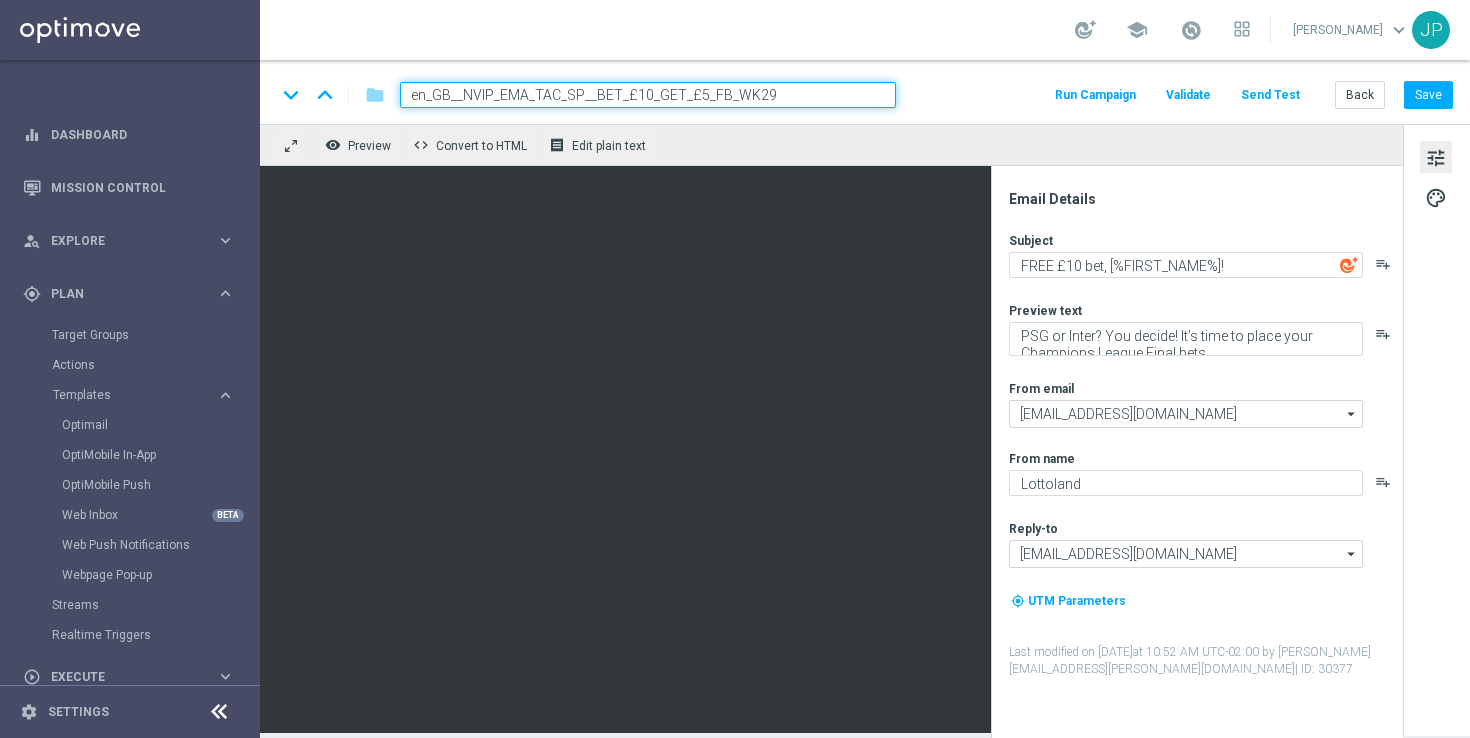 click on "en_GB__NVIP_EMA_TAC_SP__BET_£10_GET_£5_FB_WK29" at bounding box center (648, 95) 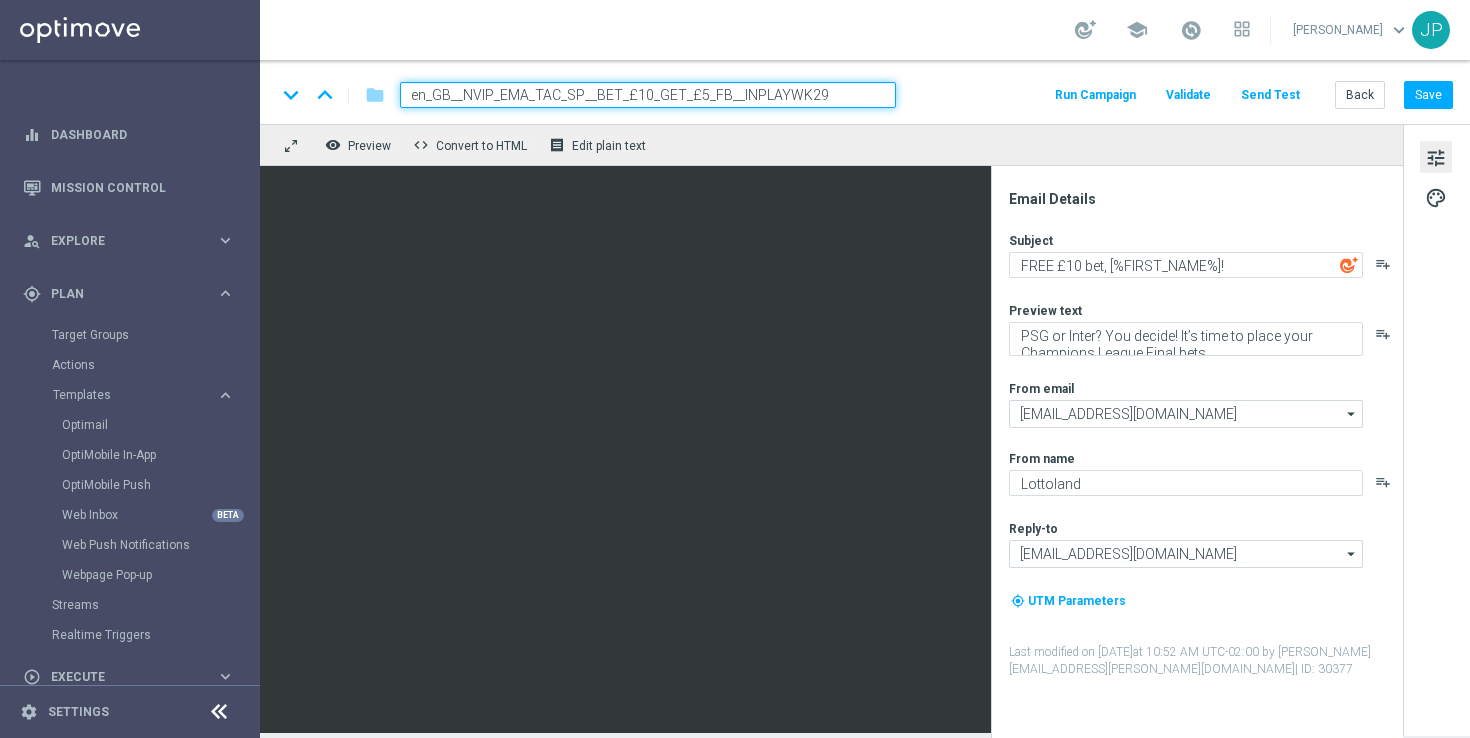 click on "en_GB__NVIP_EMA_TAC_SP__BET_£10_GET_£5_FB__INPLAYWK29" at bounding box center (648, 95) 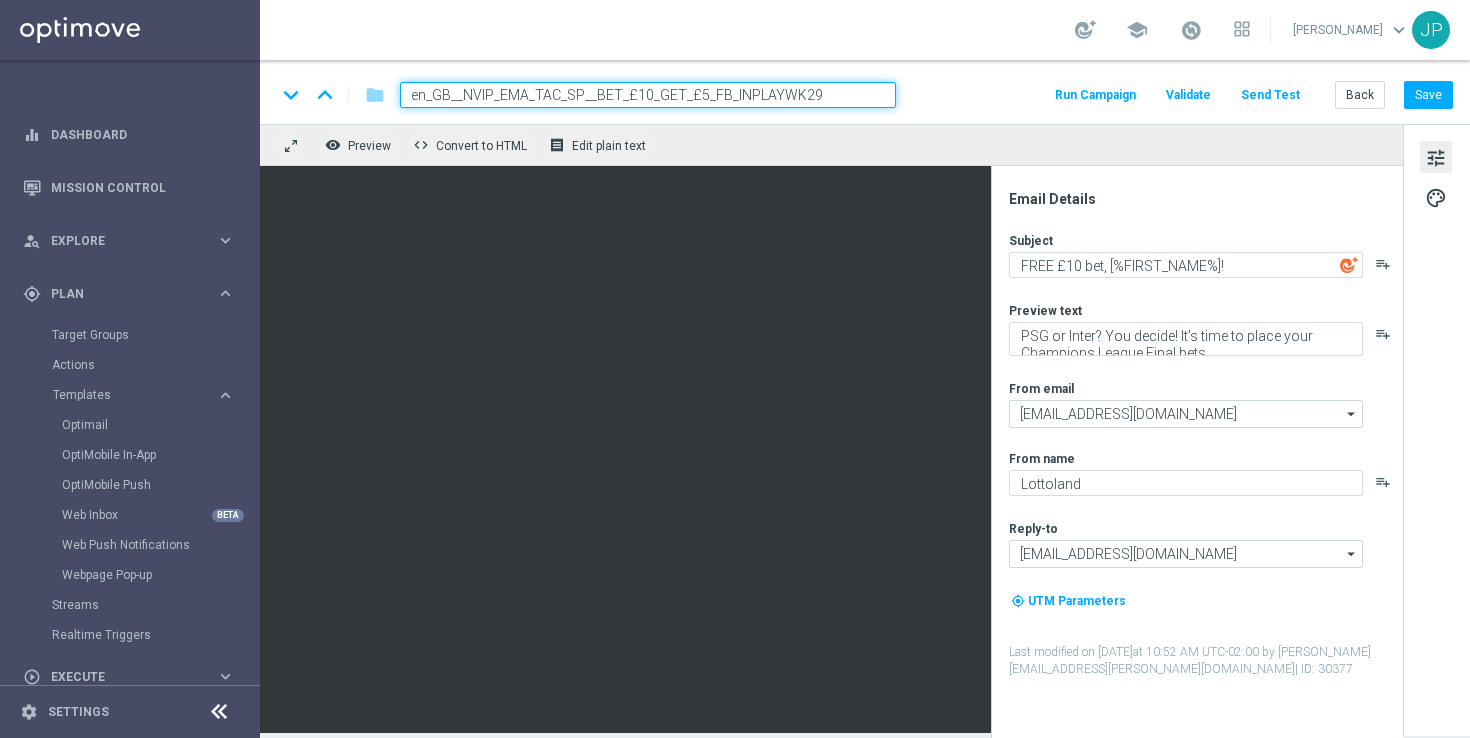 click on "en_GB__NVIP_EMA_TAC_SP__BET_£10_GET_£5_FB_INPLAYWK29" at bounding box center (648, 95) 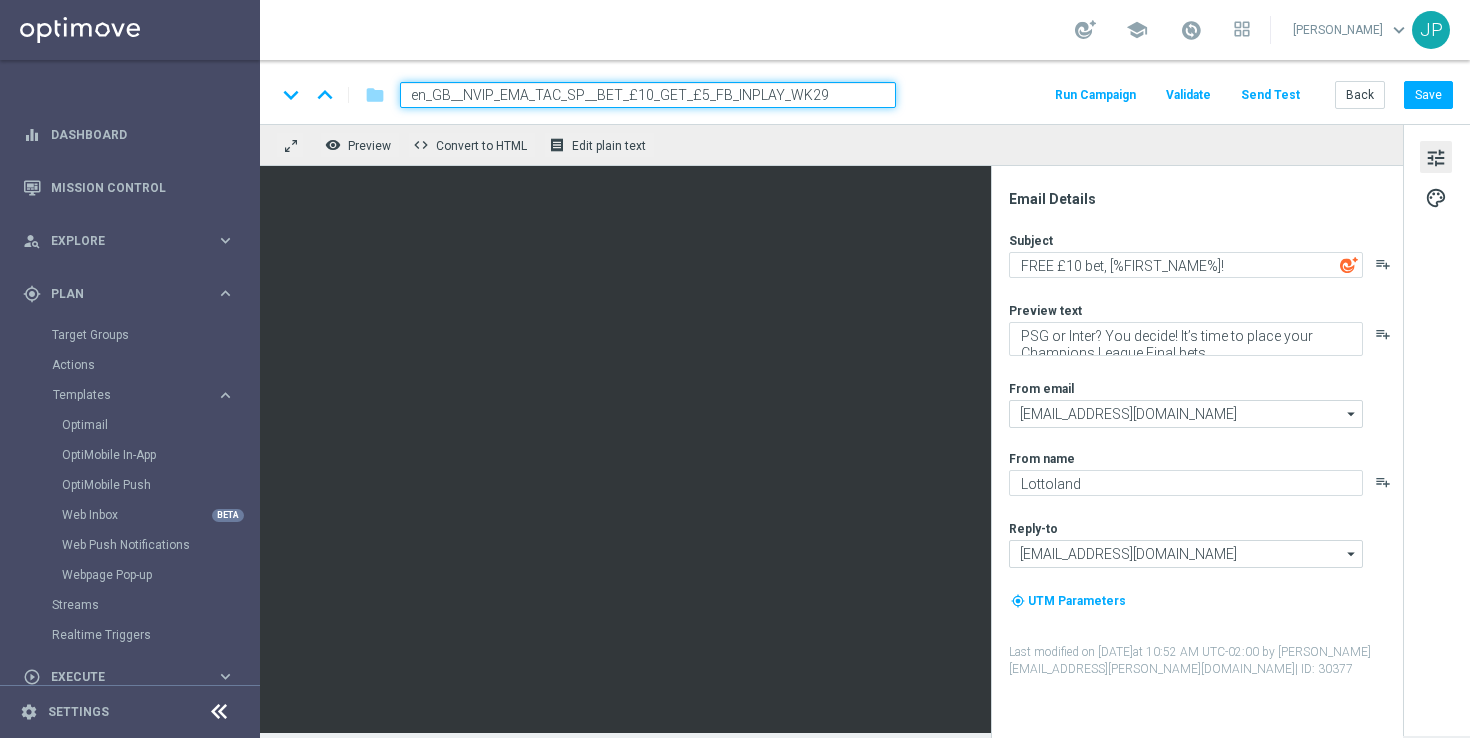 type on "en_GB__NVIP_EMA_TAC_SP__BET_£10_GET_£5_FB_INPLAY_WK29" 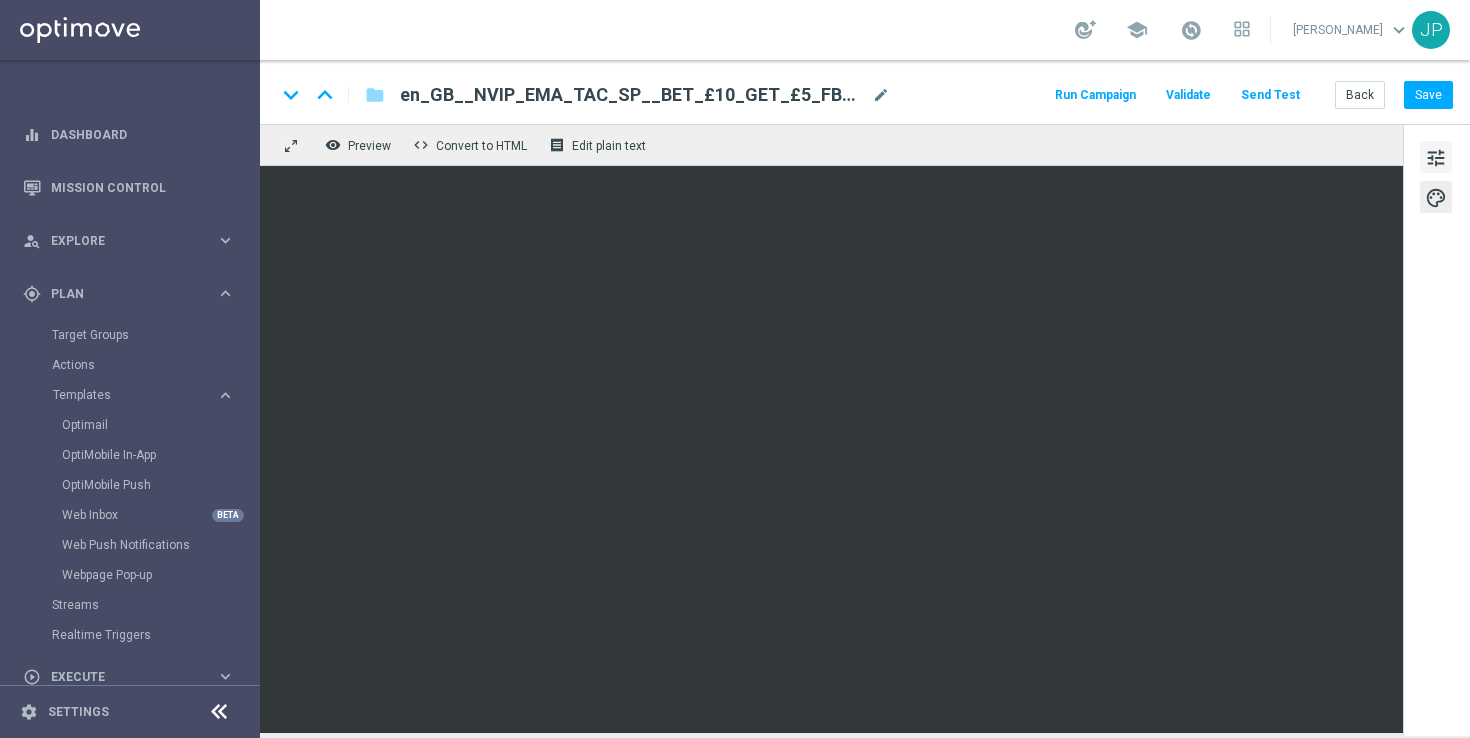 click on "tune" 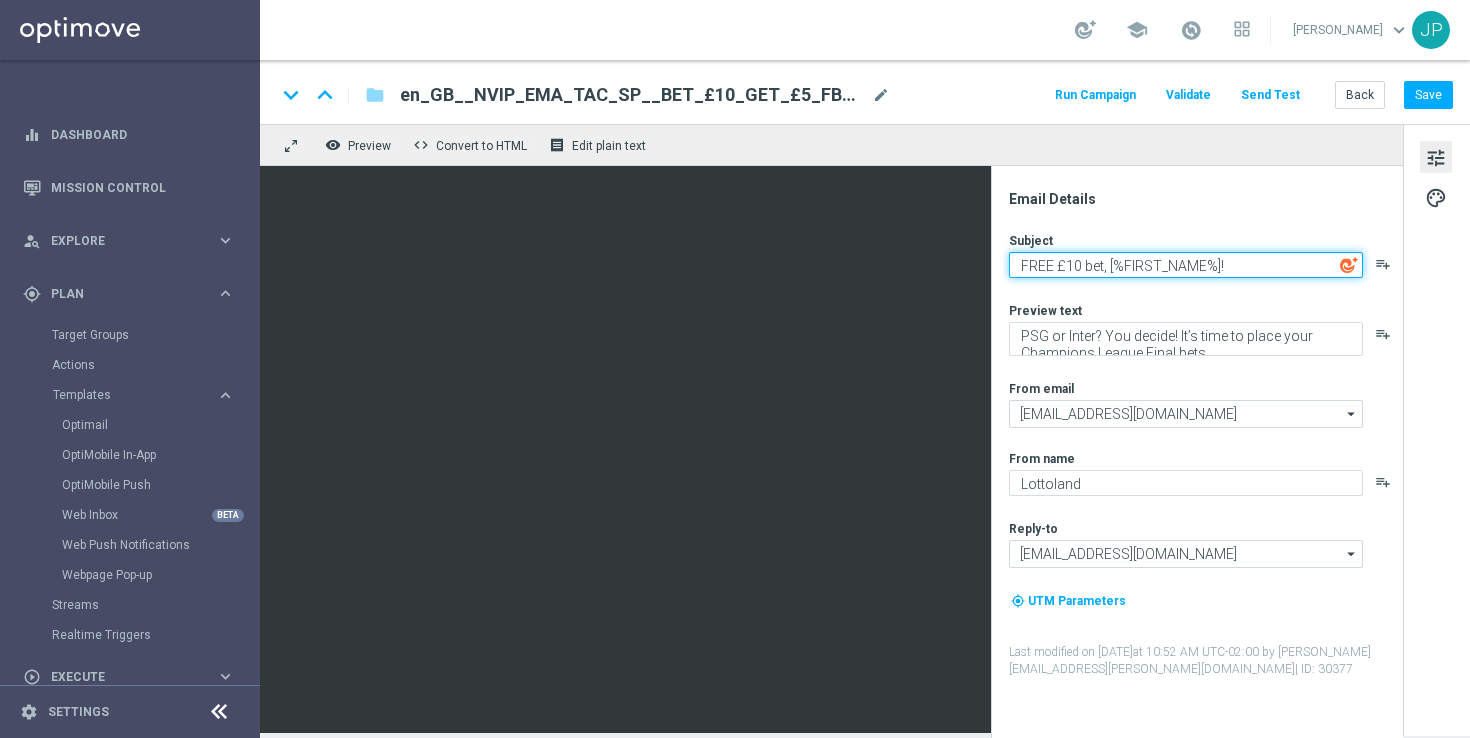 click on "FREE £10 bet, [%FIRST_NAME%]!" 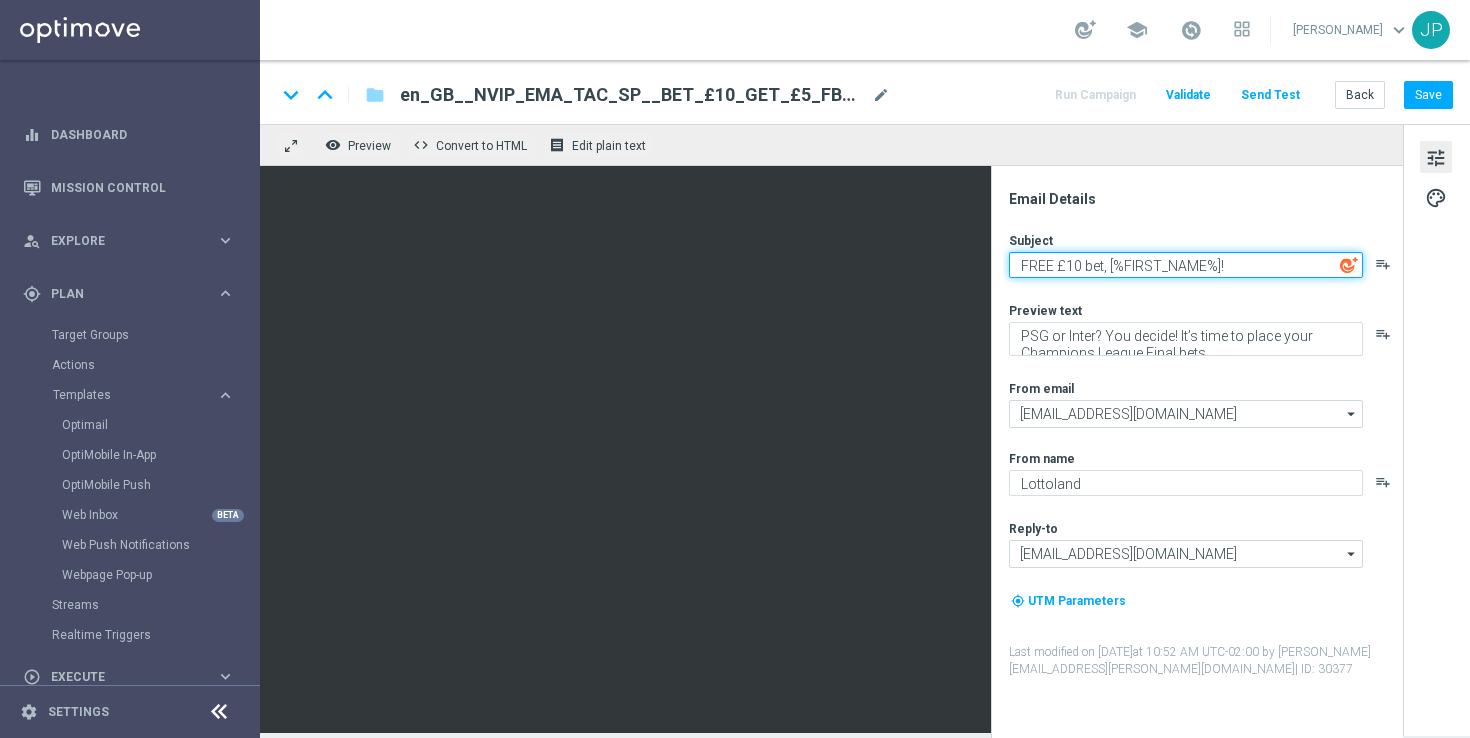 type on "Your FREE £5 bet is waiting!" 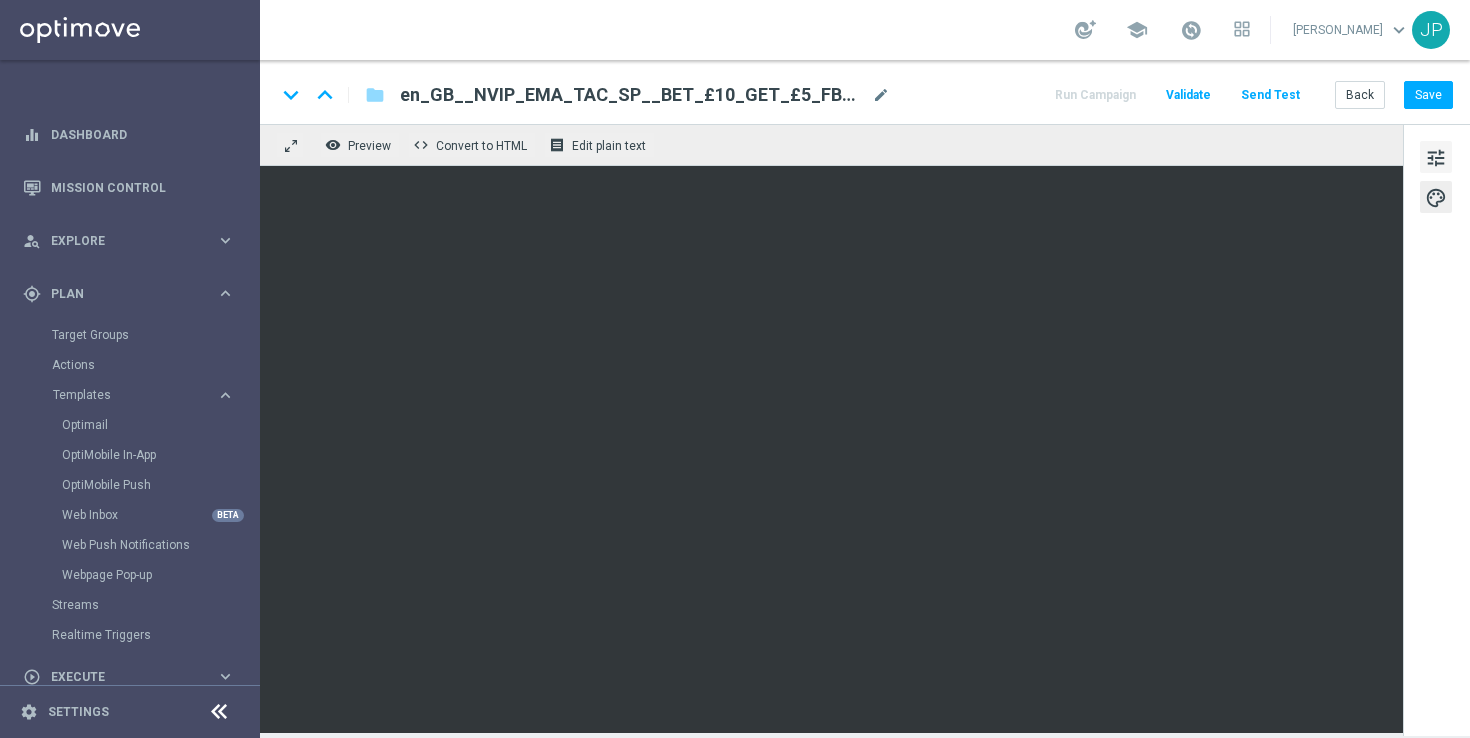 click on "tune" 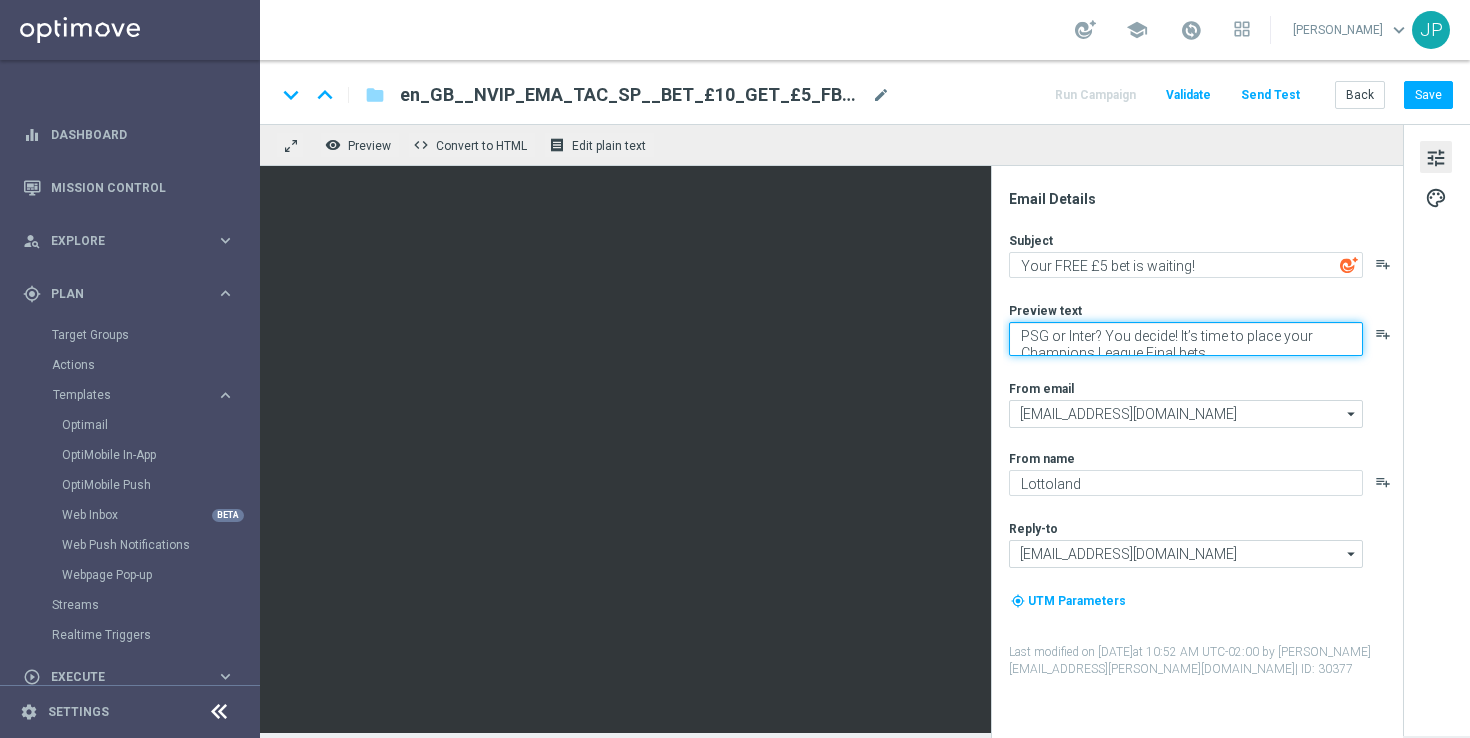 click on "PSG or Inter? You decide! It’s time to place your Champions League Final bets." 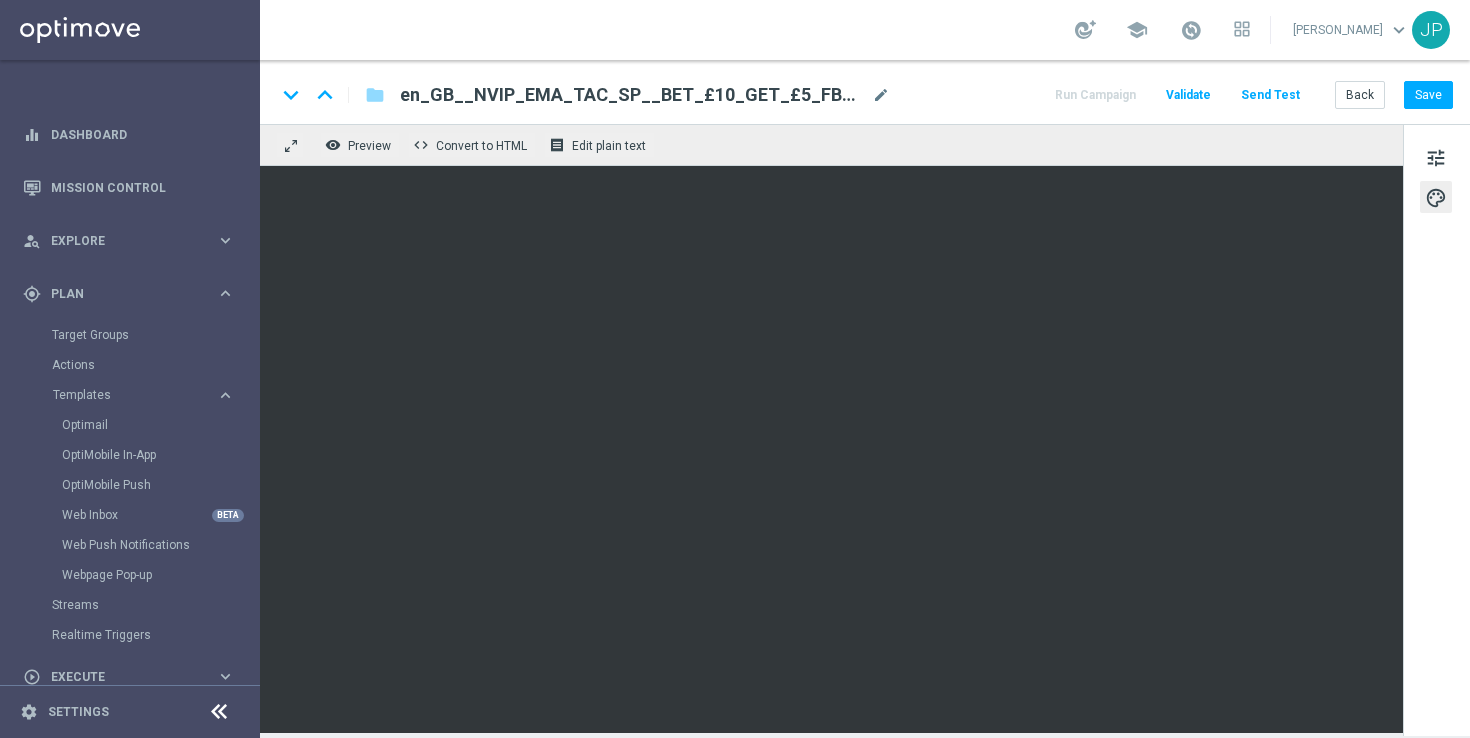 click on "tune
palette" 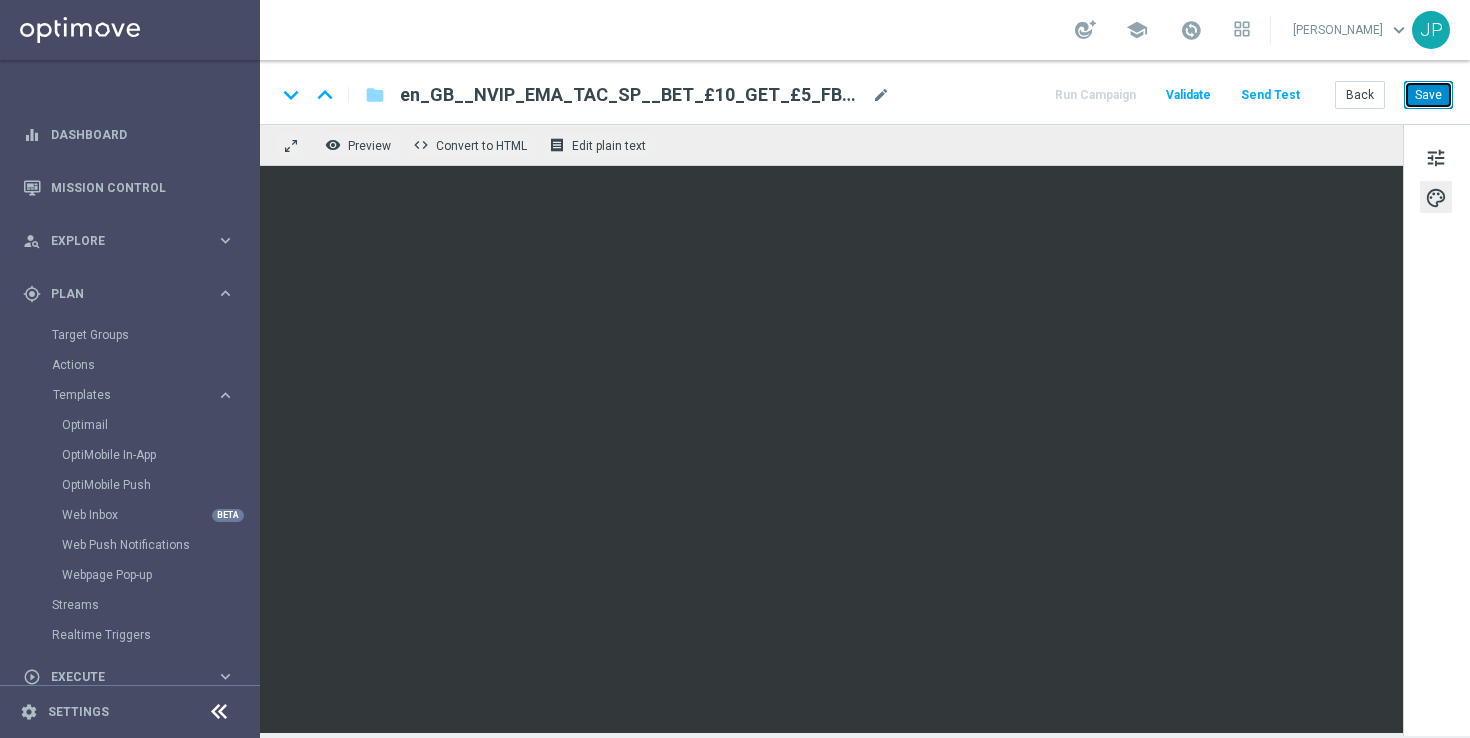 click on "Save" at bounding box center (1428, 95) 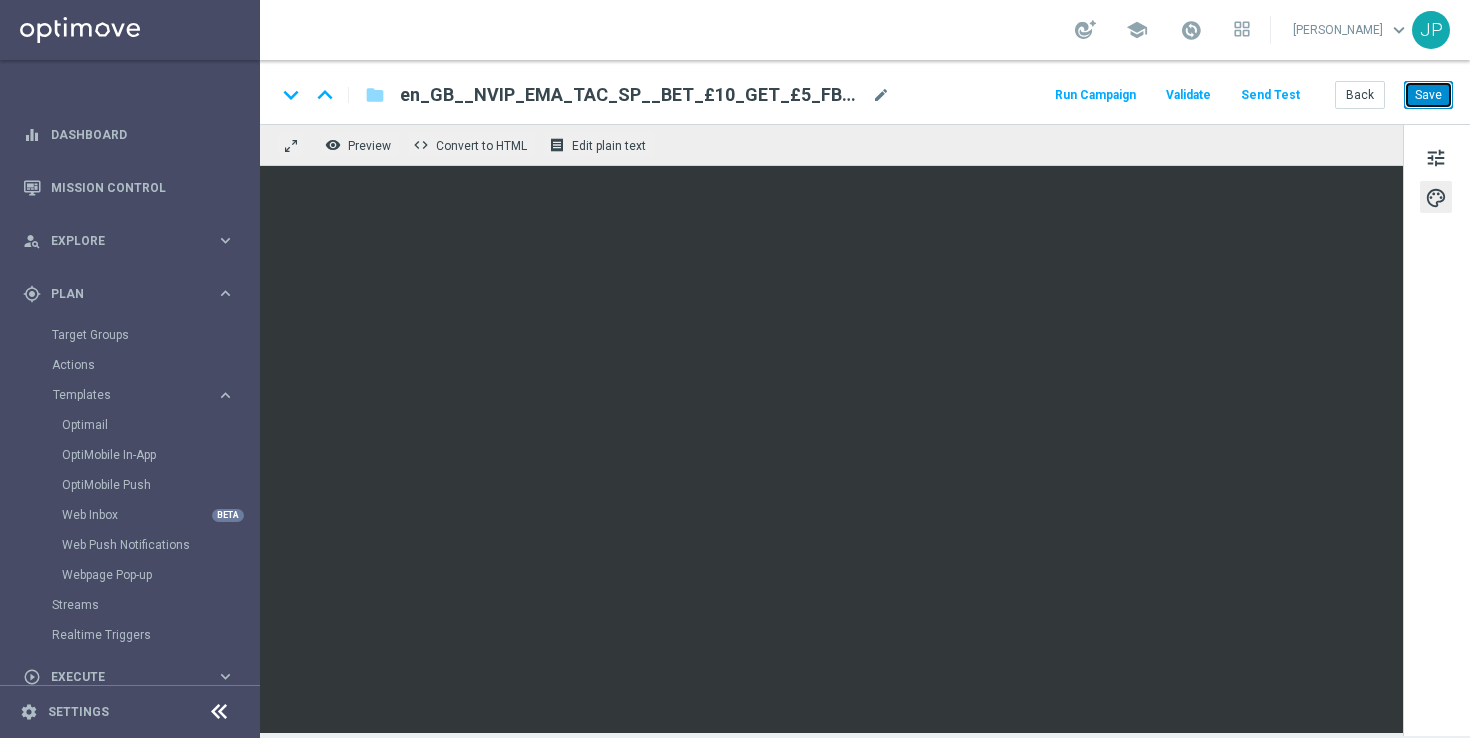 click on "Save" at bounding box center (1428, 95) 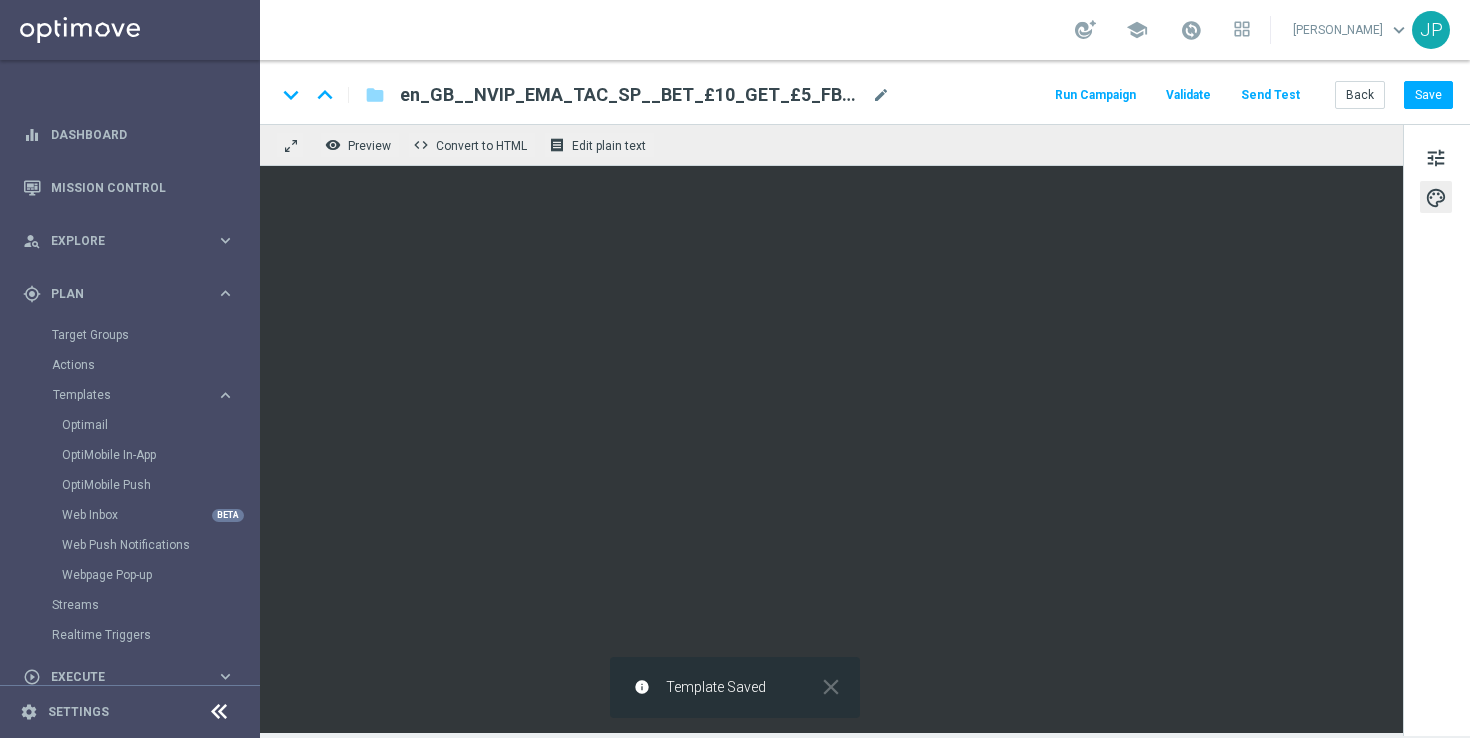 click on "Send Test" 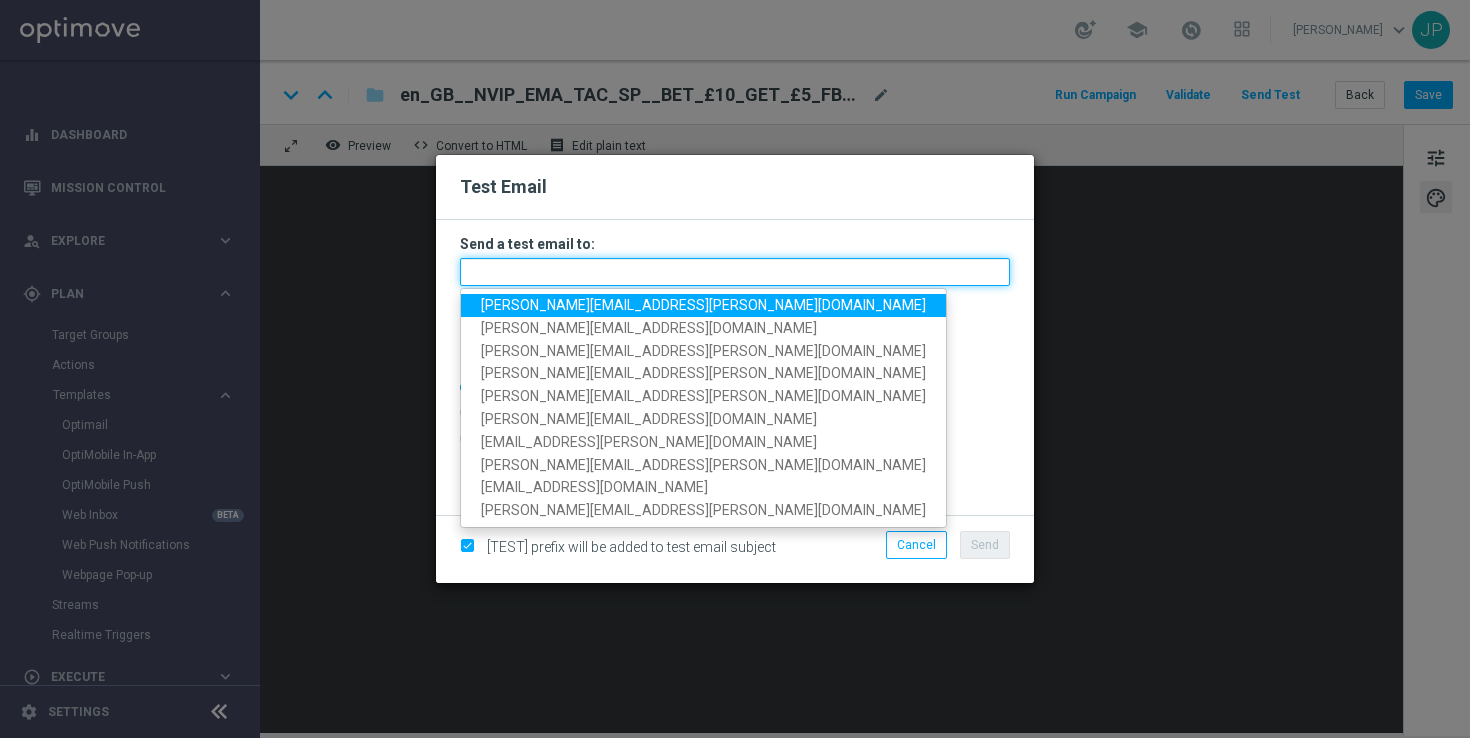 click at bounding box center (735, 272) 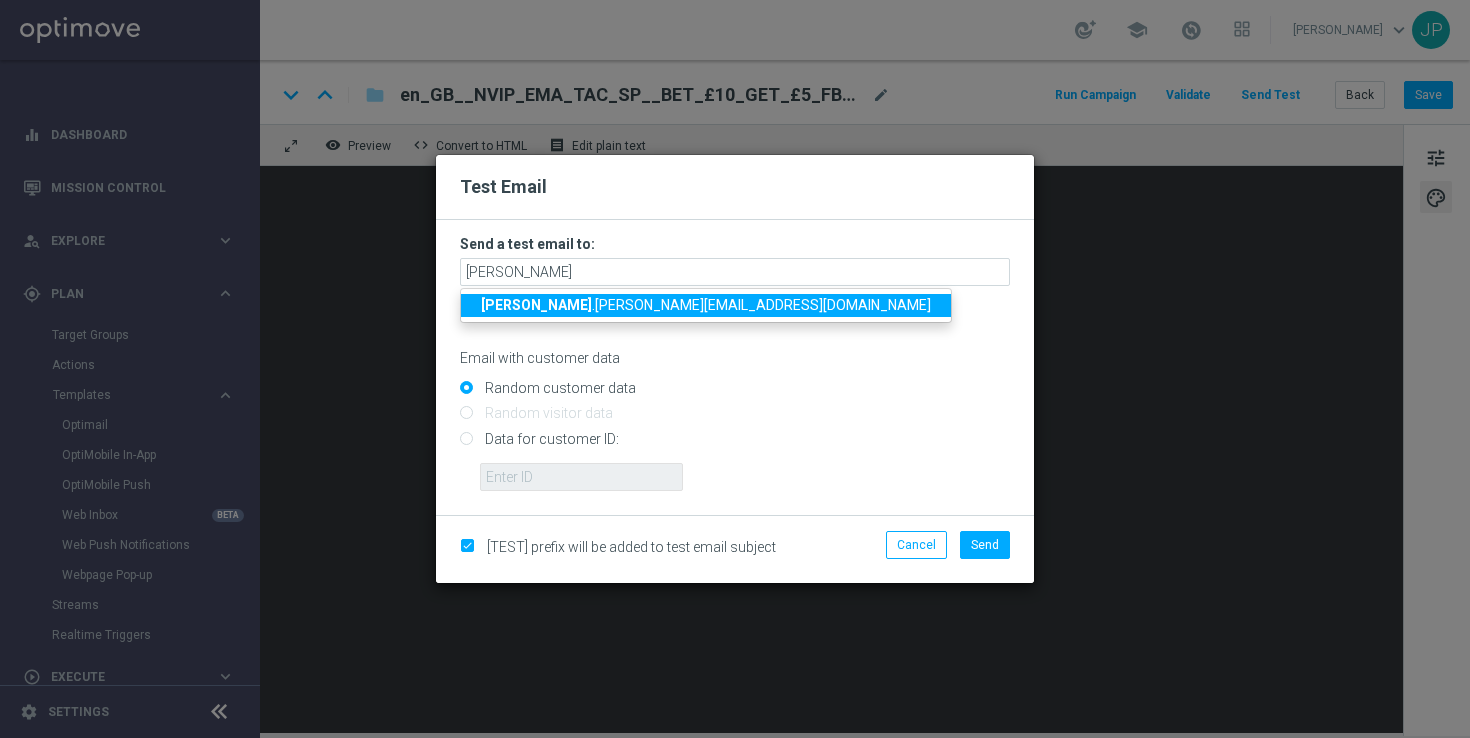 click on "james .parr@lottoland.com" at bounding box center [706, 305] 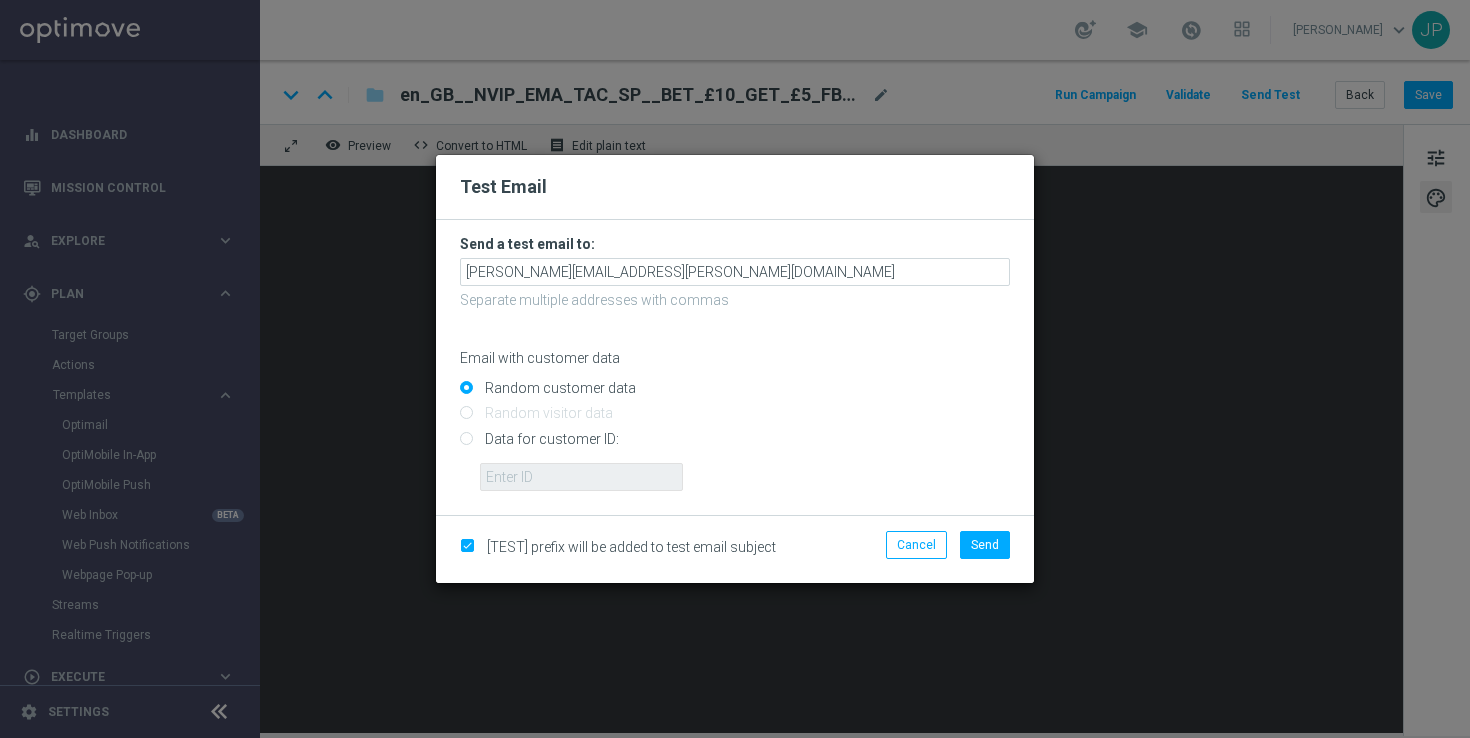 click on "Send a test email to:
james.parr@lottoland.com
Separate multiple addresses with commas
Email with customer data
Random customer data
Random visitor data
Data for customer ID:" 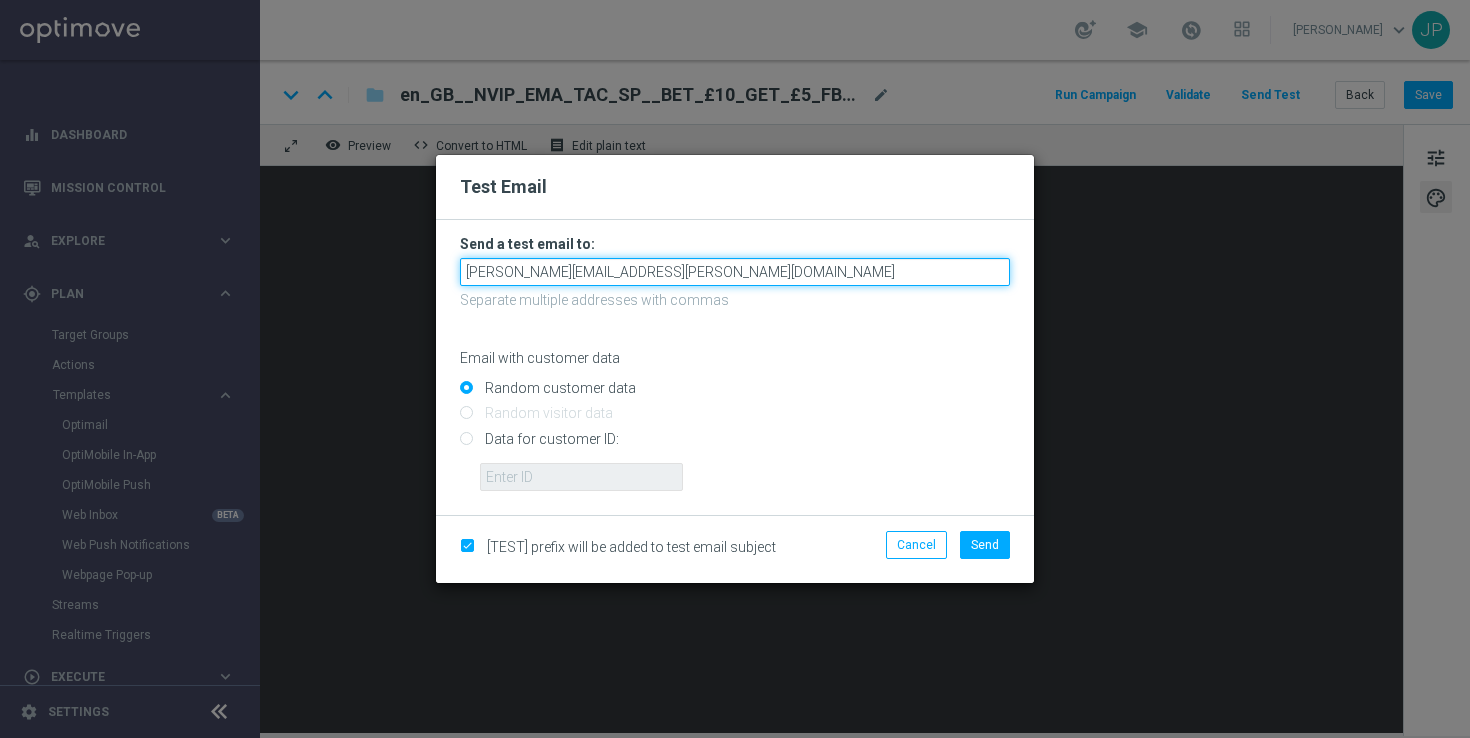 click on "james.parr@lottoland.com" at bounding box center (735, 272) 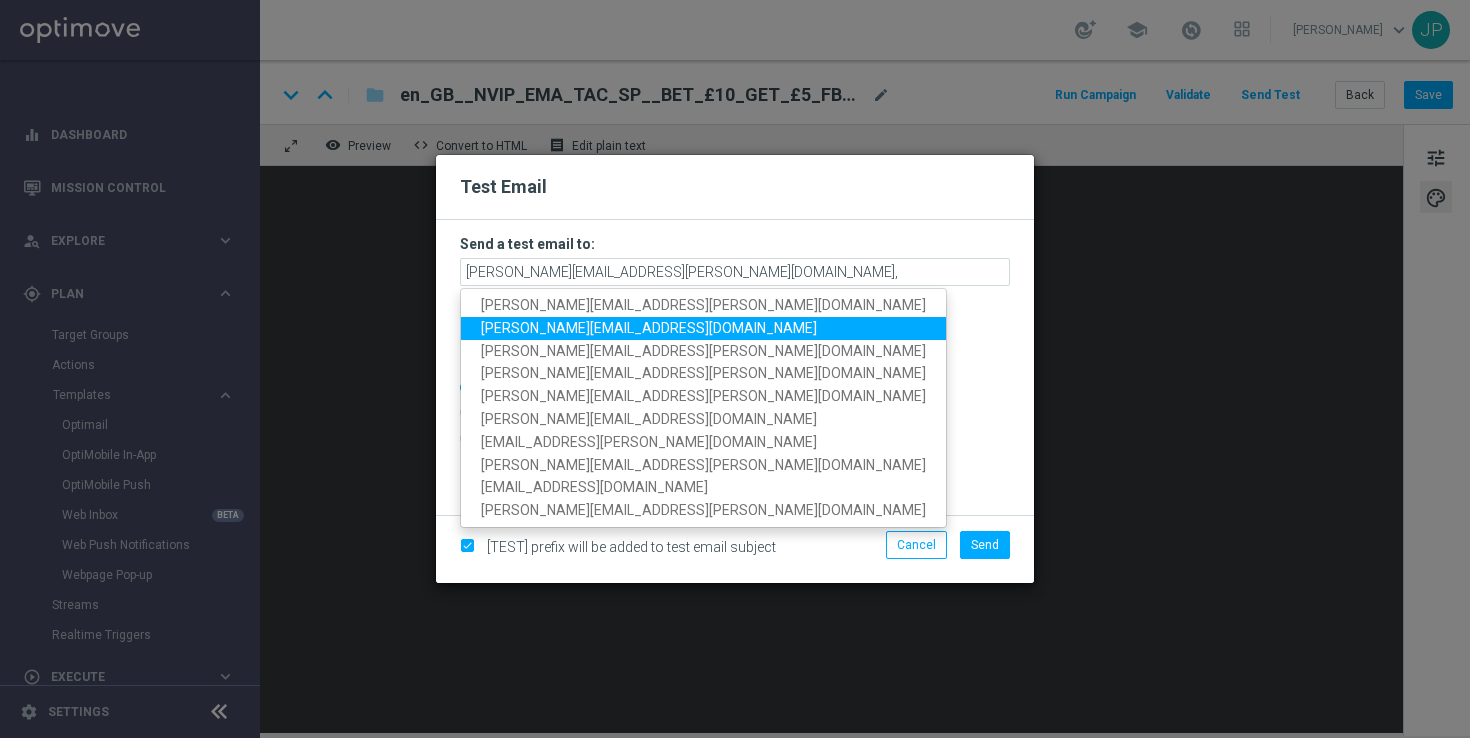 click on "nikola.misotova@lottoland.com" at bounding box center (649, 328) 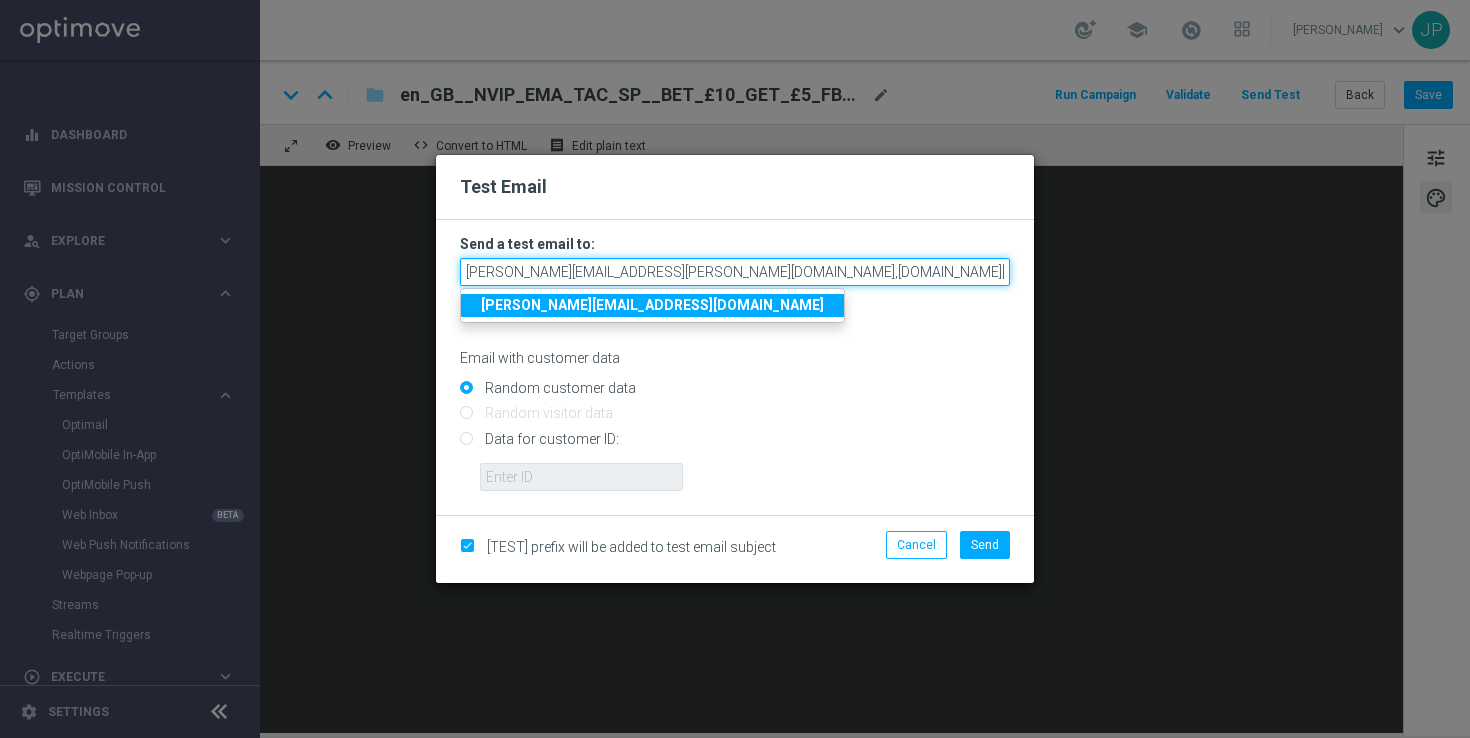 click on "james.parr@lottoland.com,nikola.misotova@lottoland.com" at bounding box center (735, 272) 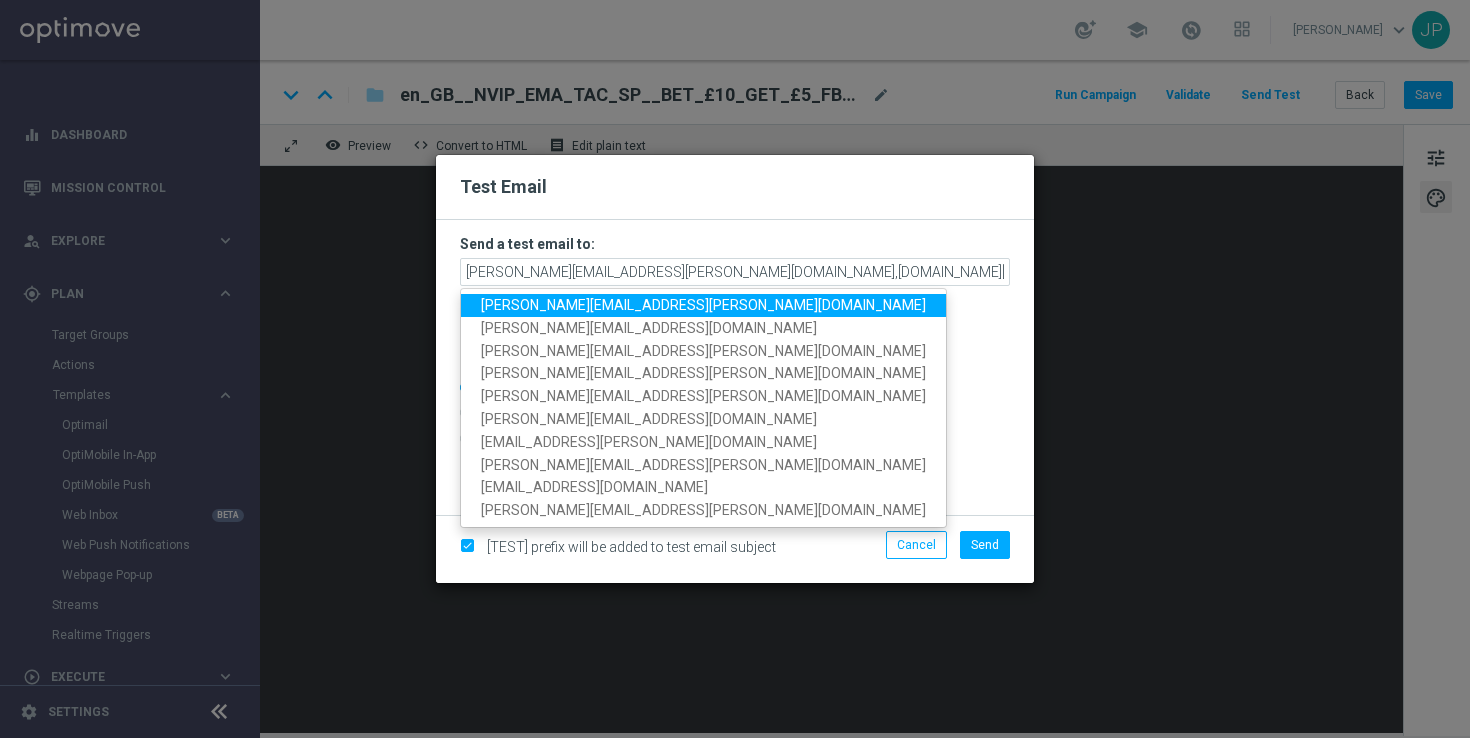 click on "ricky.hubbard@lottoland.com" at bounding box center [703, 305] 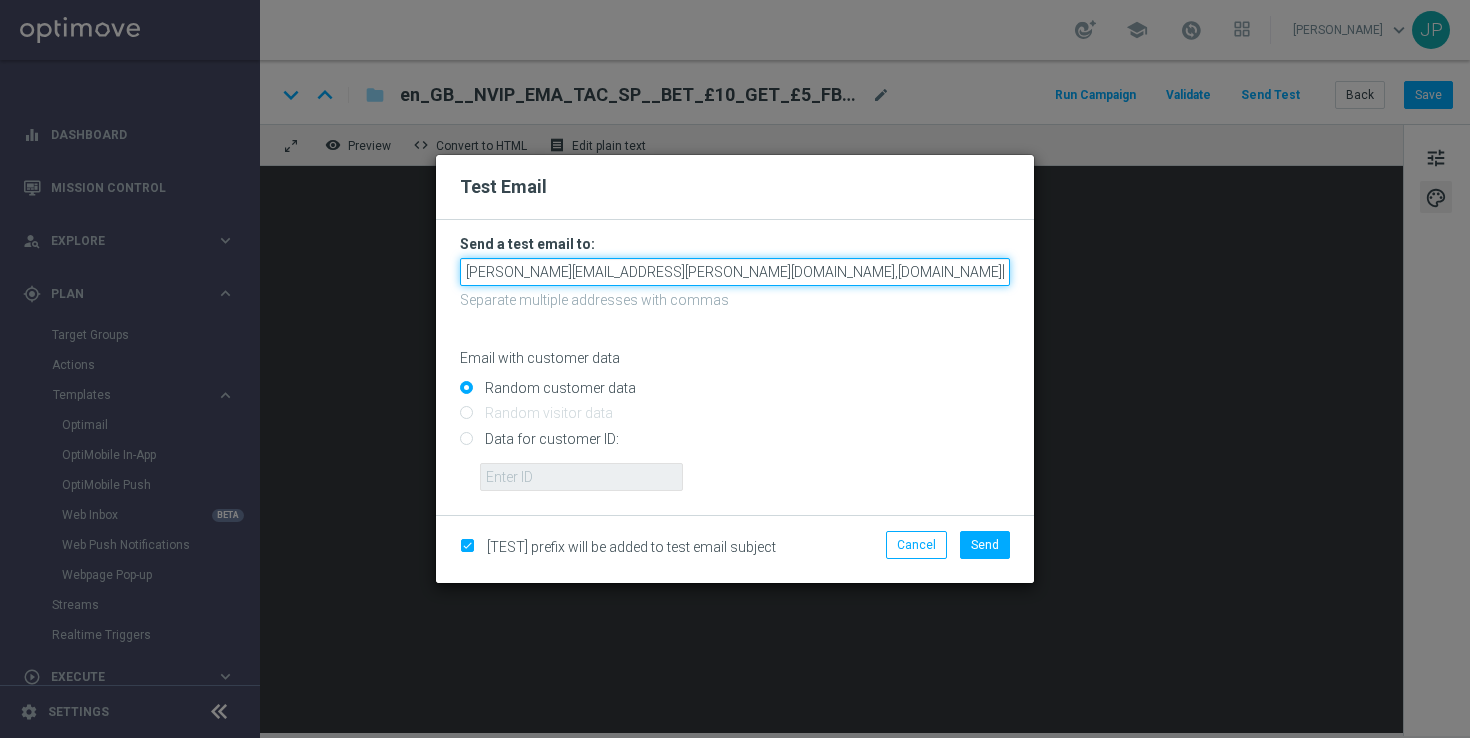 click on "james.parr@lottoland.com,nikola.misotova@lottoland.com,ricky.hubbard@lottoland.com" at bounding box center [735, 272] 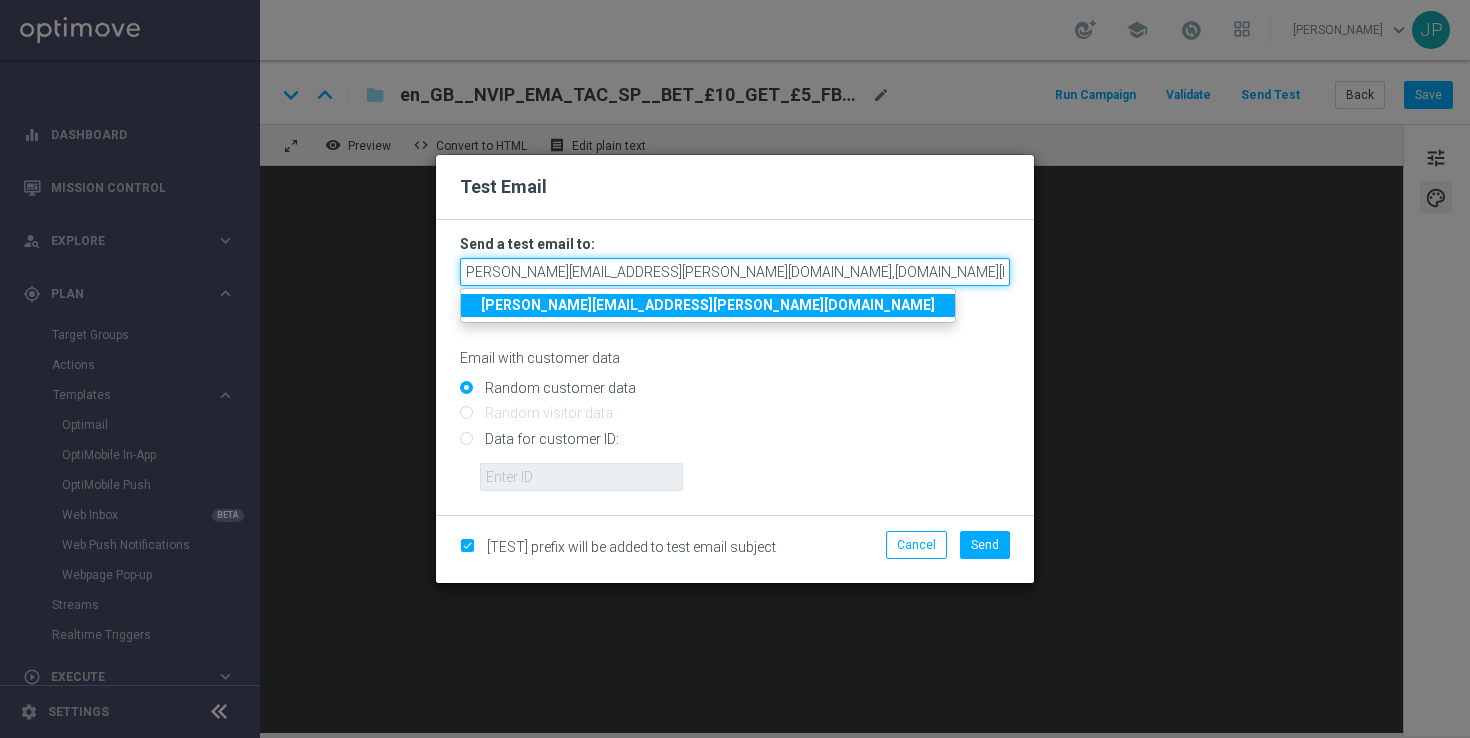 scroll, scrollTop: 0, scrollLeft: 6, axis: horizontal 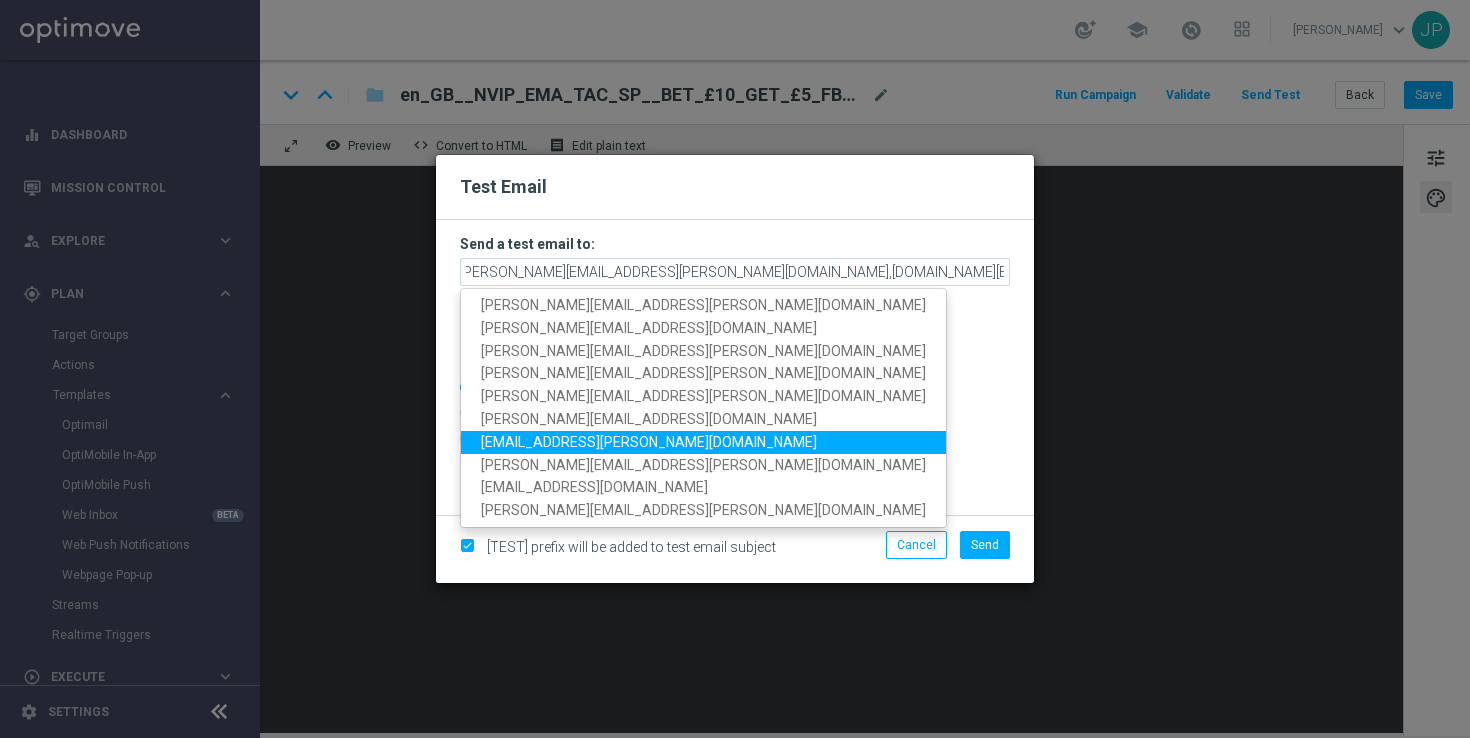 click on "max.pichon@lottoland.com" at bounding box center (649, 442) 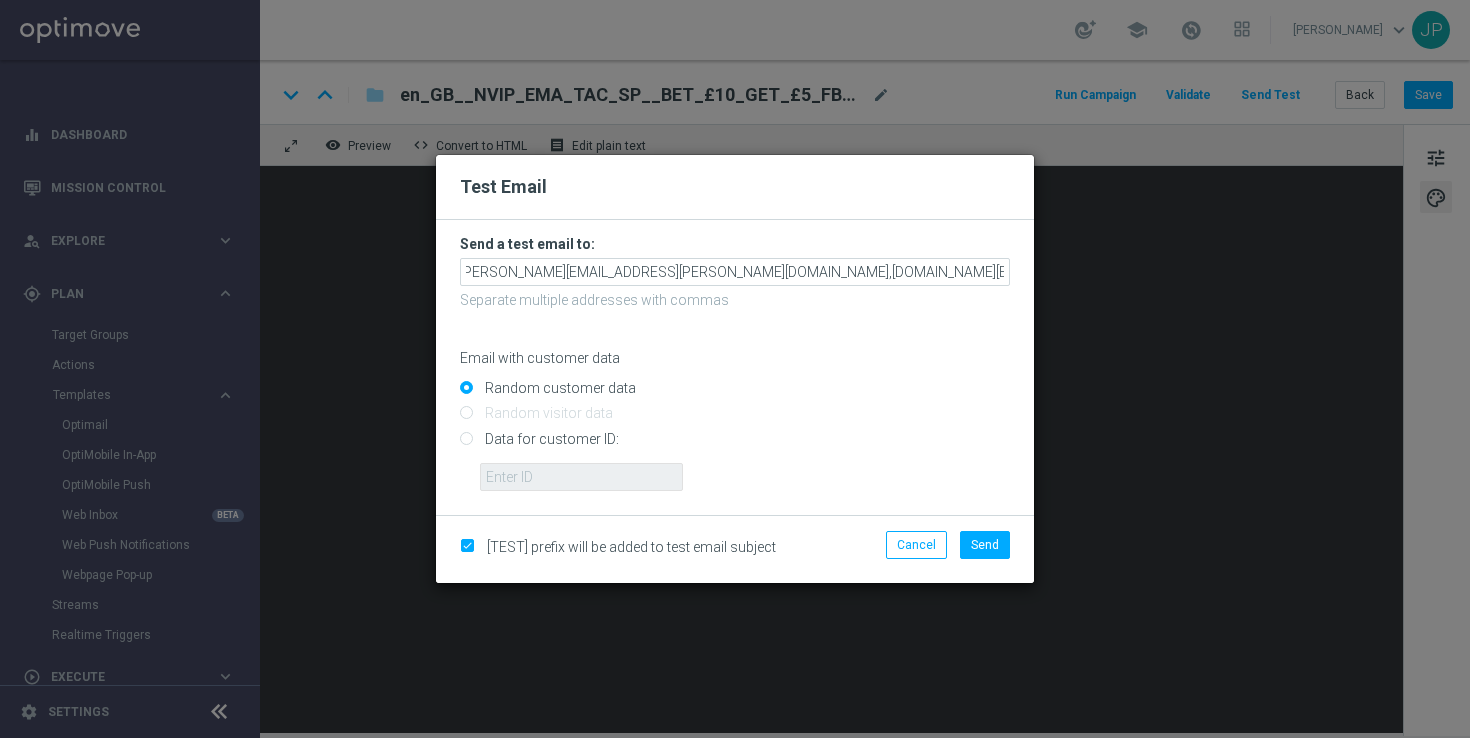 scroll, scrollTop: 0, scrollLeft: 0, axis: both 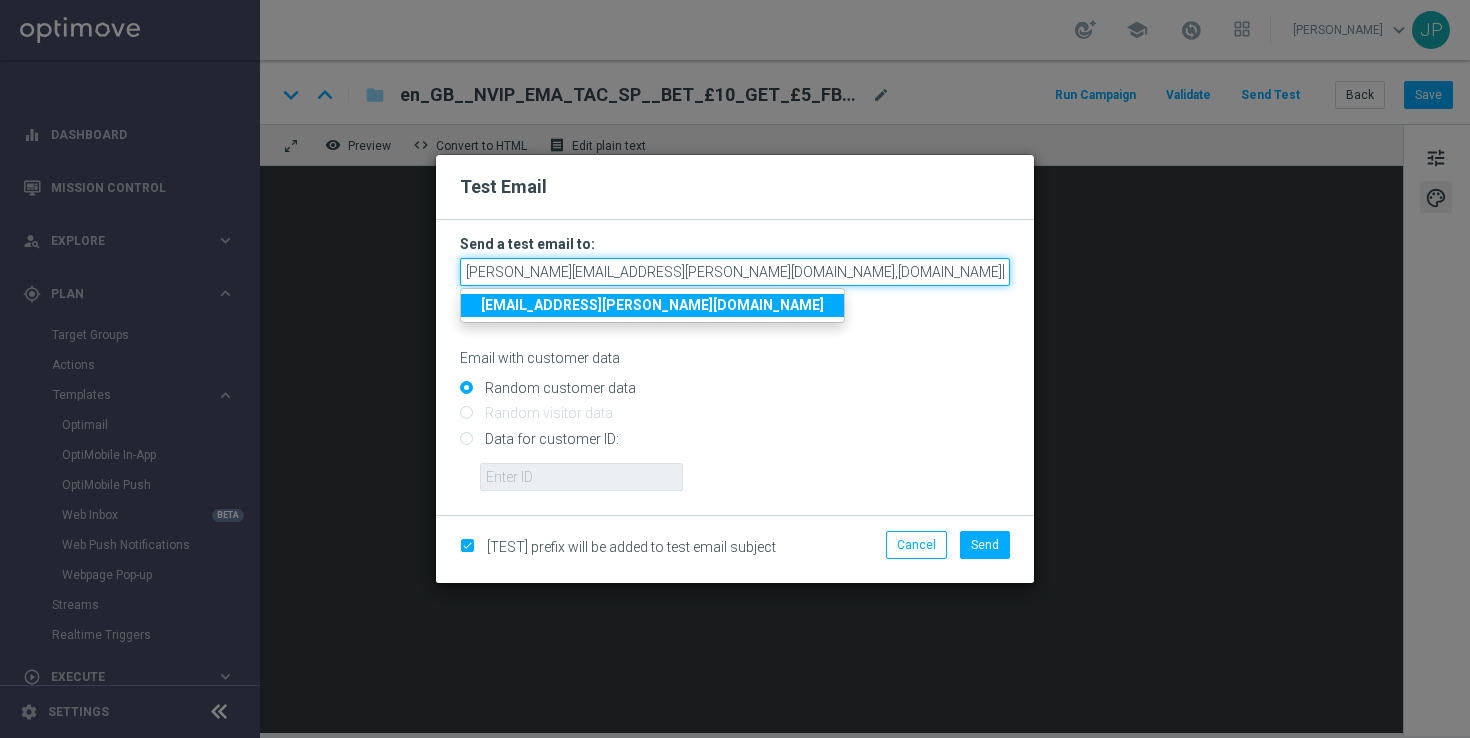 click on "james.parr@lottoland.com,nikola.misotova@lottoland.com,ricky.hubbard@lottoland.com,max.pichon@lottoland.com" at bounding box center (735, 272) 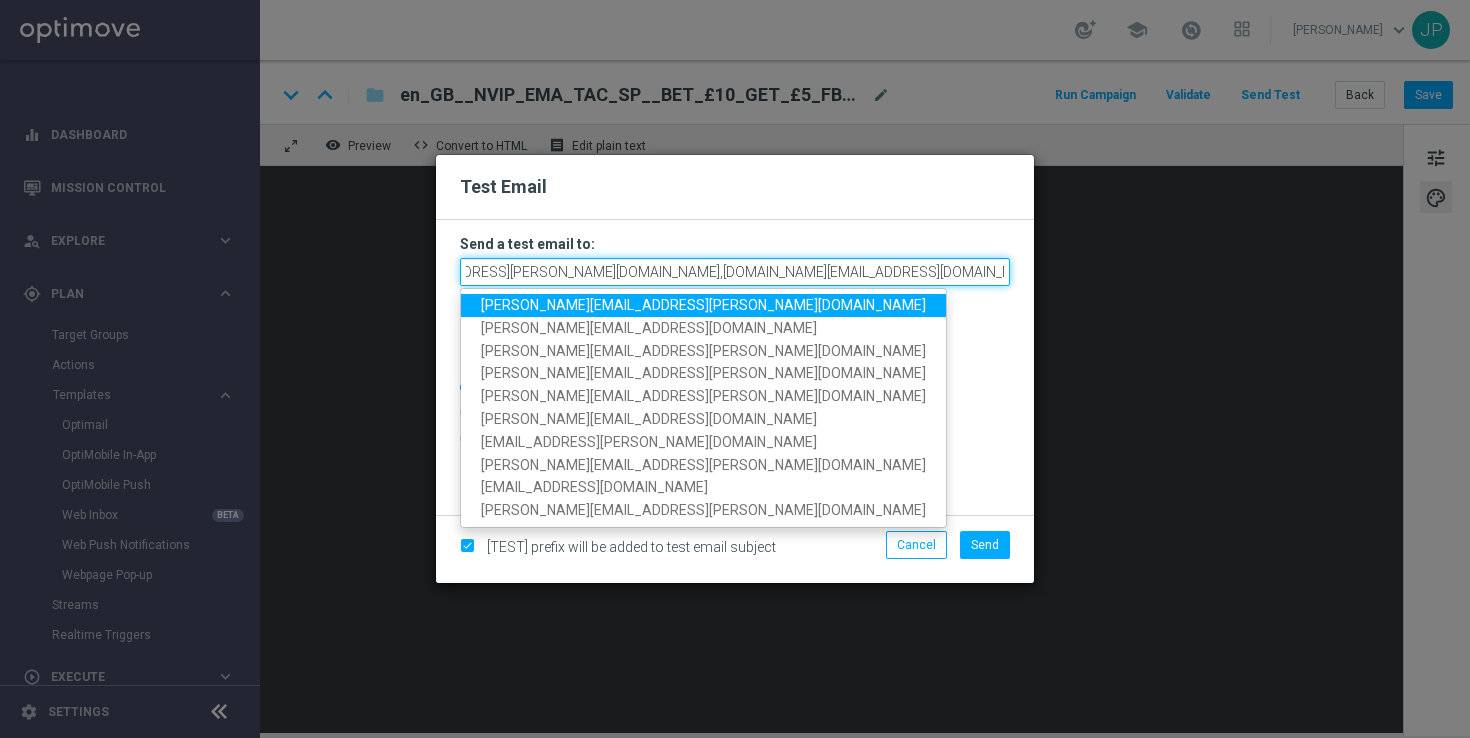 scroll, scrollTop: 0, scrollLeft: 177, axis: horizontal 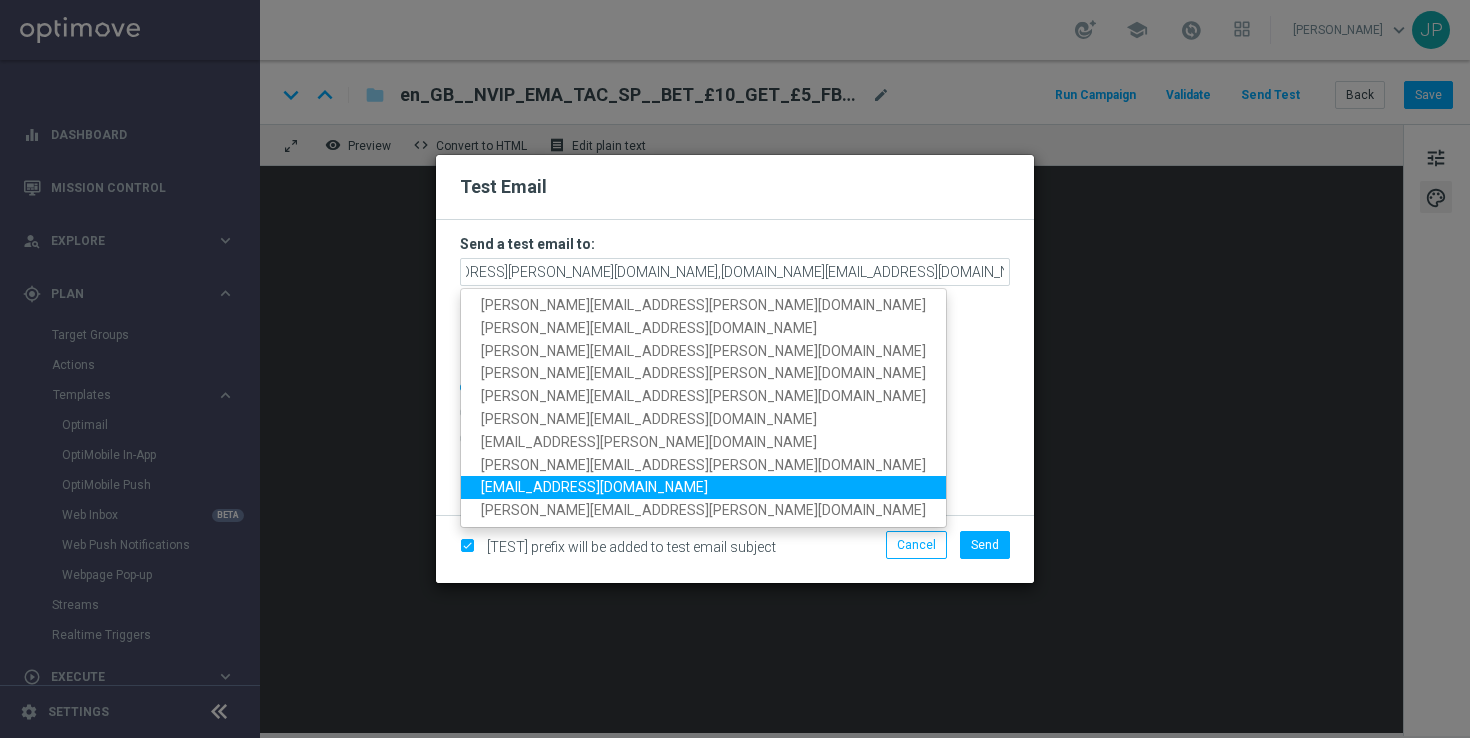 click on "cameron.botterill@lottoland.com" at bounding box center [594, 487] 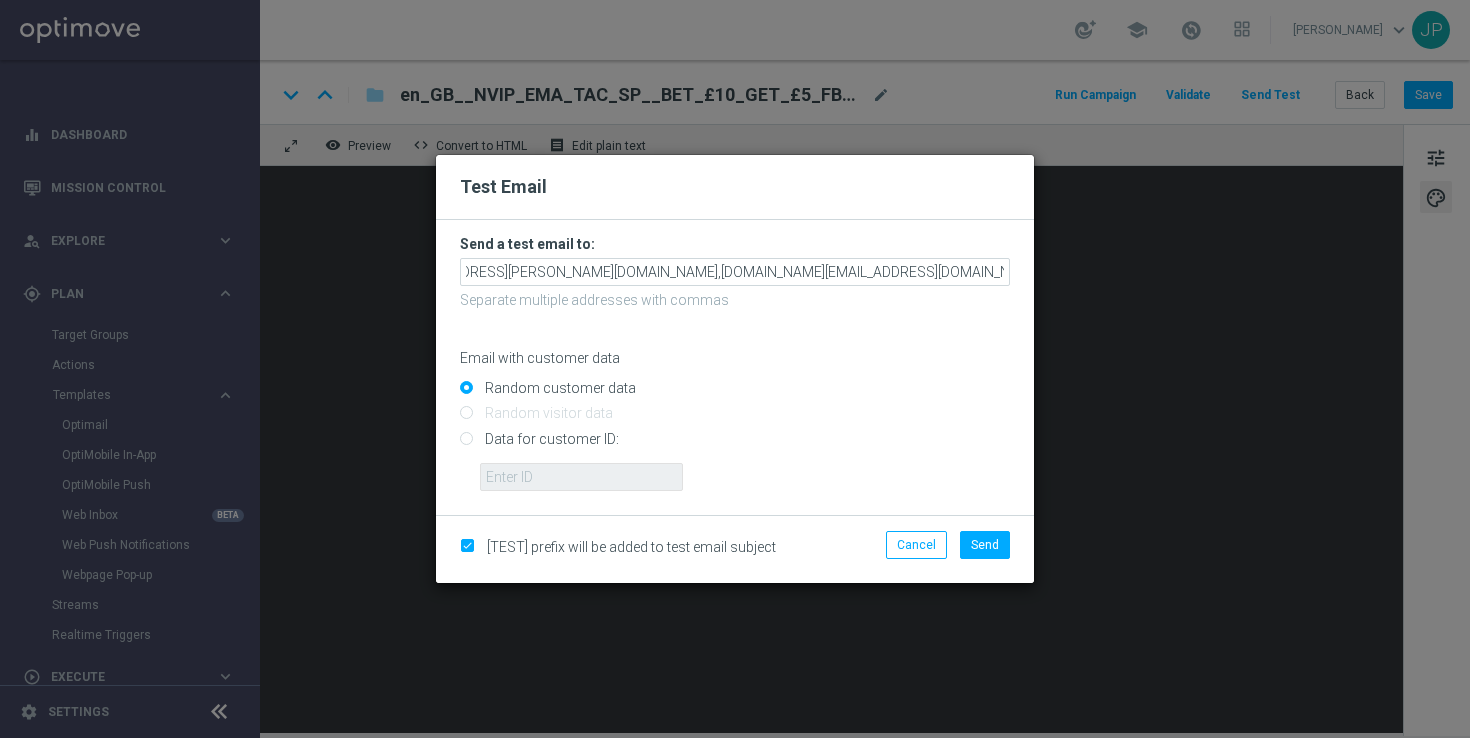scroll, scrollTop: 0, scrollLeft: 0, axis: both 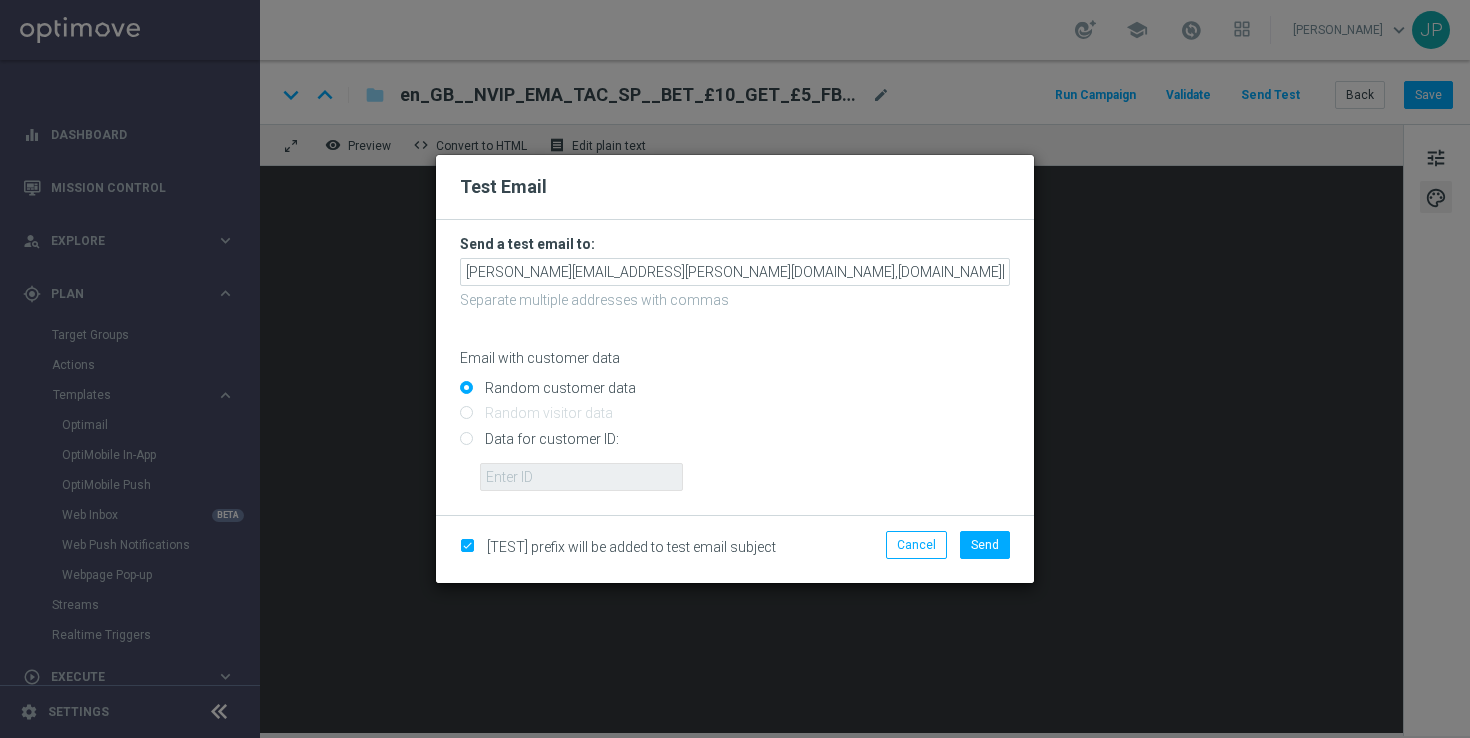 click on "Data for customer ID:" at bounding box center [735, 447] 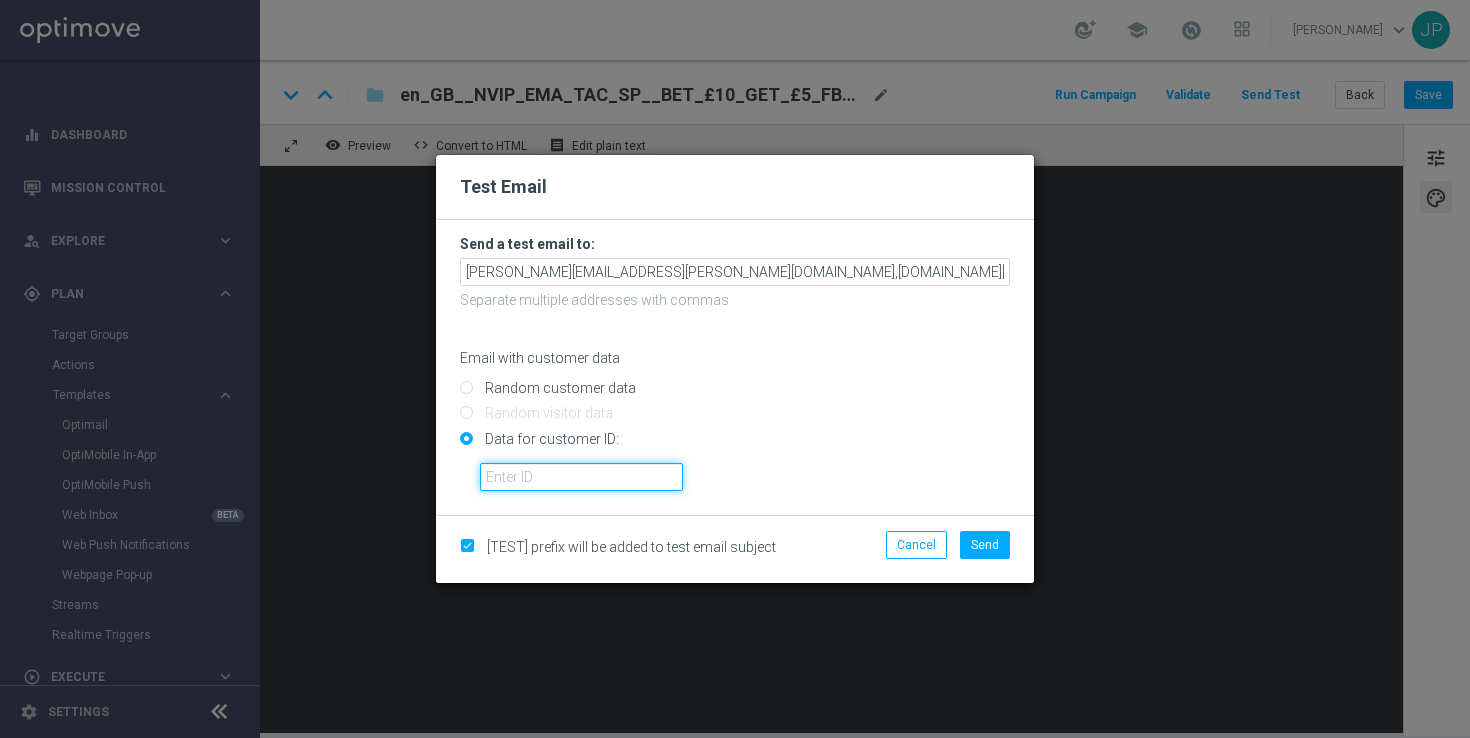 click at bounding box center [581, 477] 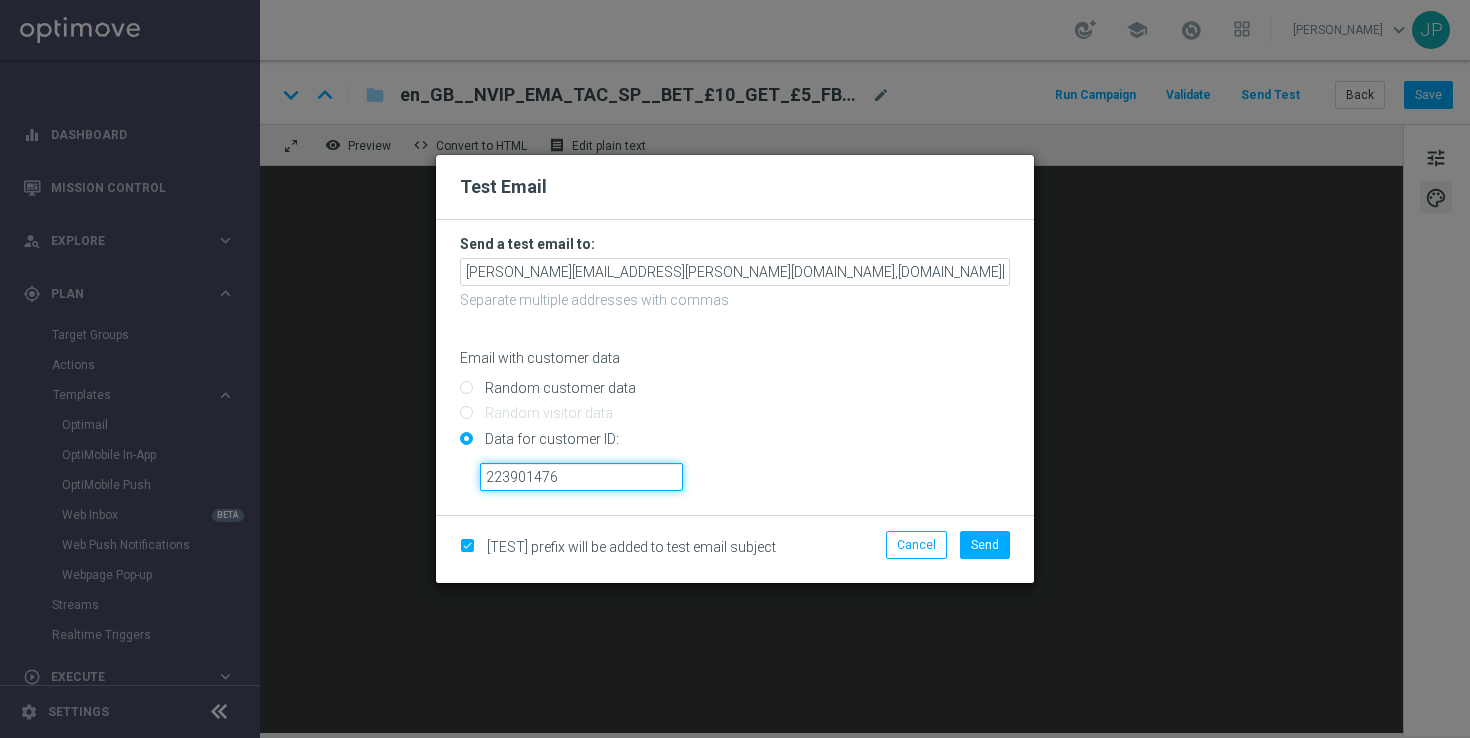type on "223901476" 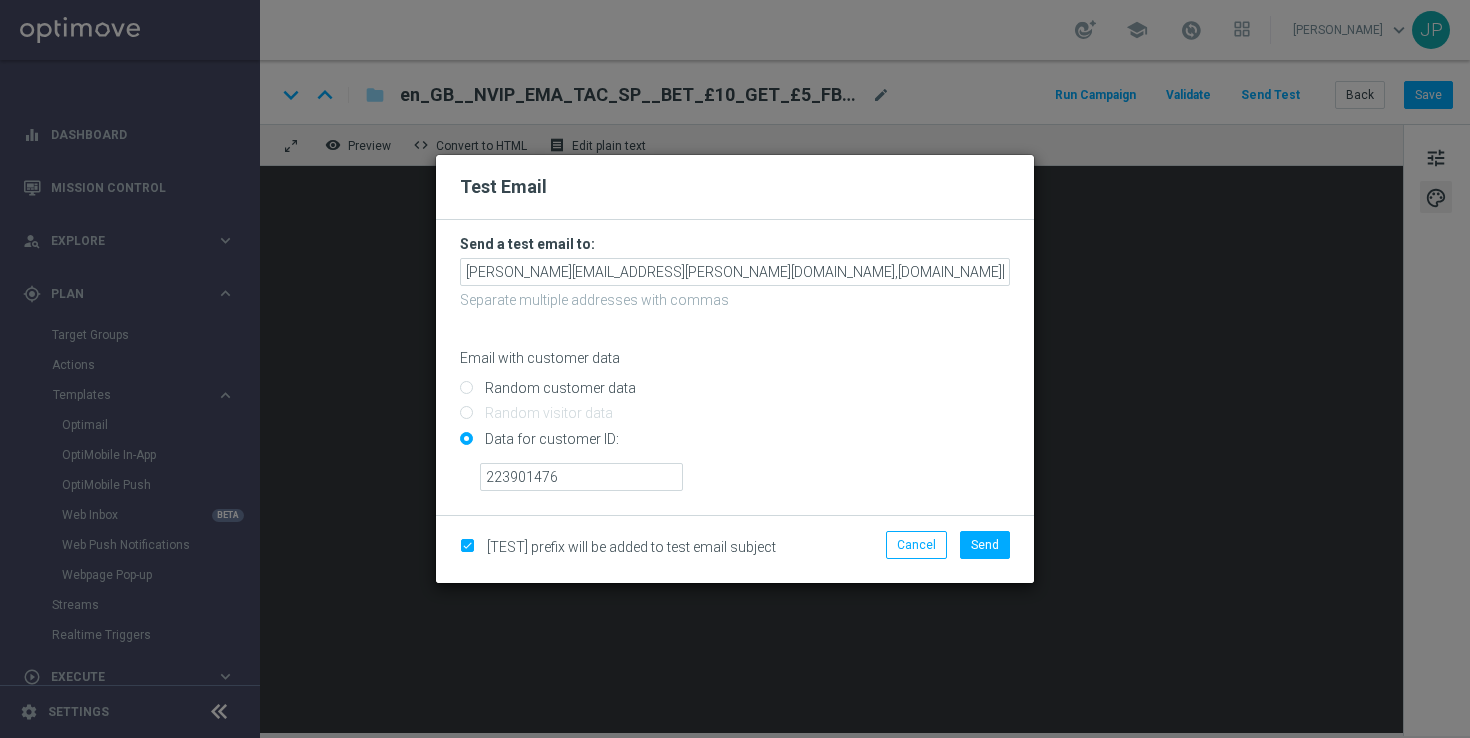 click on "Data for customer ID:" at bounding box center [735, 447] 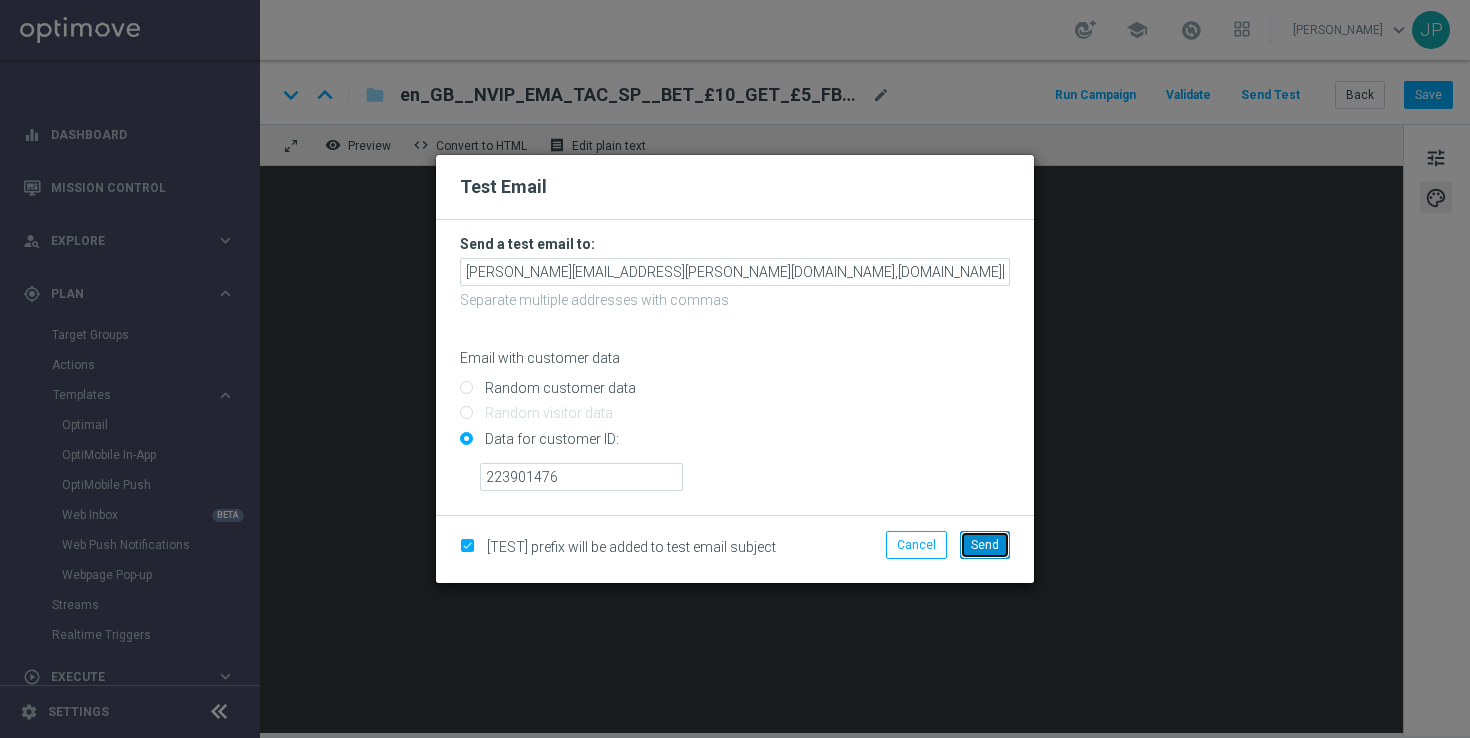click on "Send" 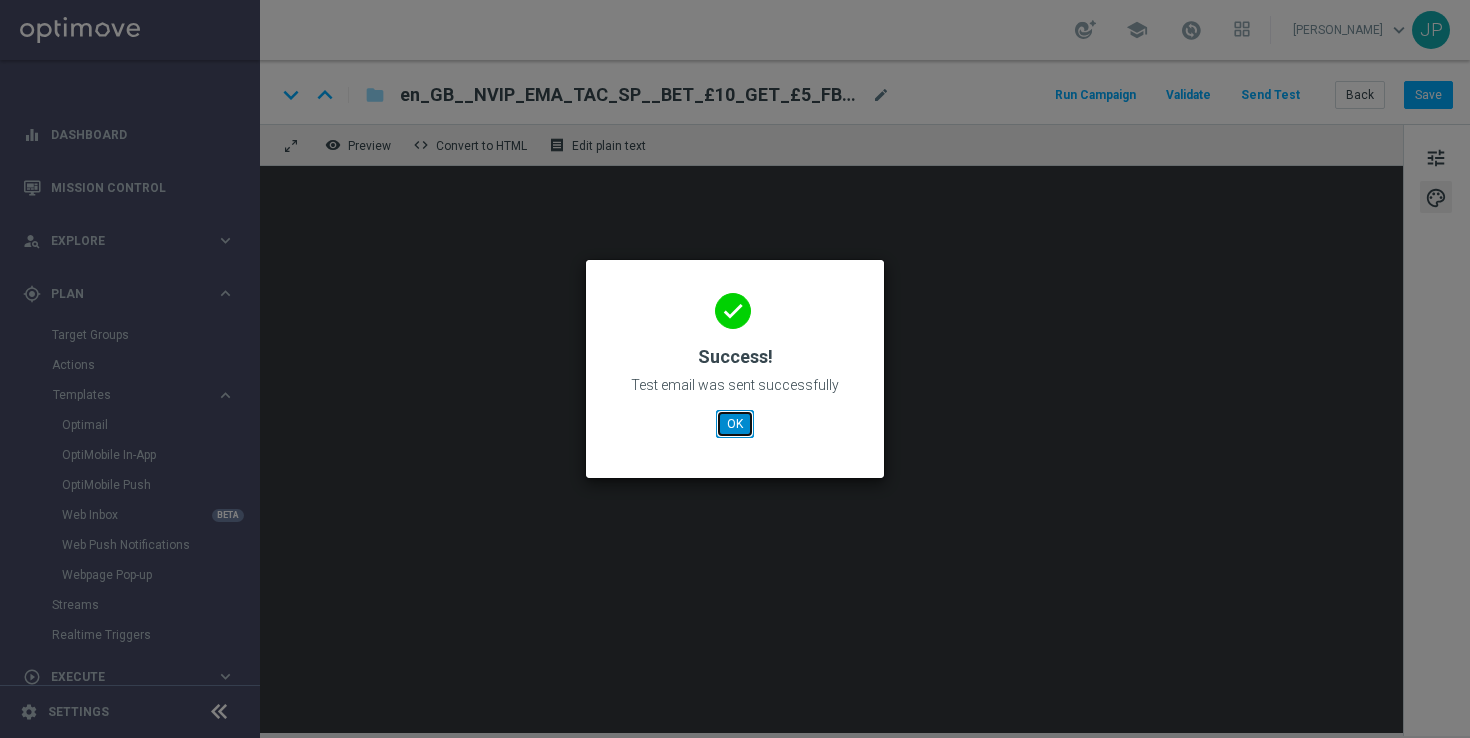 click on "OK" 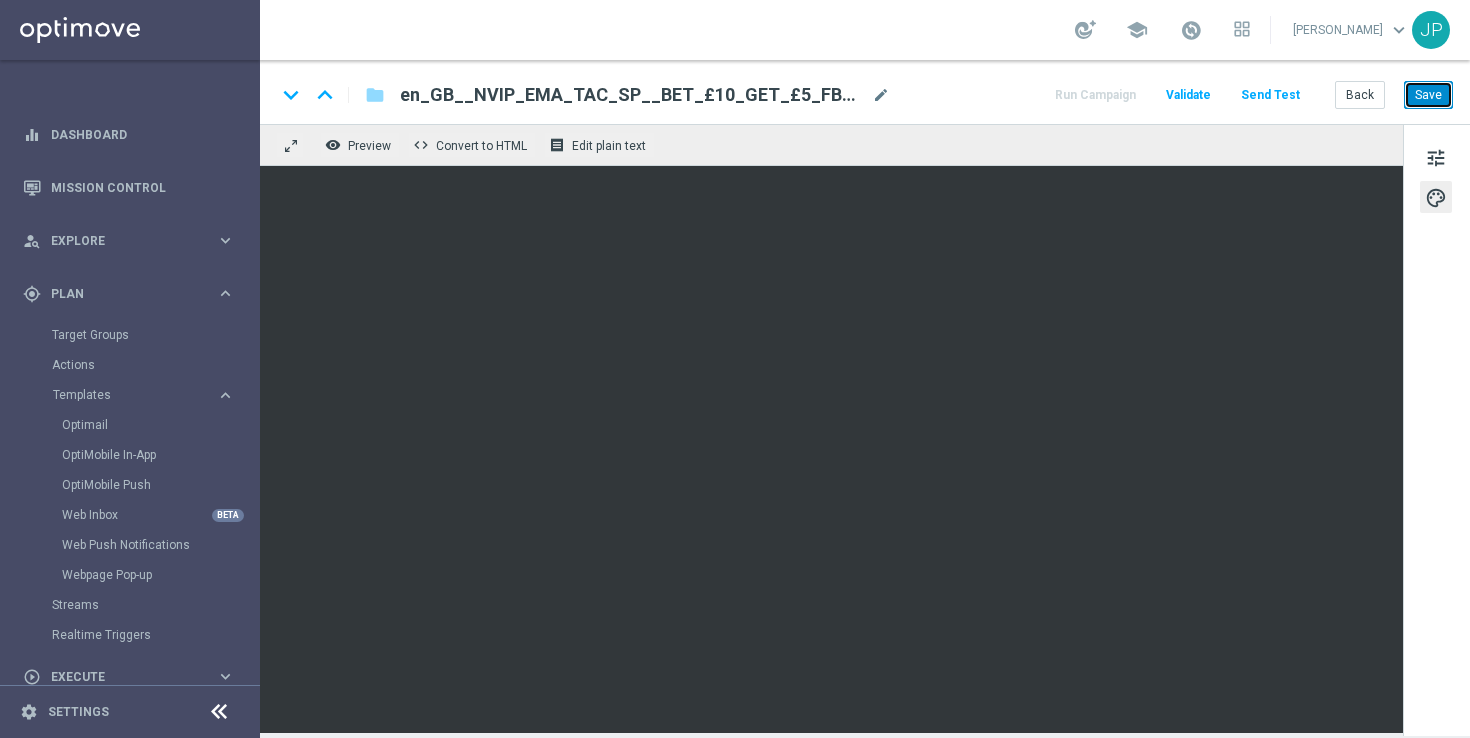 click on "Save" at bounding box center (1428, 95) 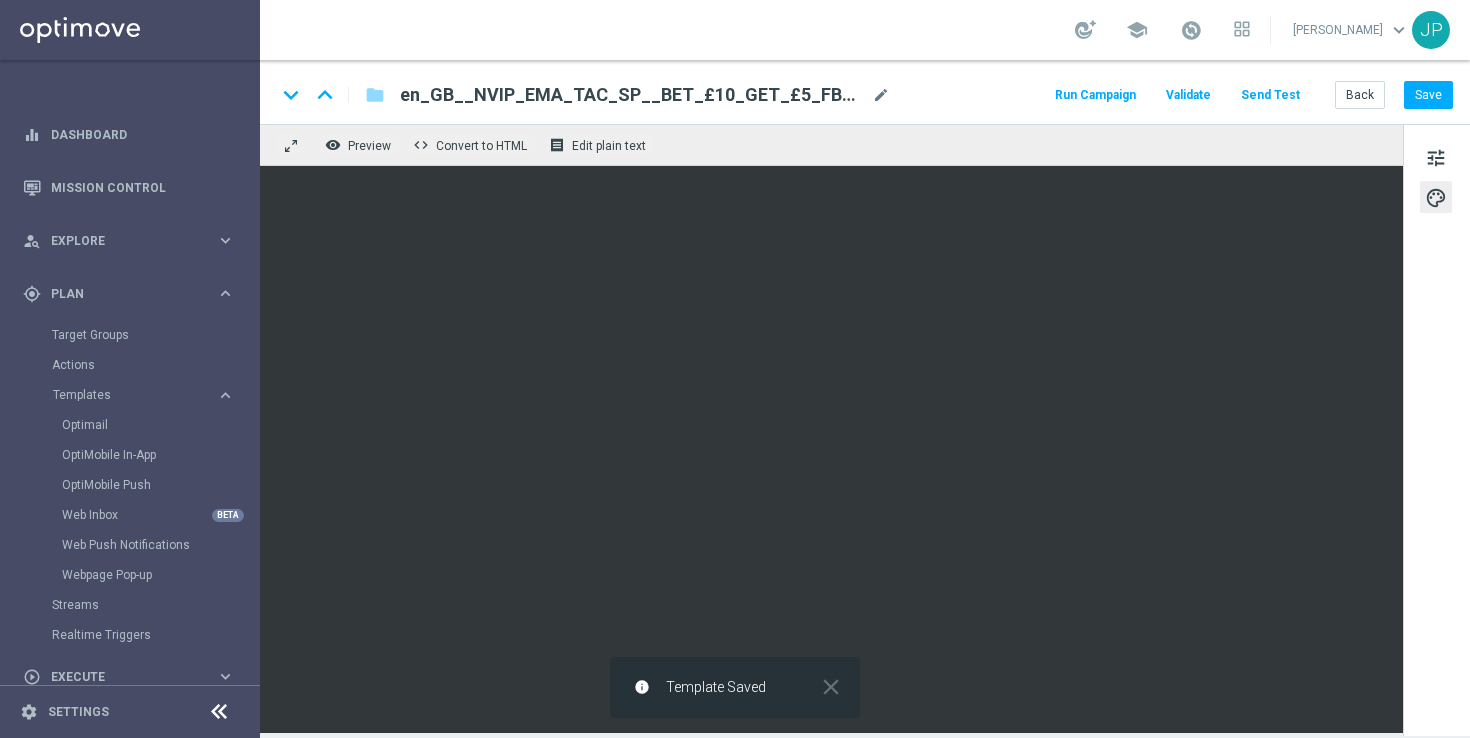 click on "Send Test" 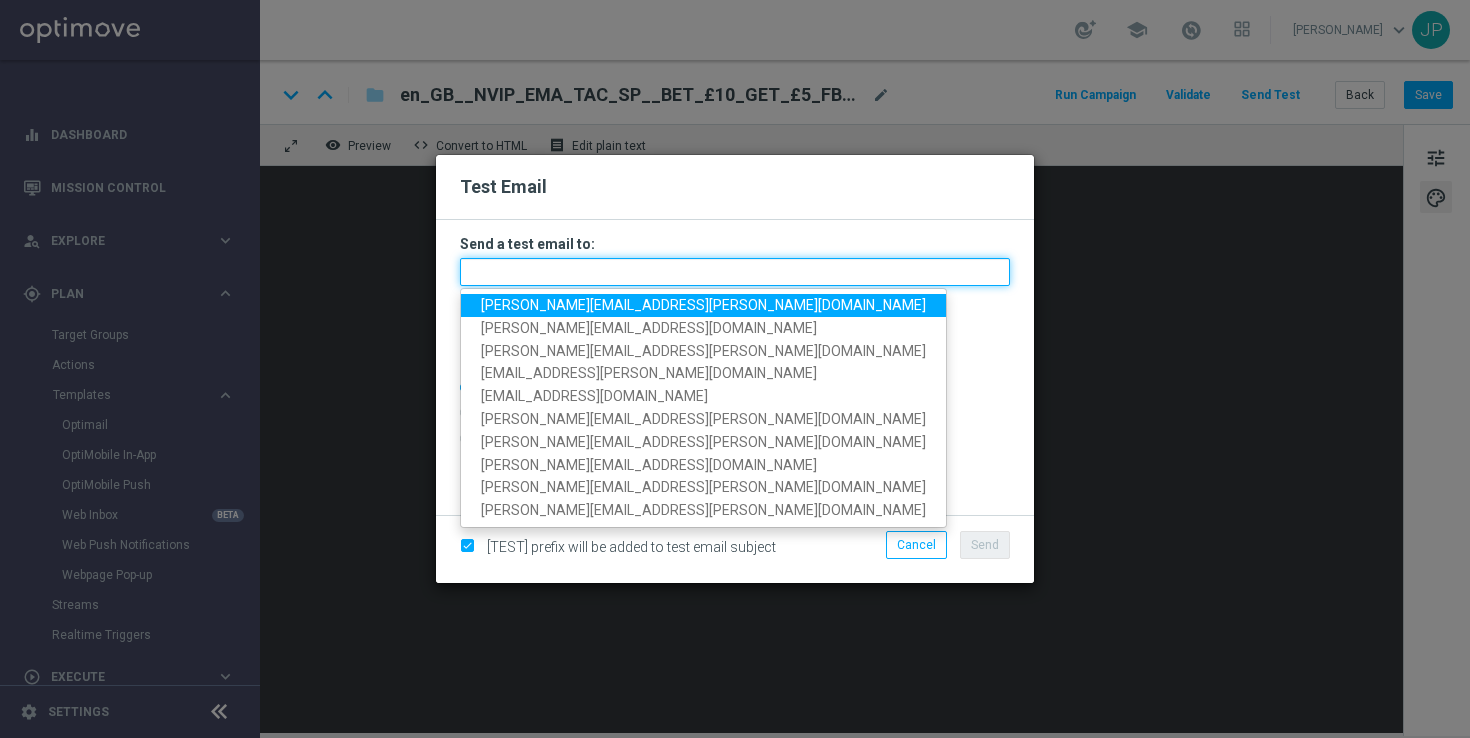click at bounding box center (735, 272) 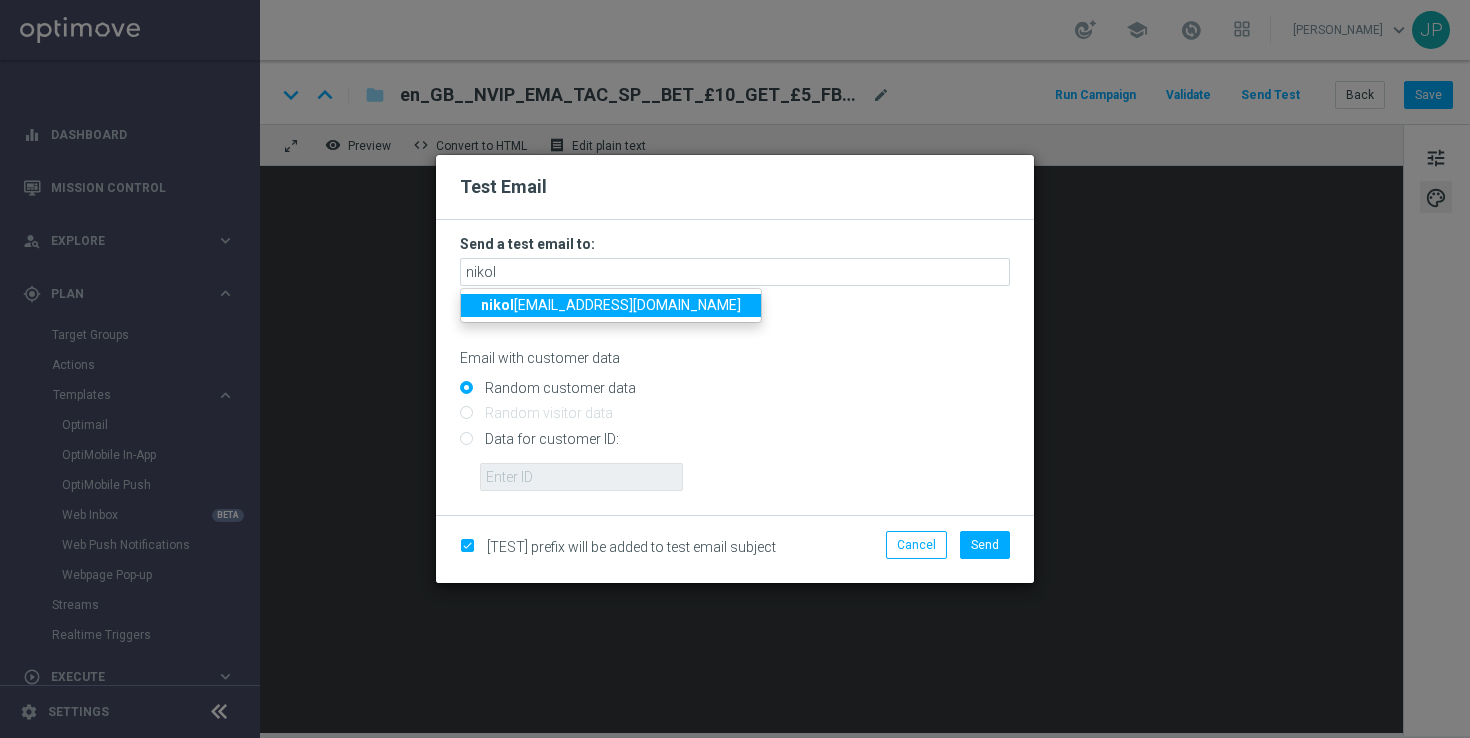 click on "nikol a.misotova@lottoland.com" at bounding box center (611, 305) 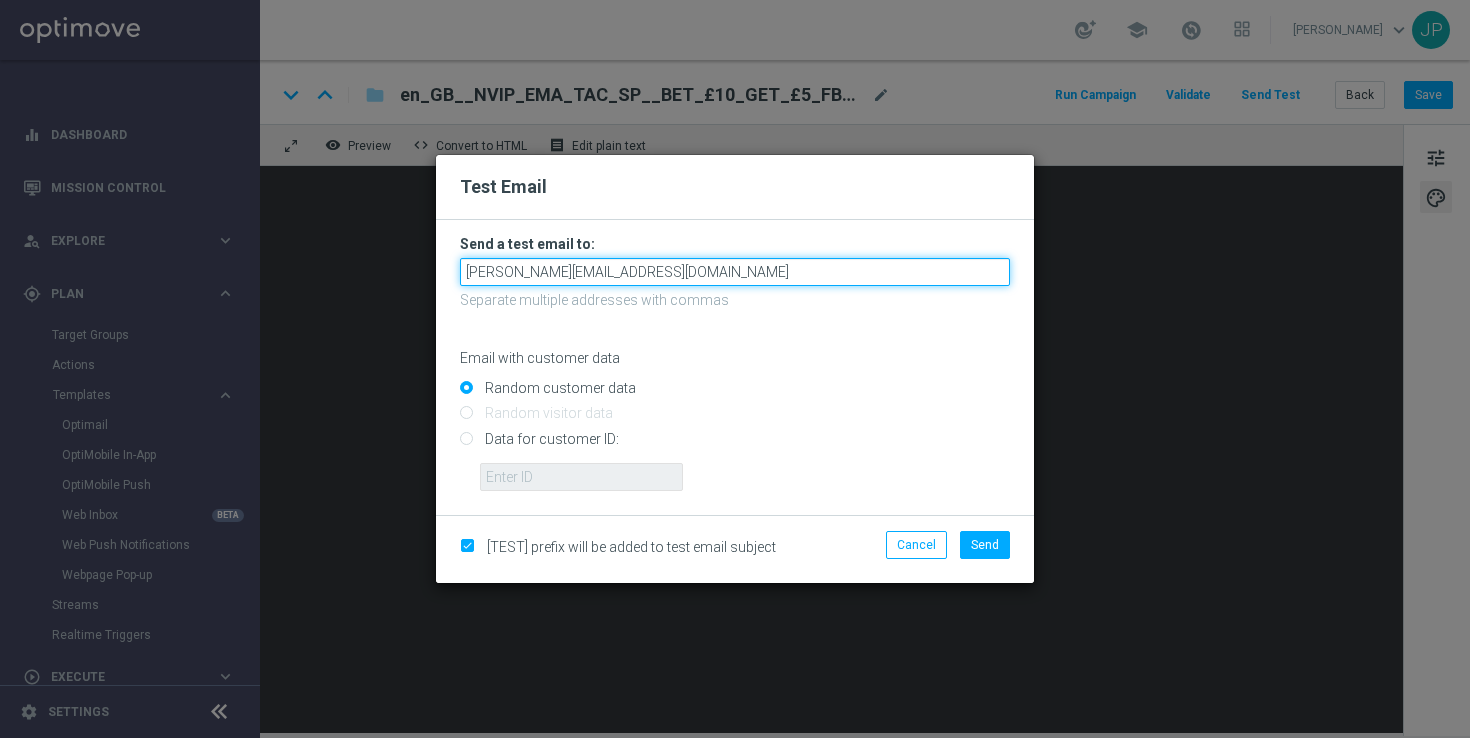 click on "nikola.misotova@lottoland.com" at bounding box center [735, 272] 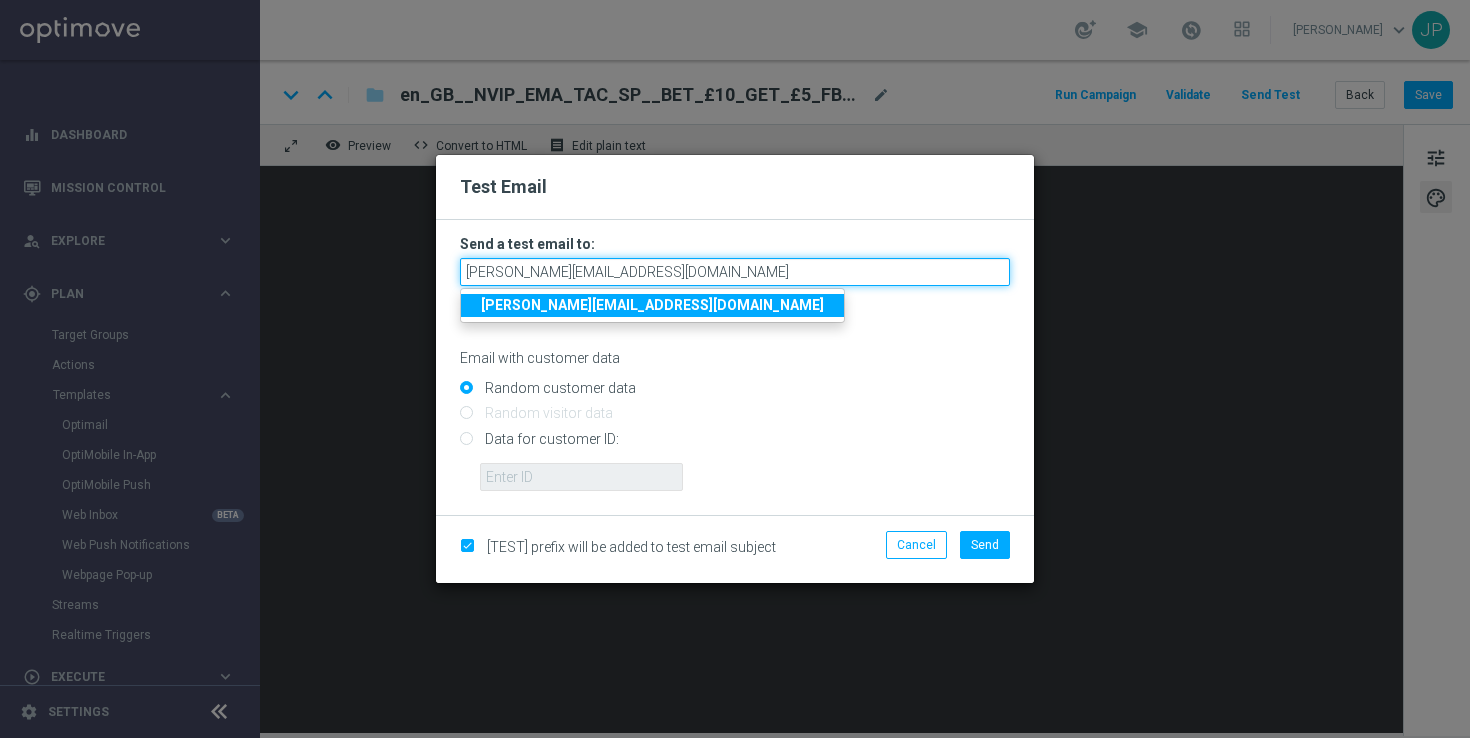 click on "nikola.misotova@lottoland.com" at bounding box center (735, 272) 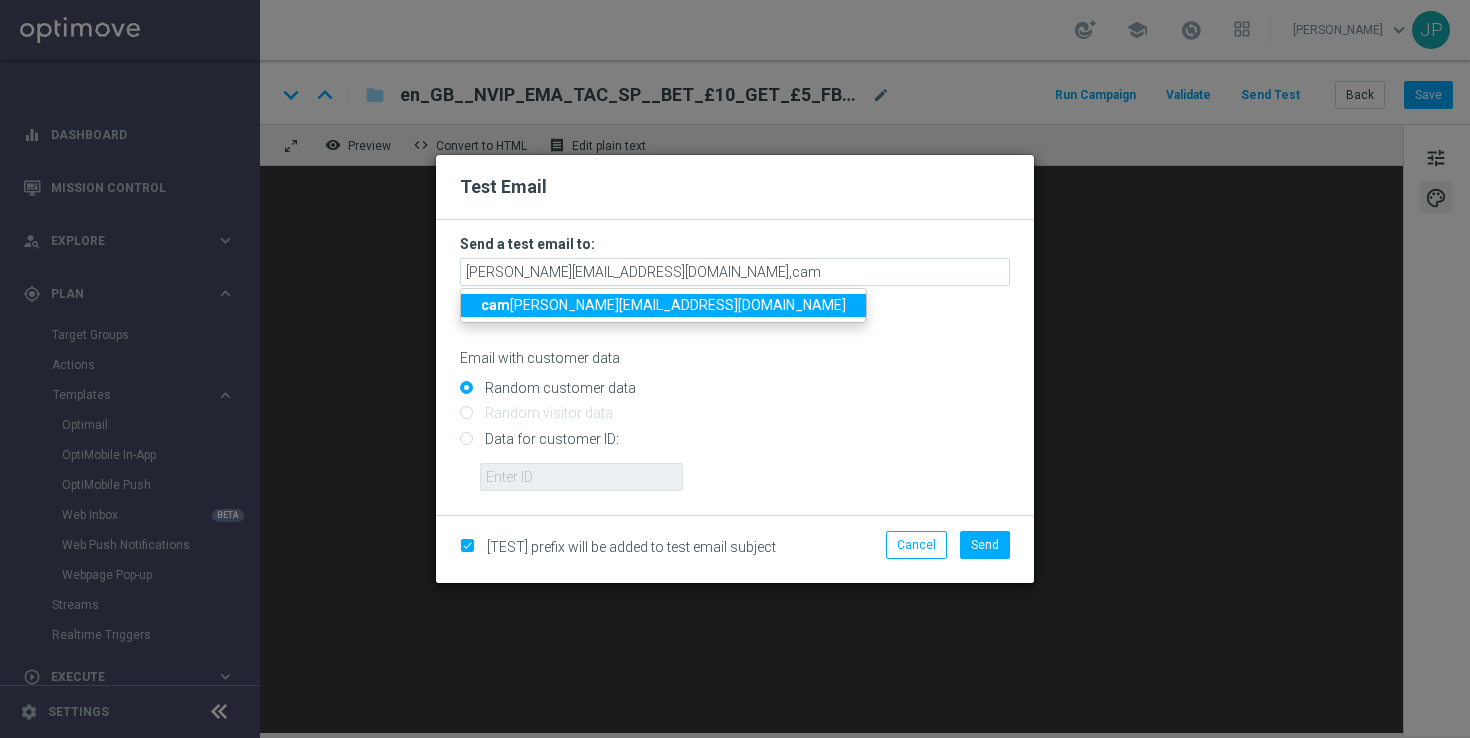 click on "cam eron.botterill@lottoland.com" at bounding box center (663, 305) 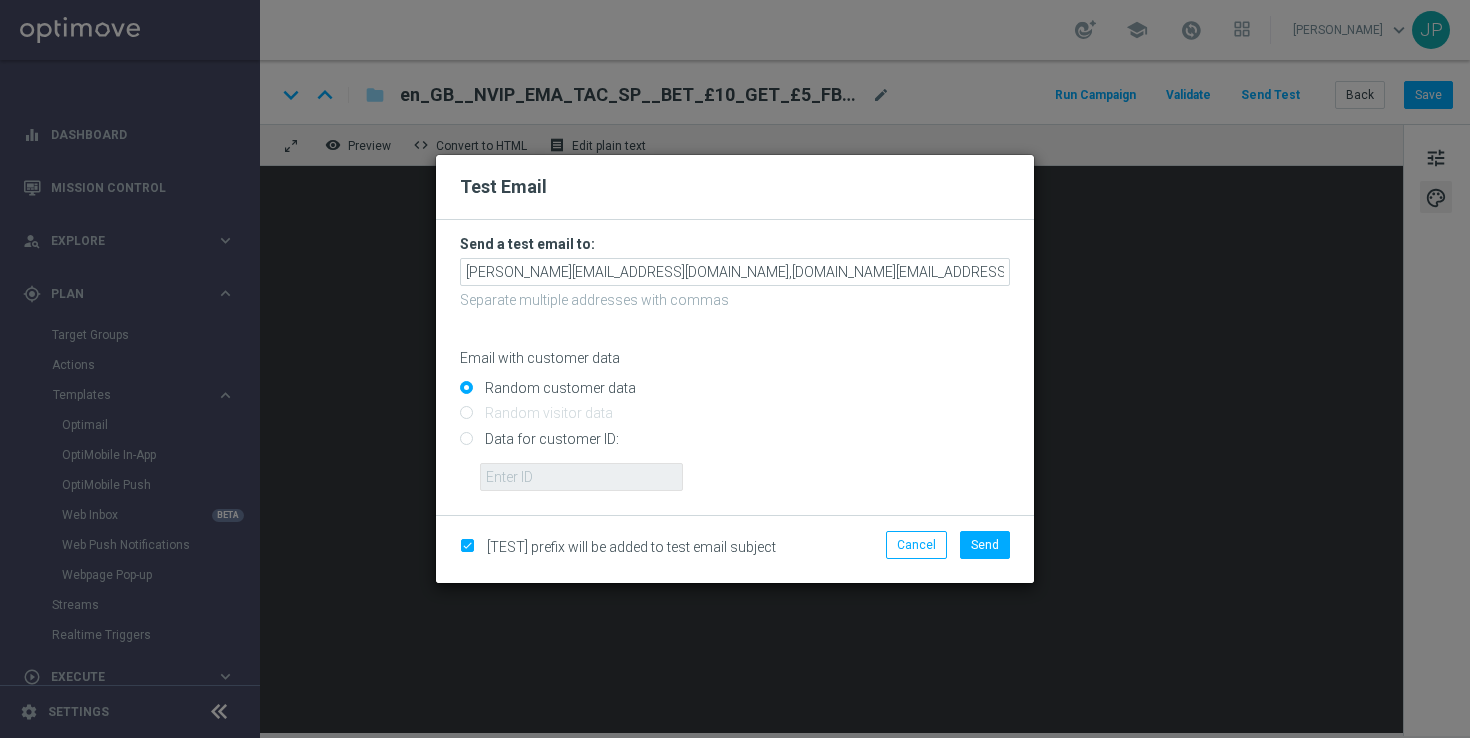 click on "Data for customer ID:" at bounding box center (735, 447) 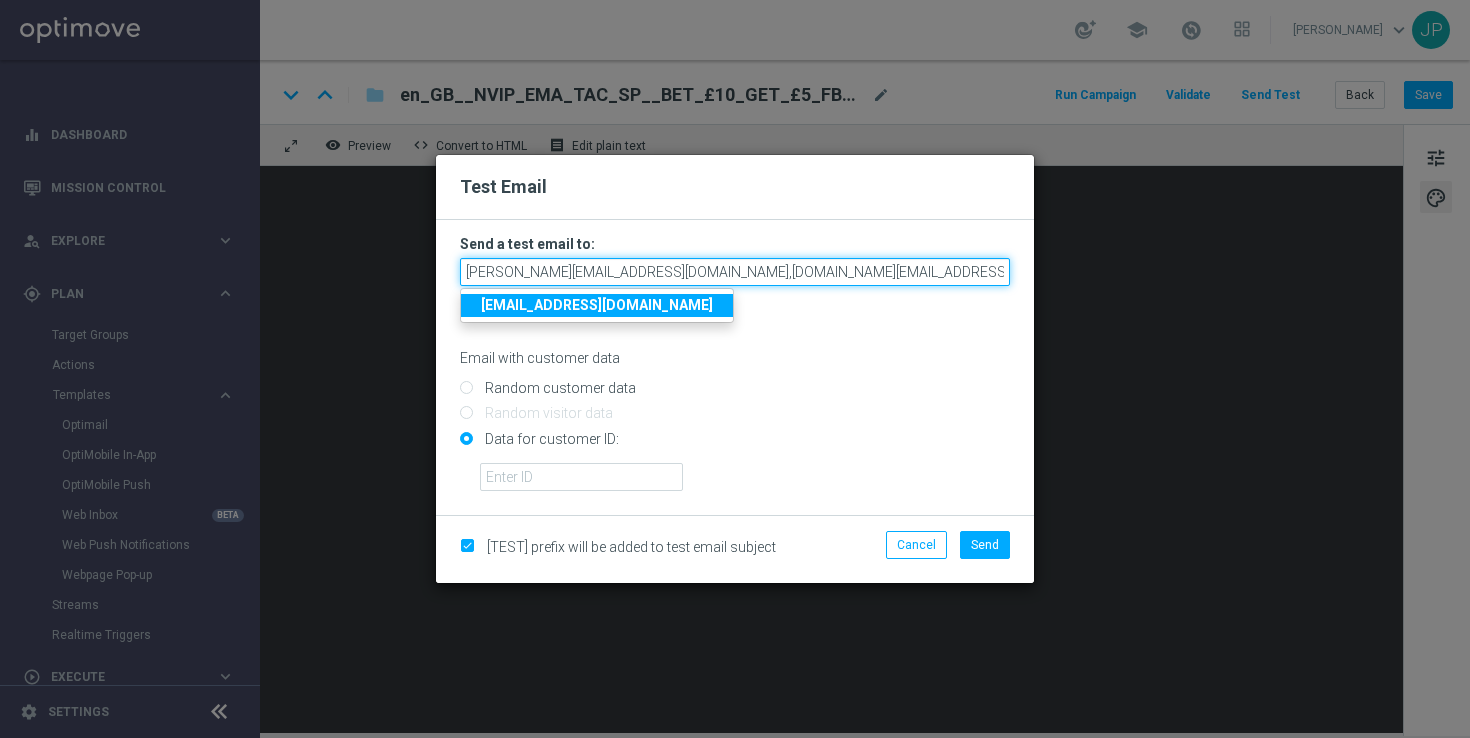 click on "nikola.misotova@lottoland.com,cameron.botterill@lottoland.com" at bounding box center (735, 272) 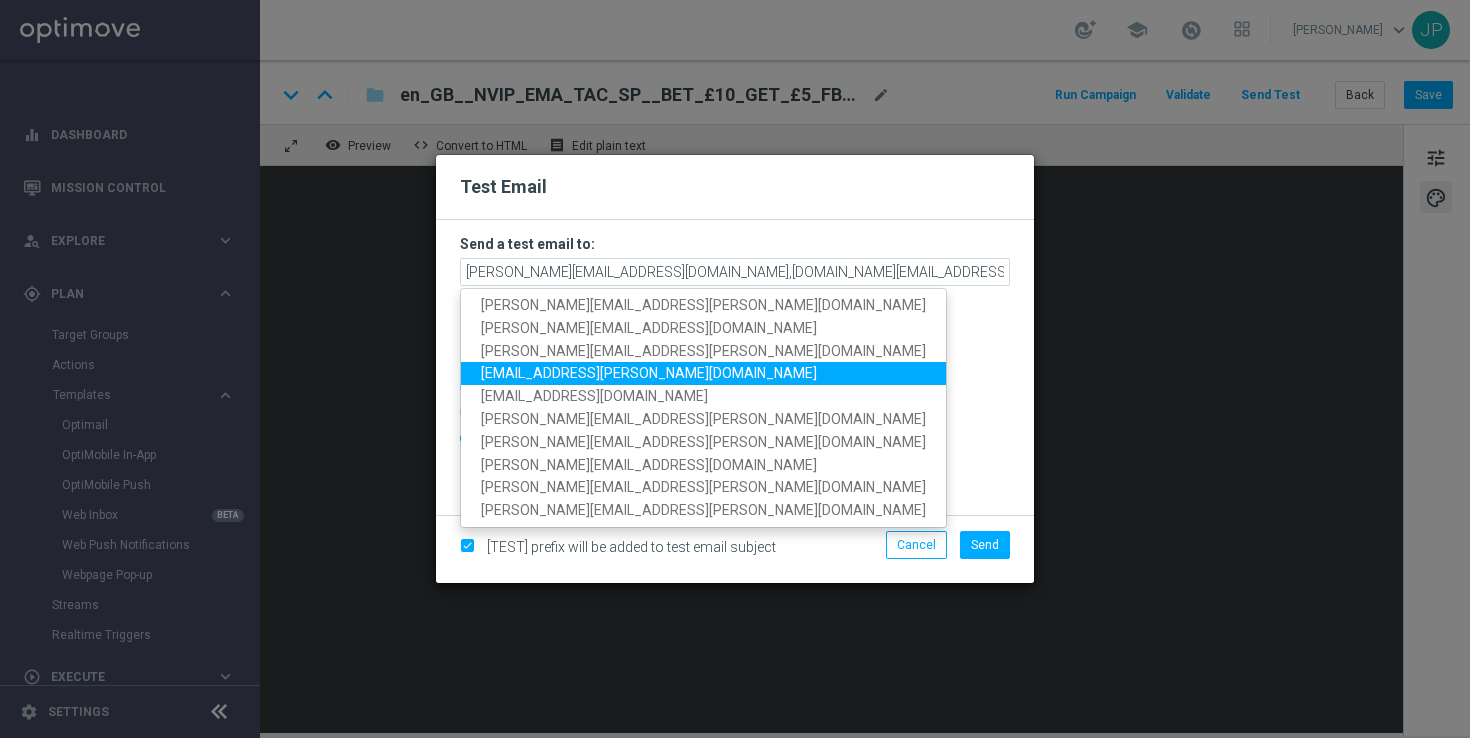 click on "max.pichon@lottoland.com" at bounding box center (649, 373) 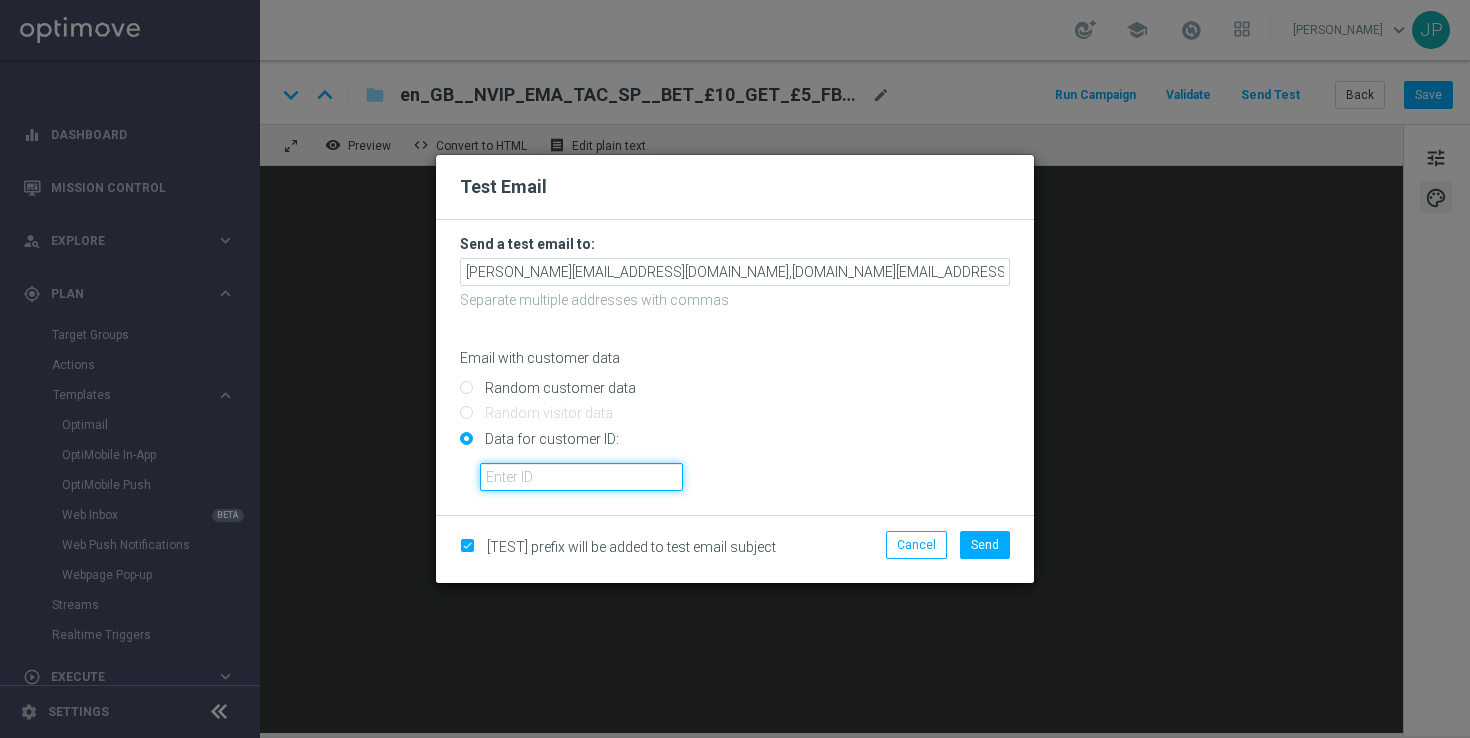 click at bounding box center (581, 477) 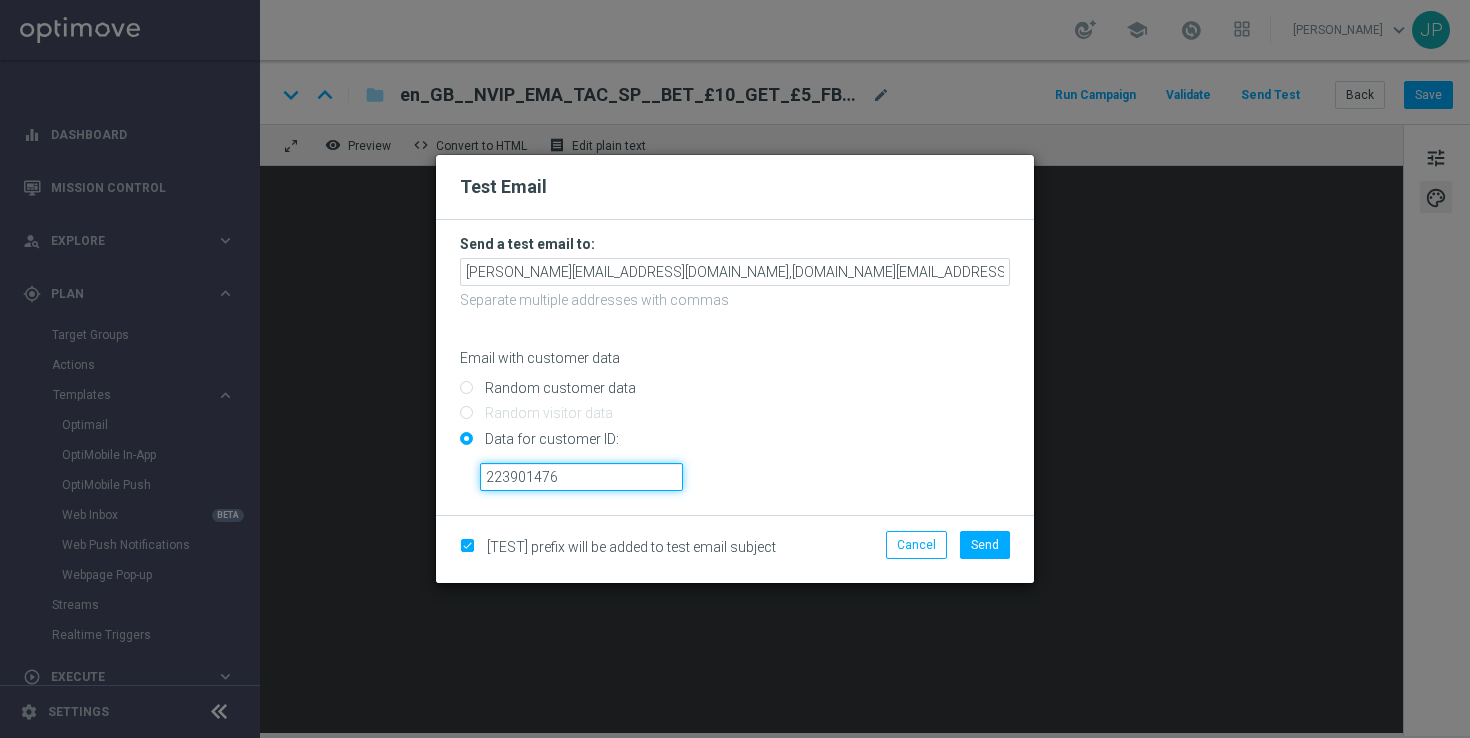 type on "223901476" 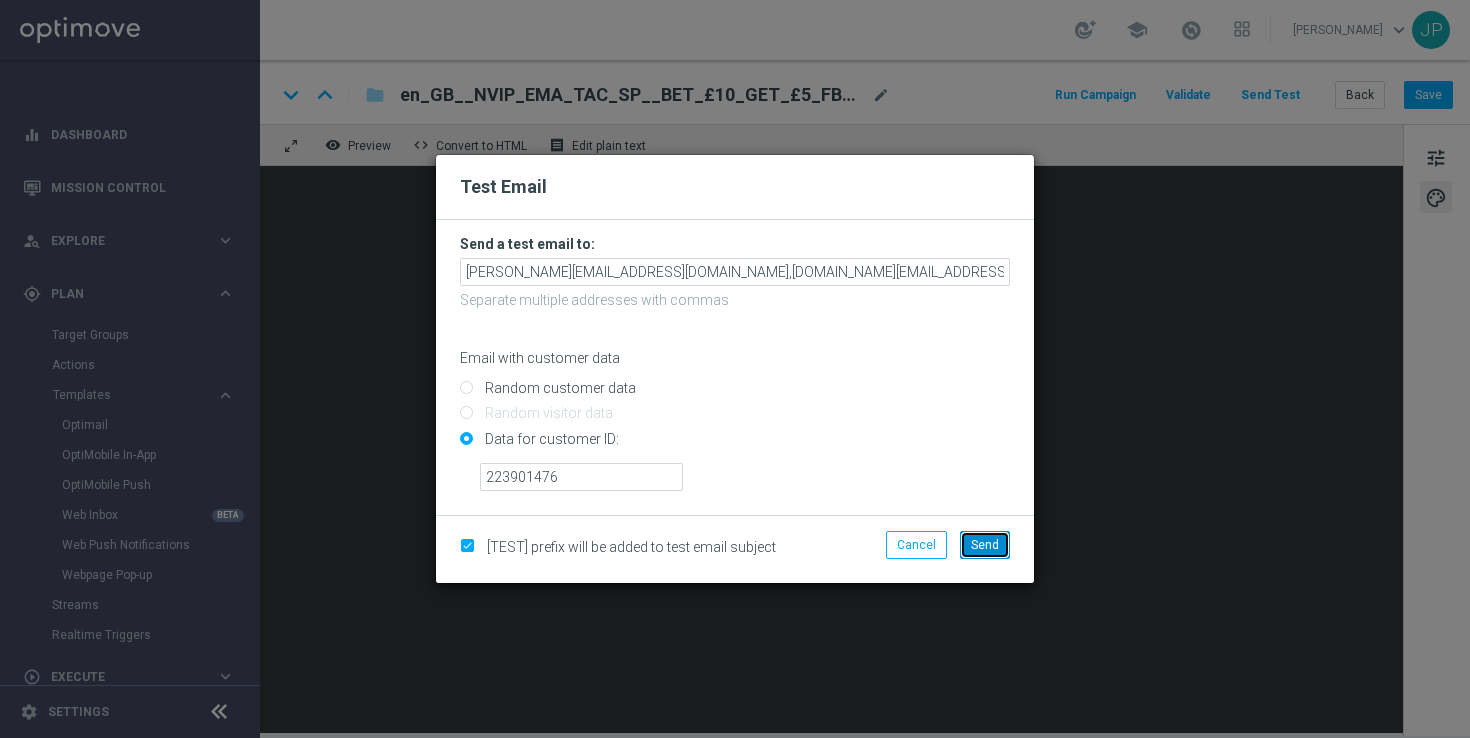 click on "Send" 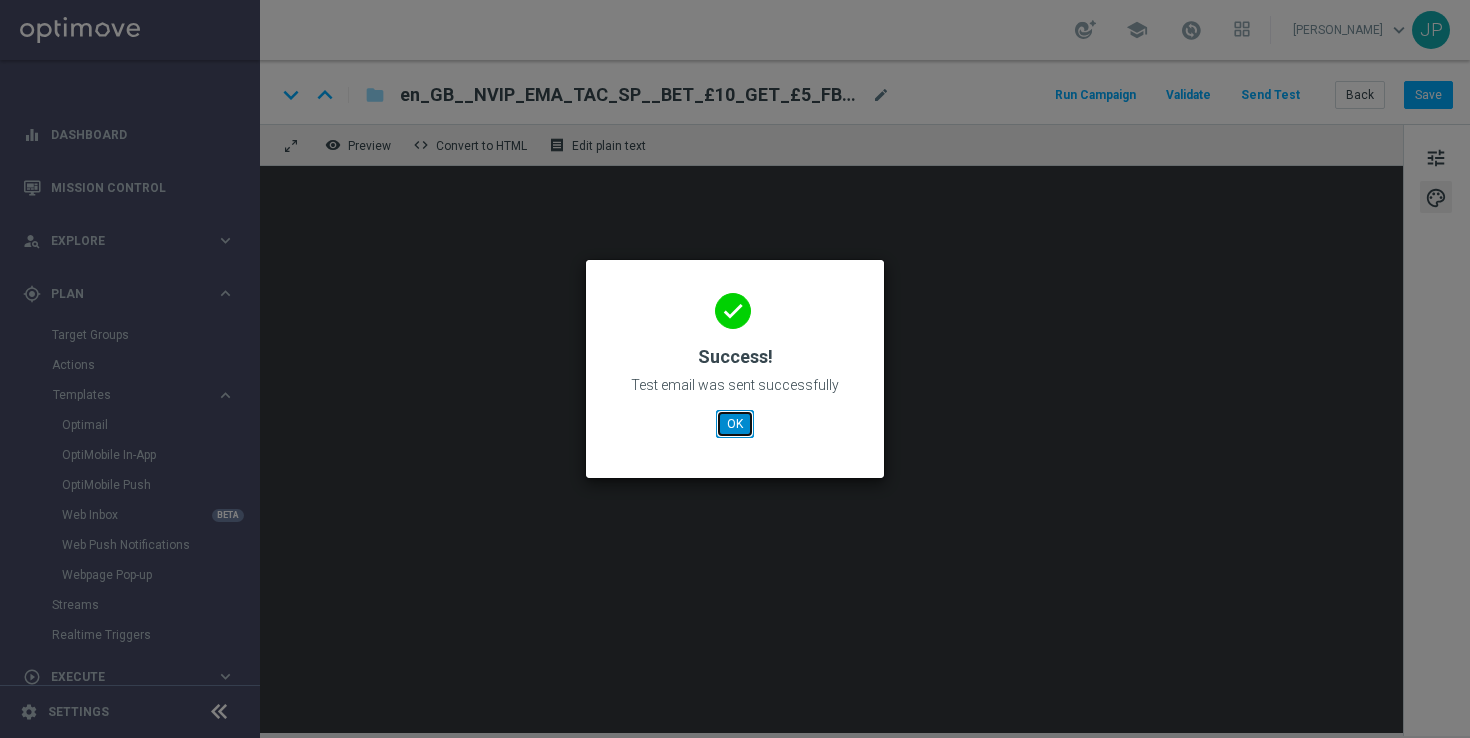 click on "OK" 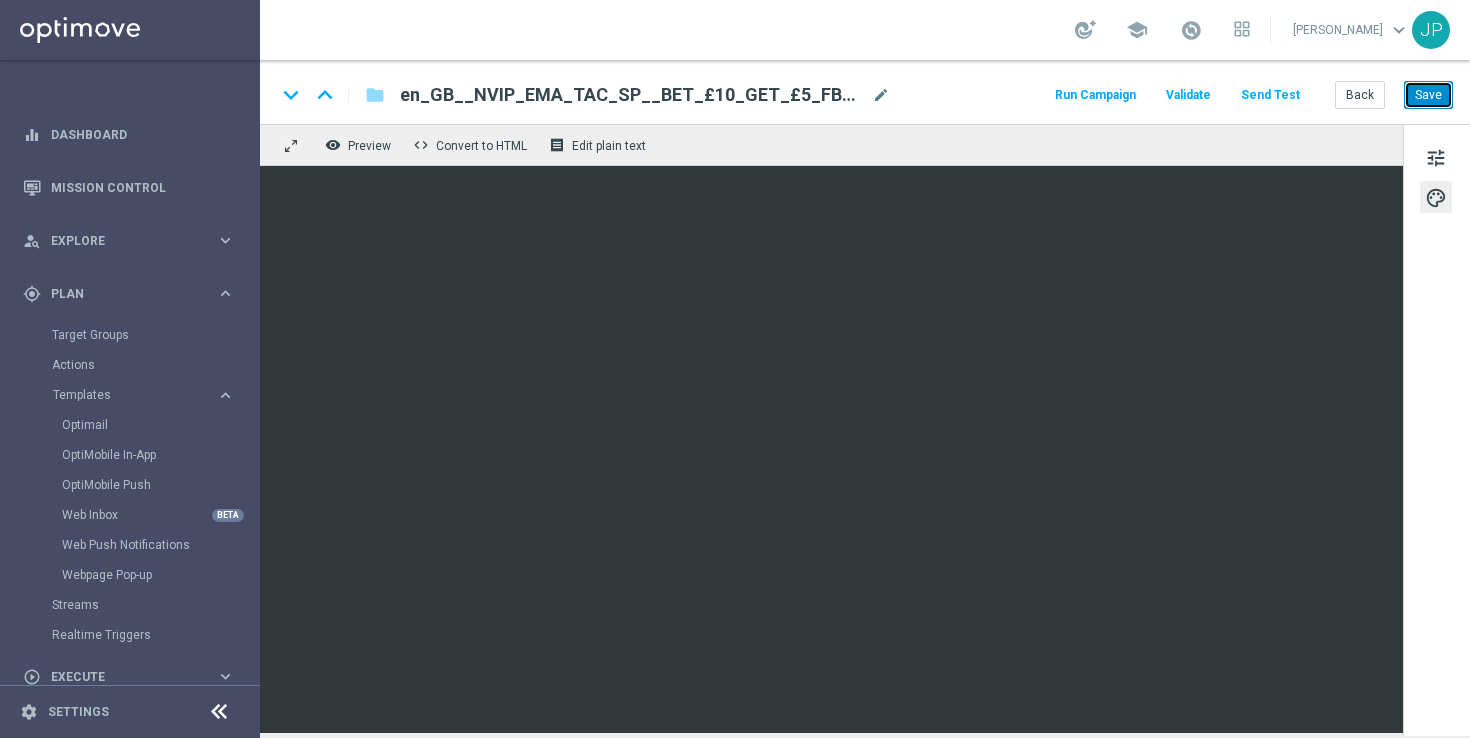 click on "Save" at bounding box center [1428, 95] 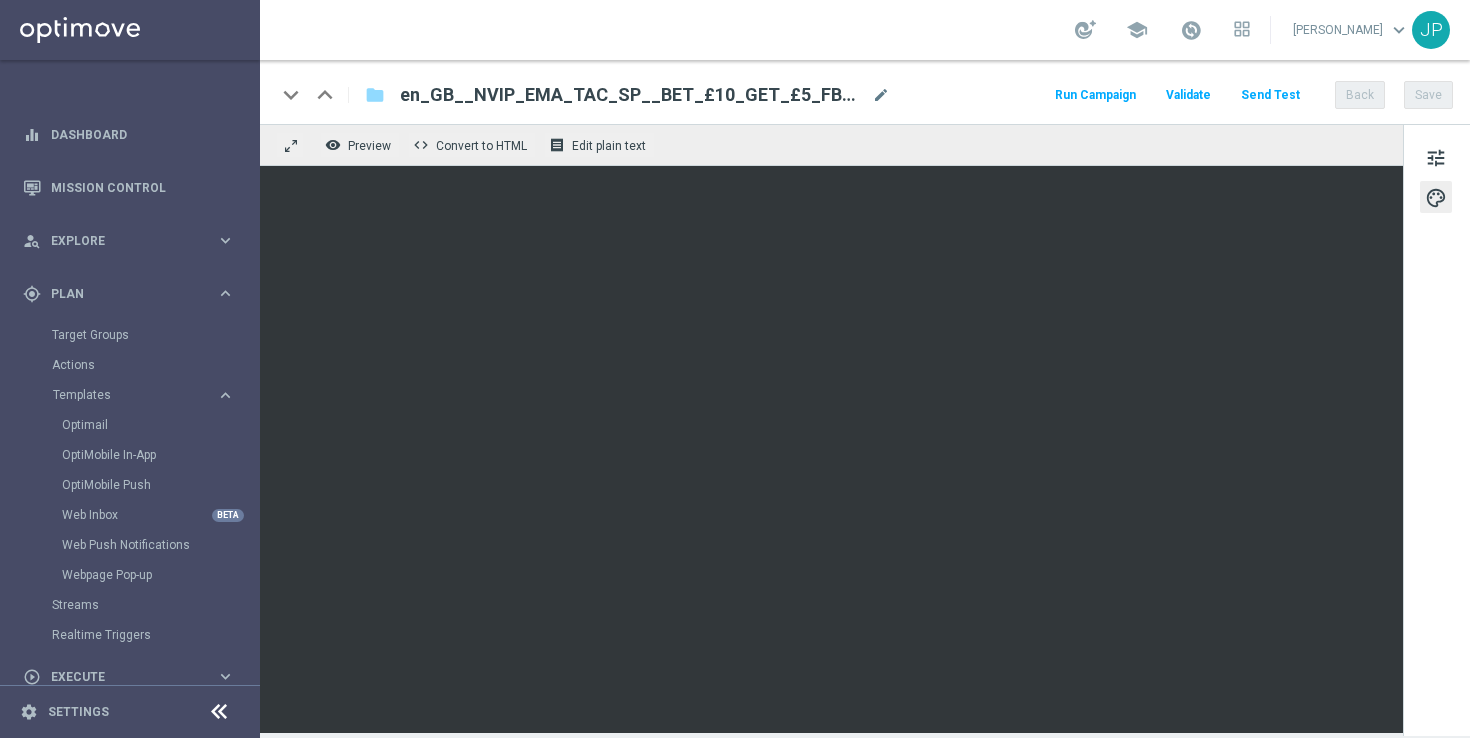 click on "Send Test" 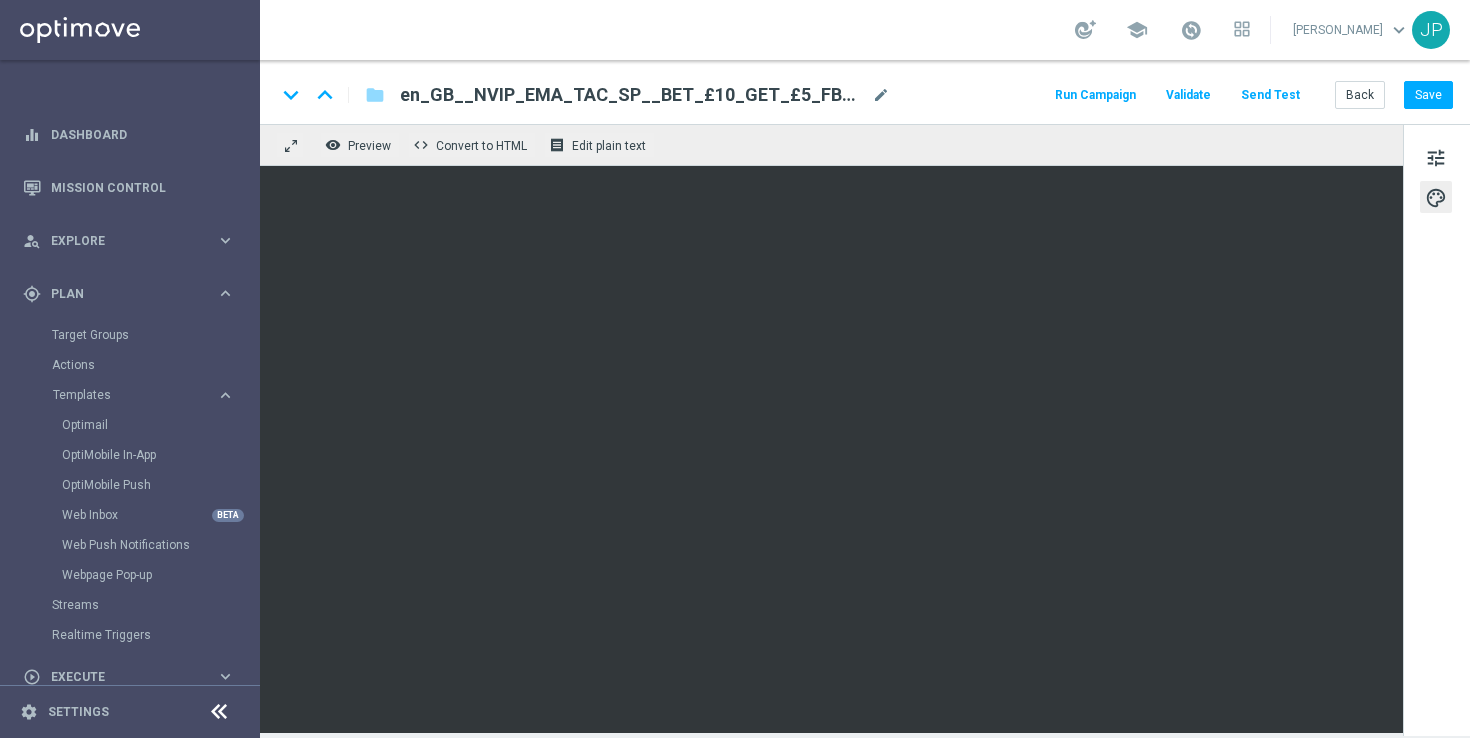 click on "Send Test" 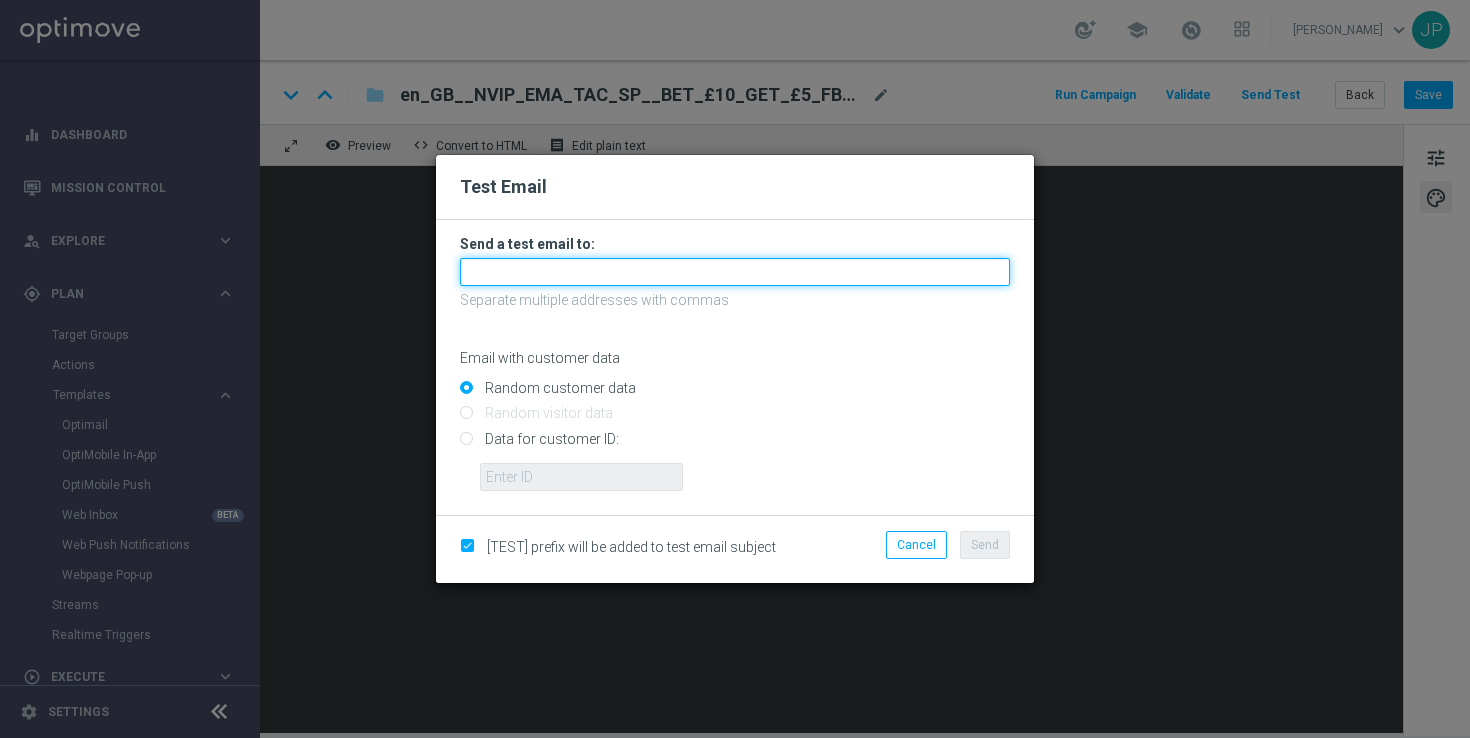 click at bounding box center [735, 272] 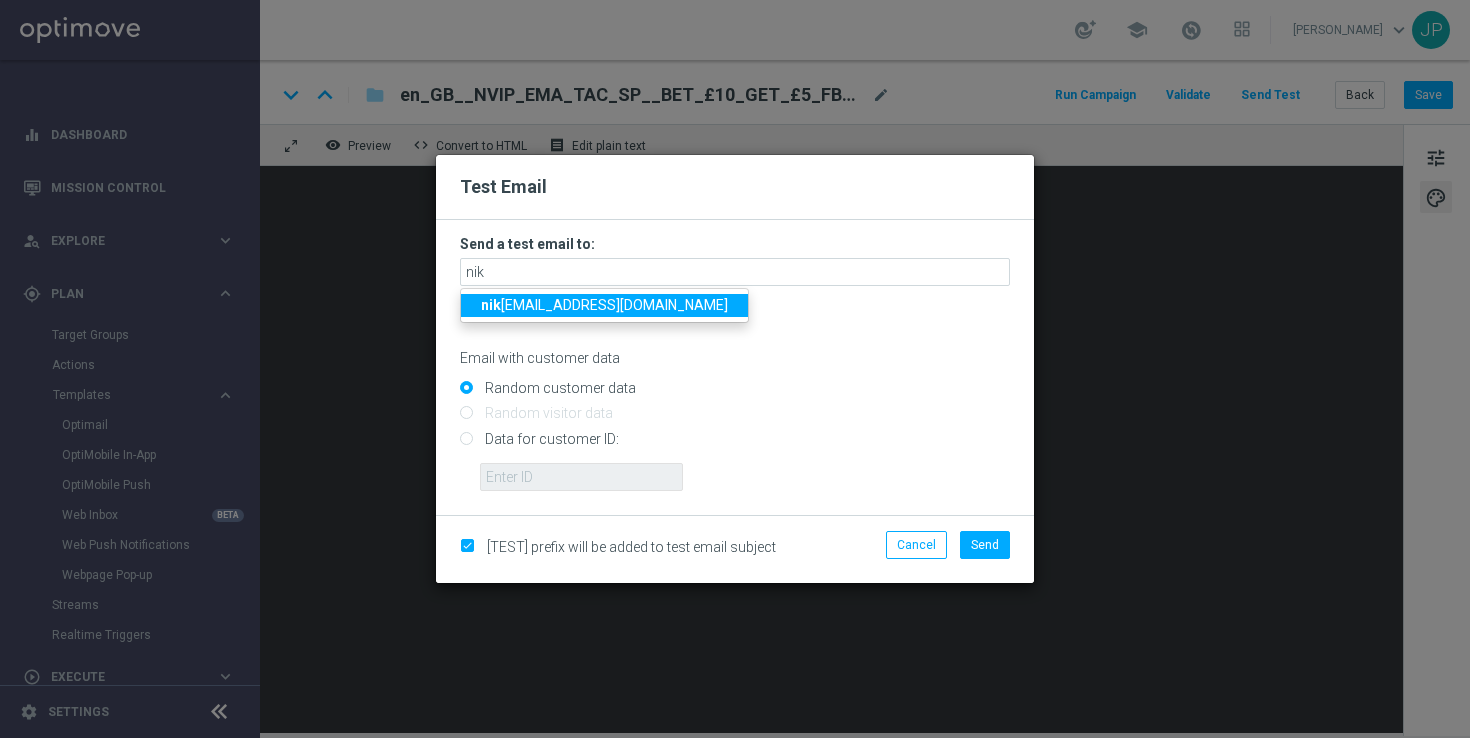 click on "nik ola.misotova@lottoland.com" at bounding box center (604, 305) 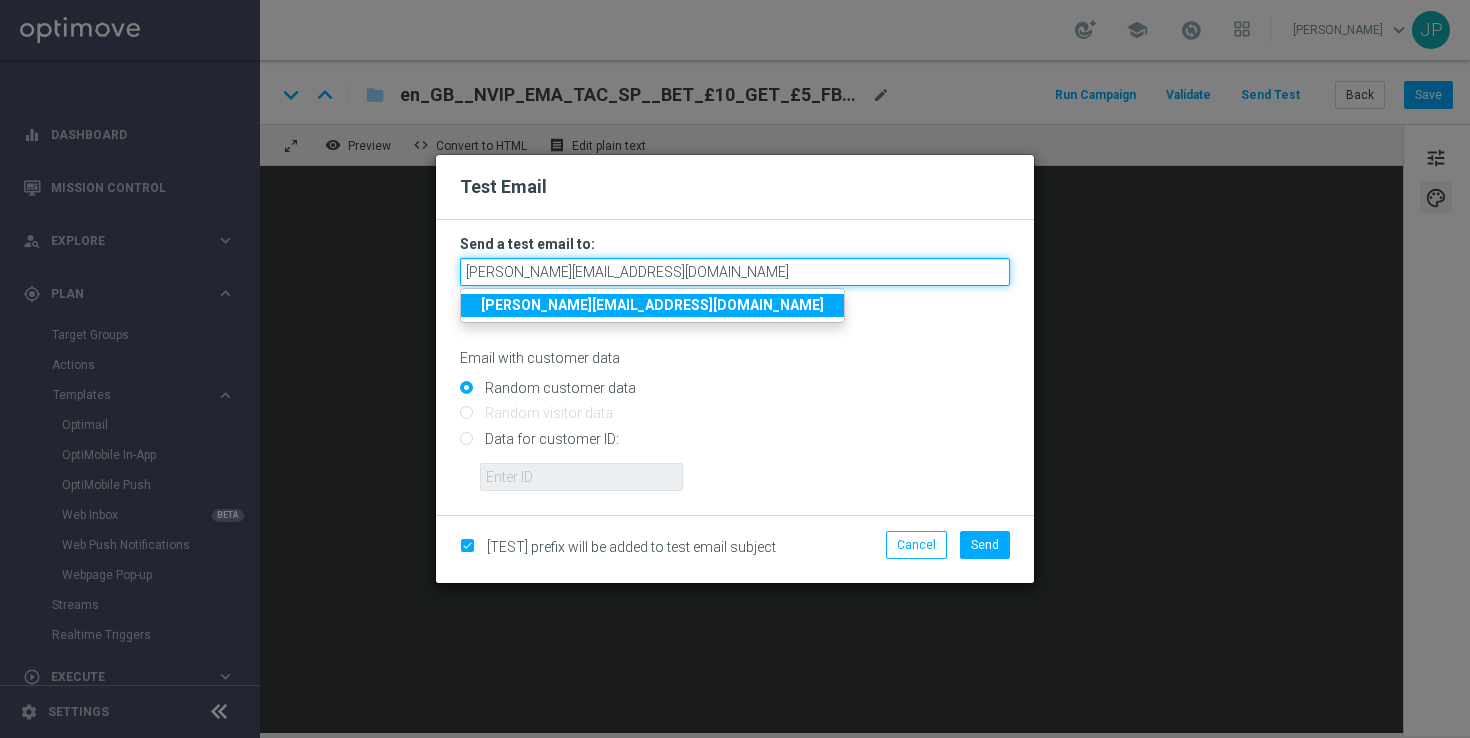 click on "nikola.misotova@lottoland.com" at bounding box center [735, 272] 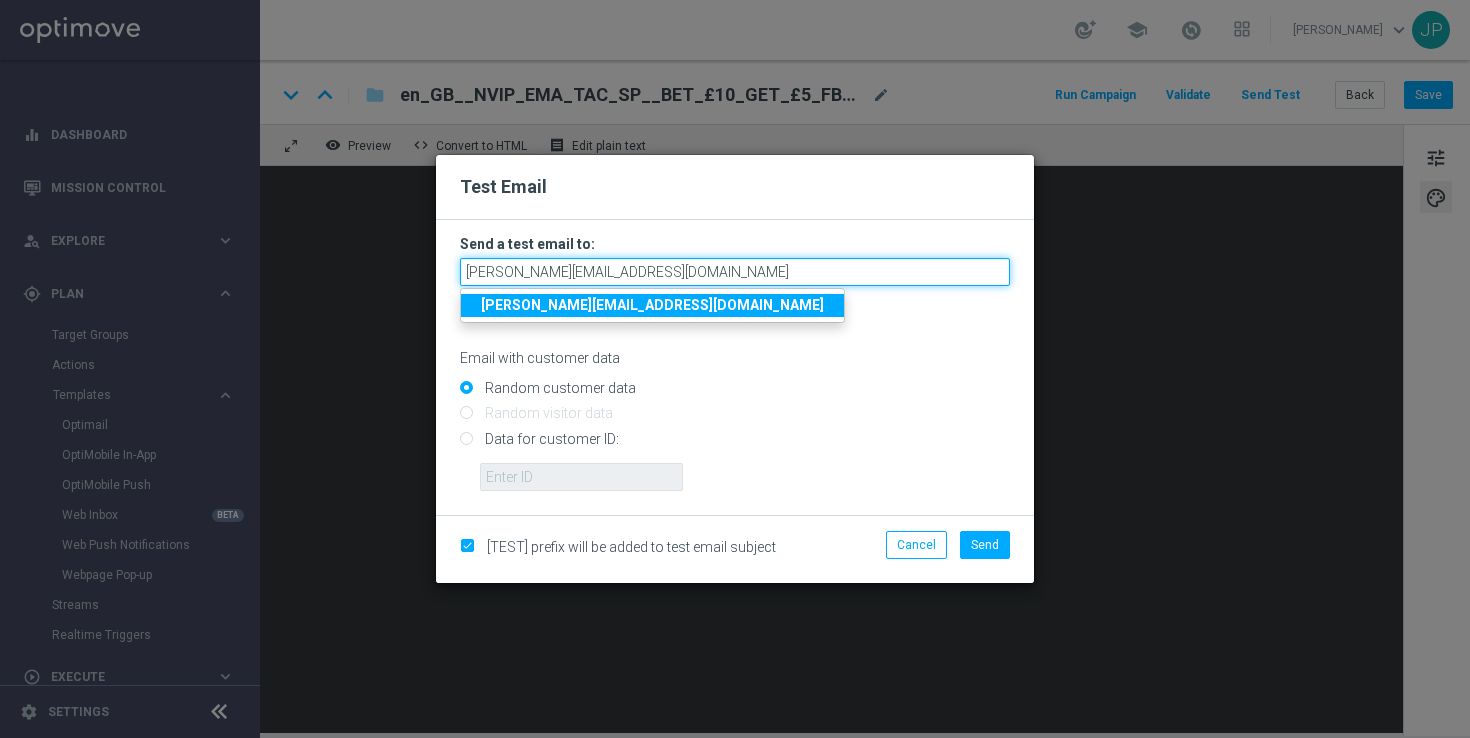 click on "nikola.misotova@lottoland.com" at bounding box center [735, 272] 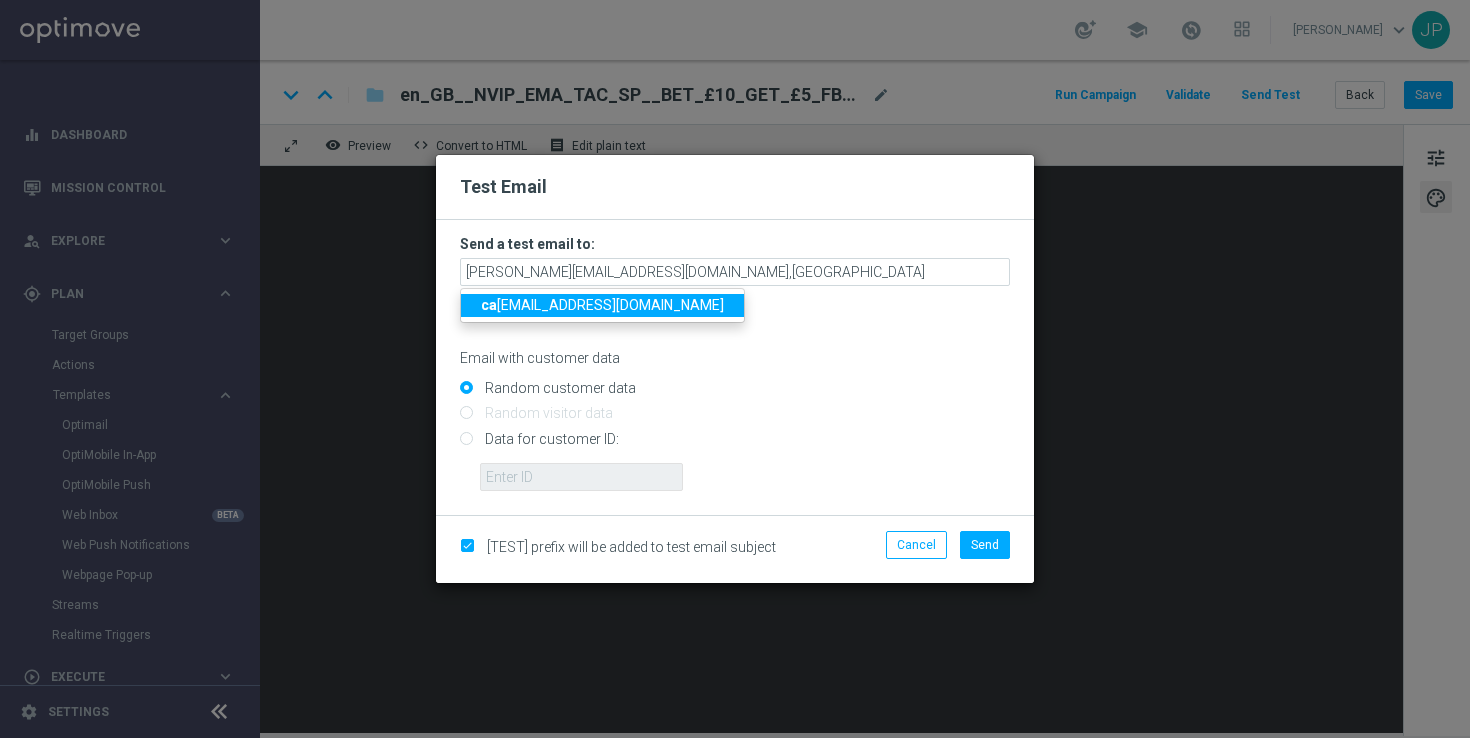 click on "ca meron.botterill@lottoland.com" at bounding box center (602, 305) 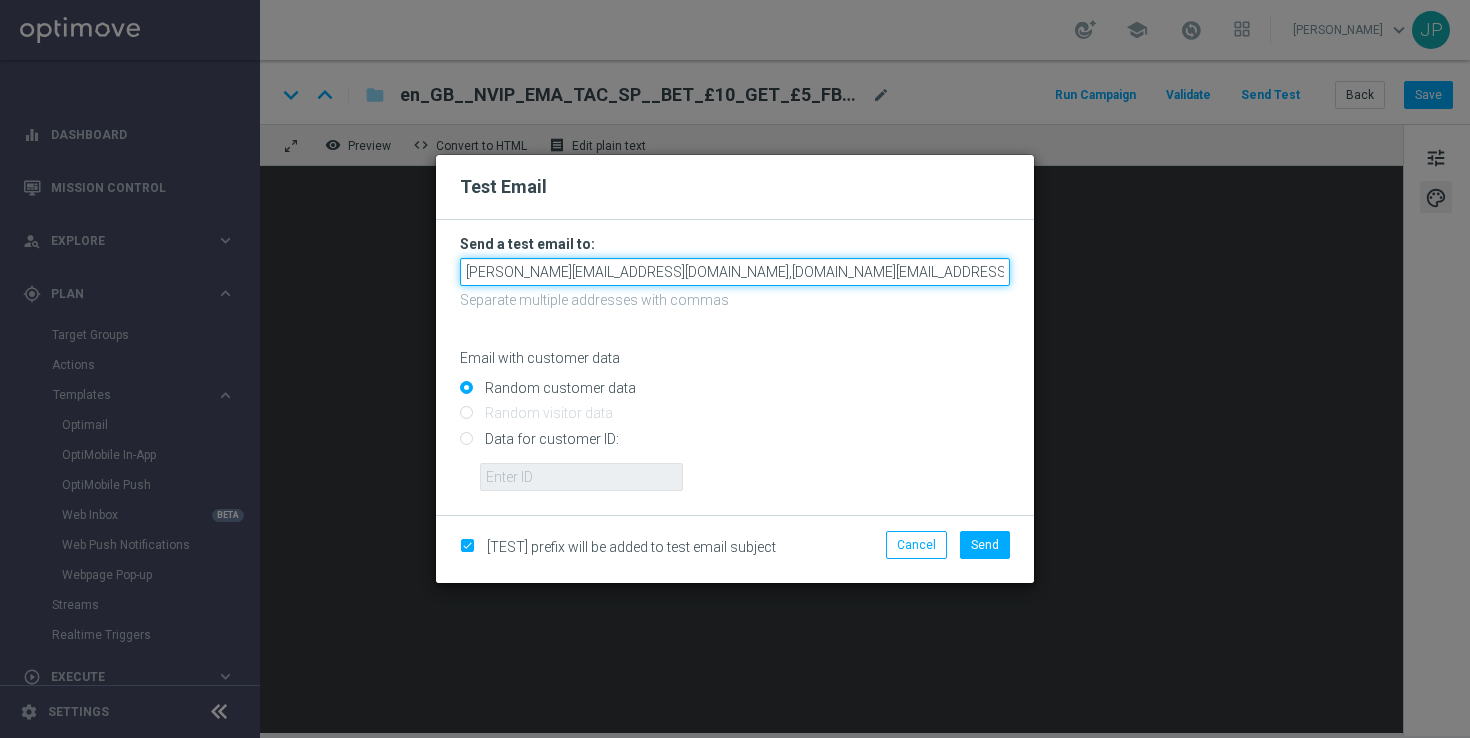 click on "nikola.misotova@lottoland.com,cameron.botterill@lottoland.com" at bounding box center (735, 272) 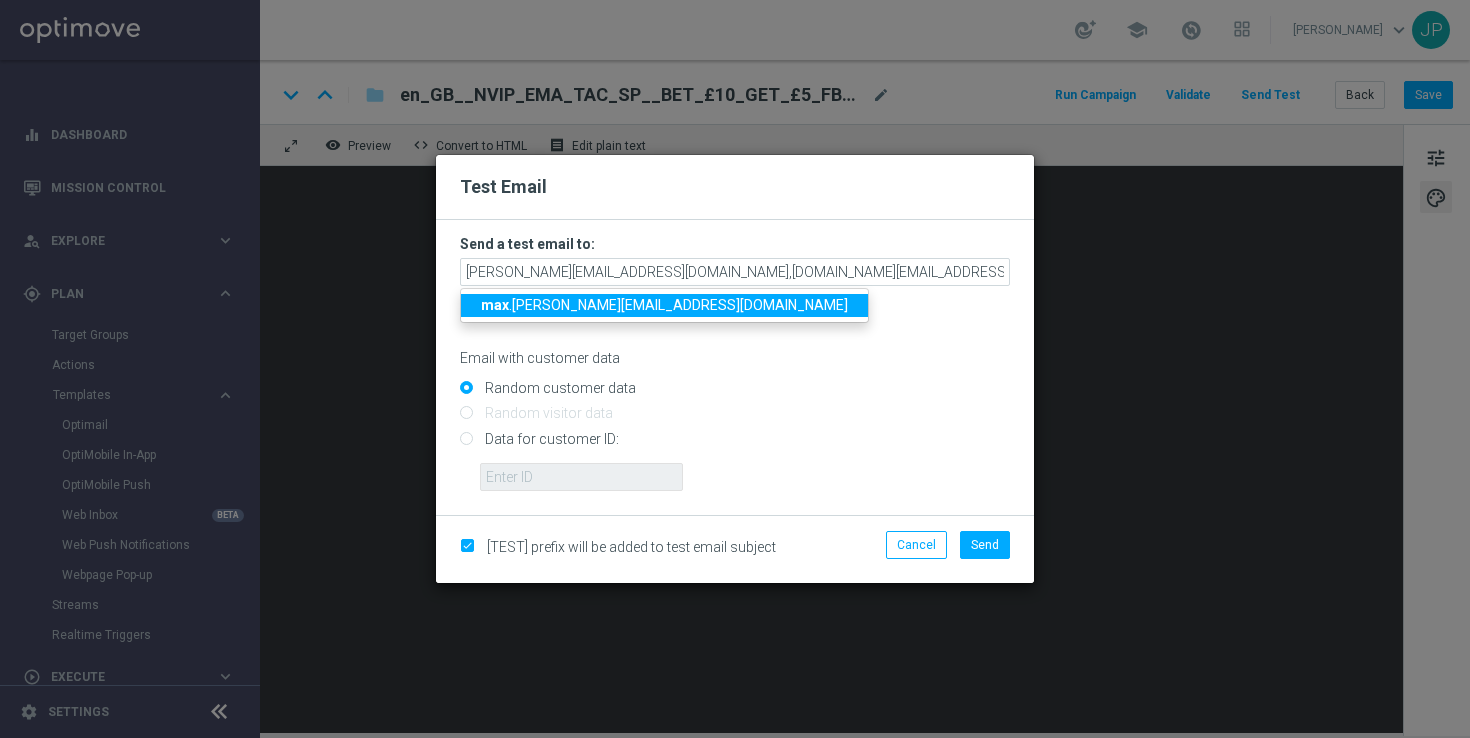 click on "max .pichon@lottoland.com" at bounding box center [664, 305] 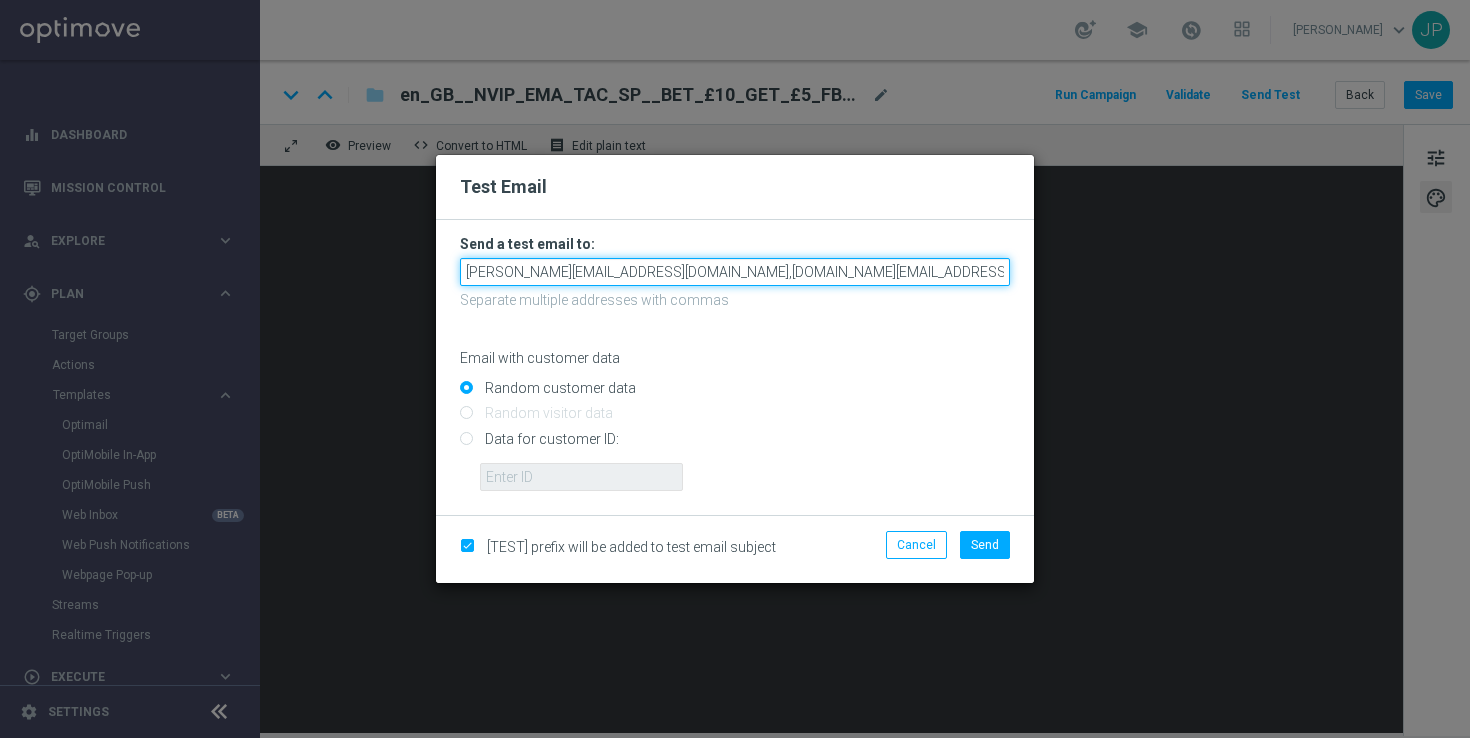 click on "nikola.misotova@lottoland.com,cameron.botterill@lottoland.com,max.pichon@lottoland.com" at bounding box center [735, 272] 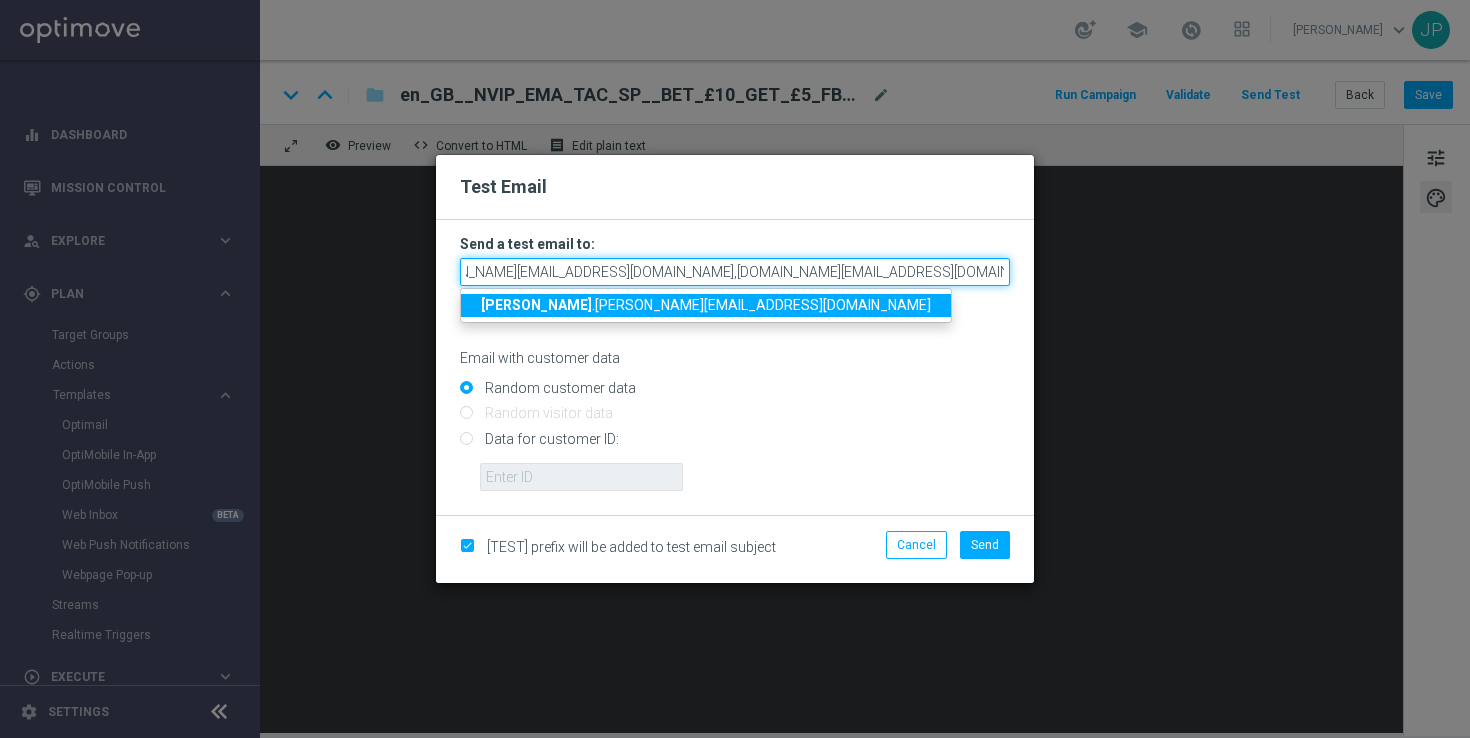 scroll, scrollTop: 0, scrollLeft: 62, axis: horizontal 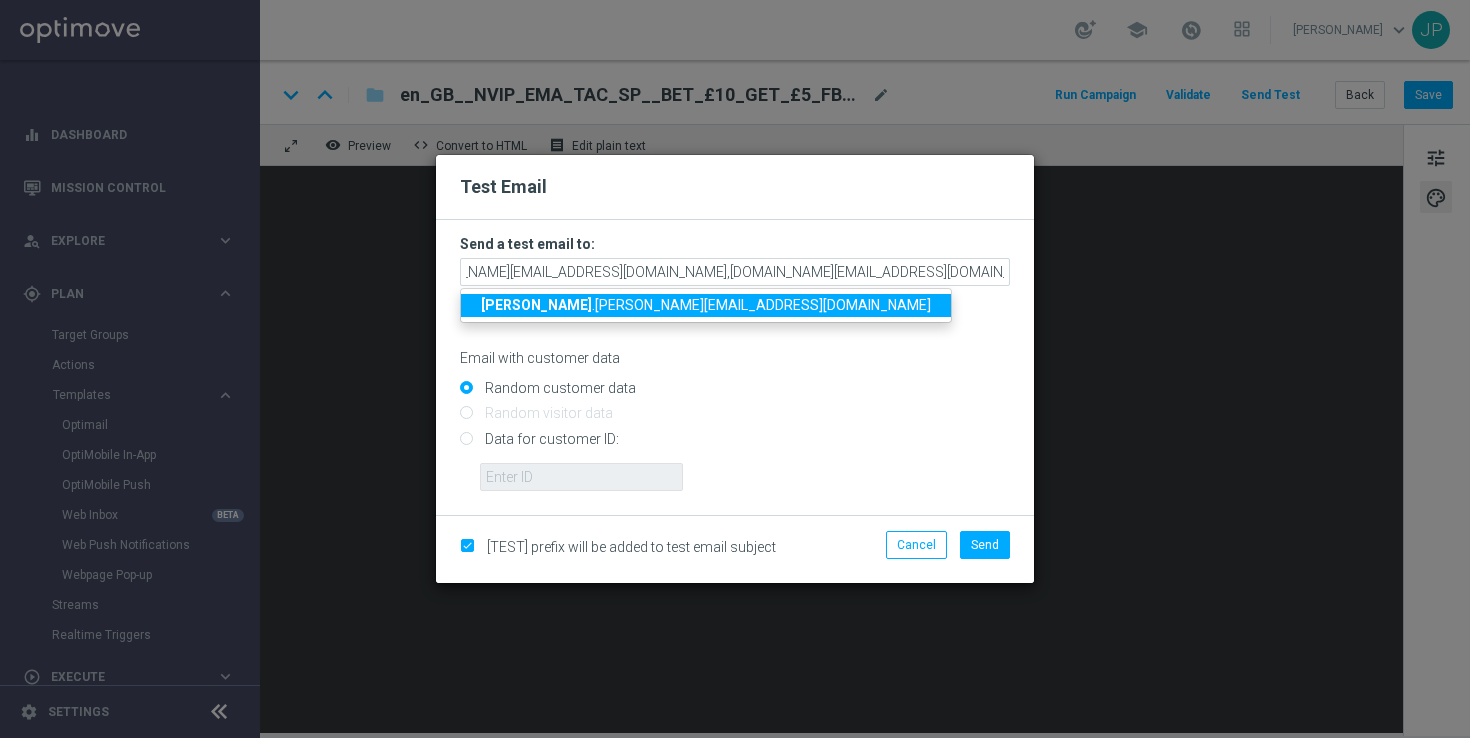click on "ricky .hubbard@lottoland.com" at bounding box center [706, 305] 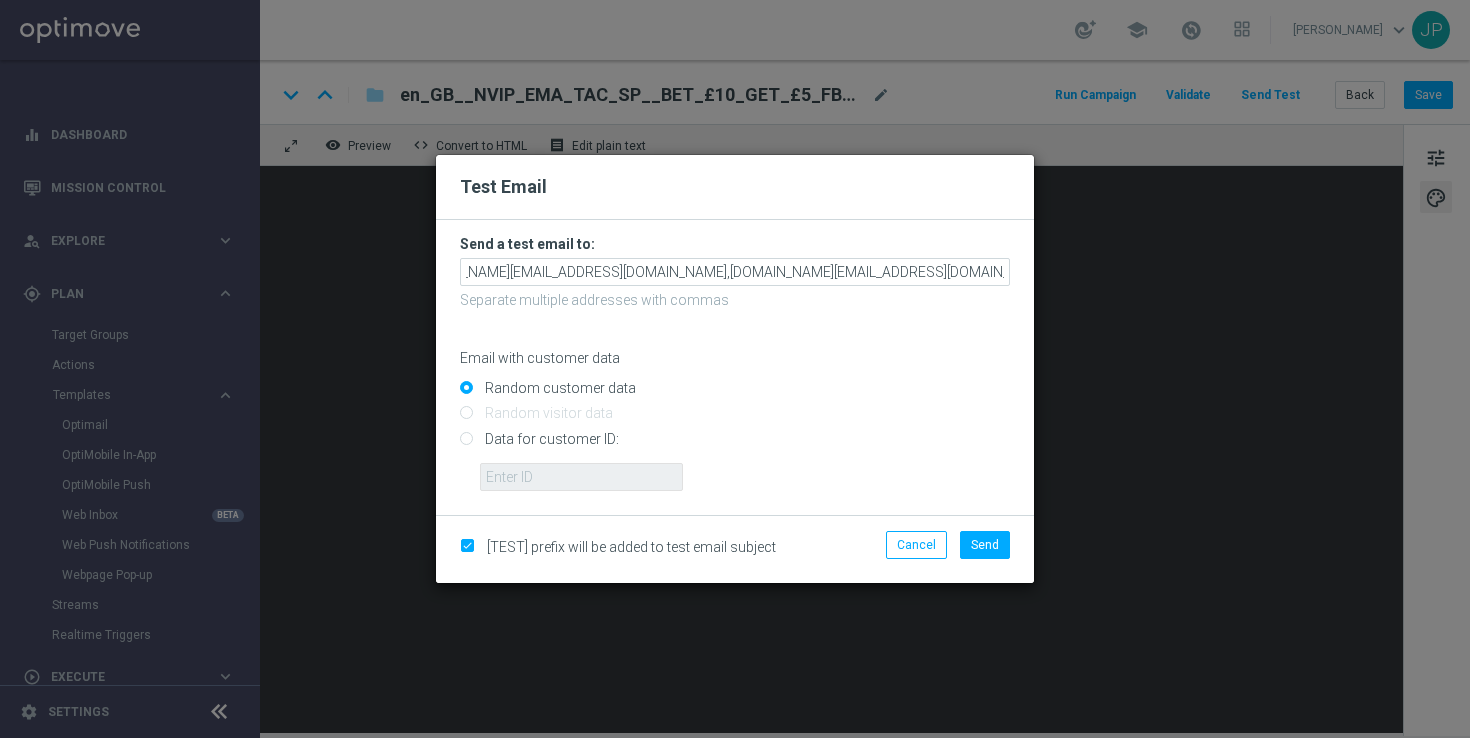 scroll, scrollTop: 0, scrollLeft: 0, axis: both 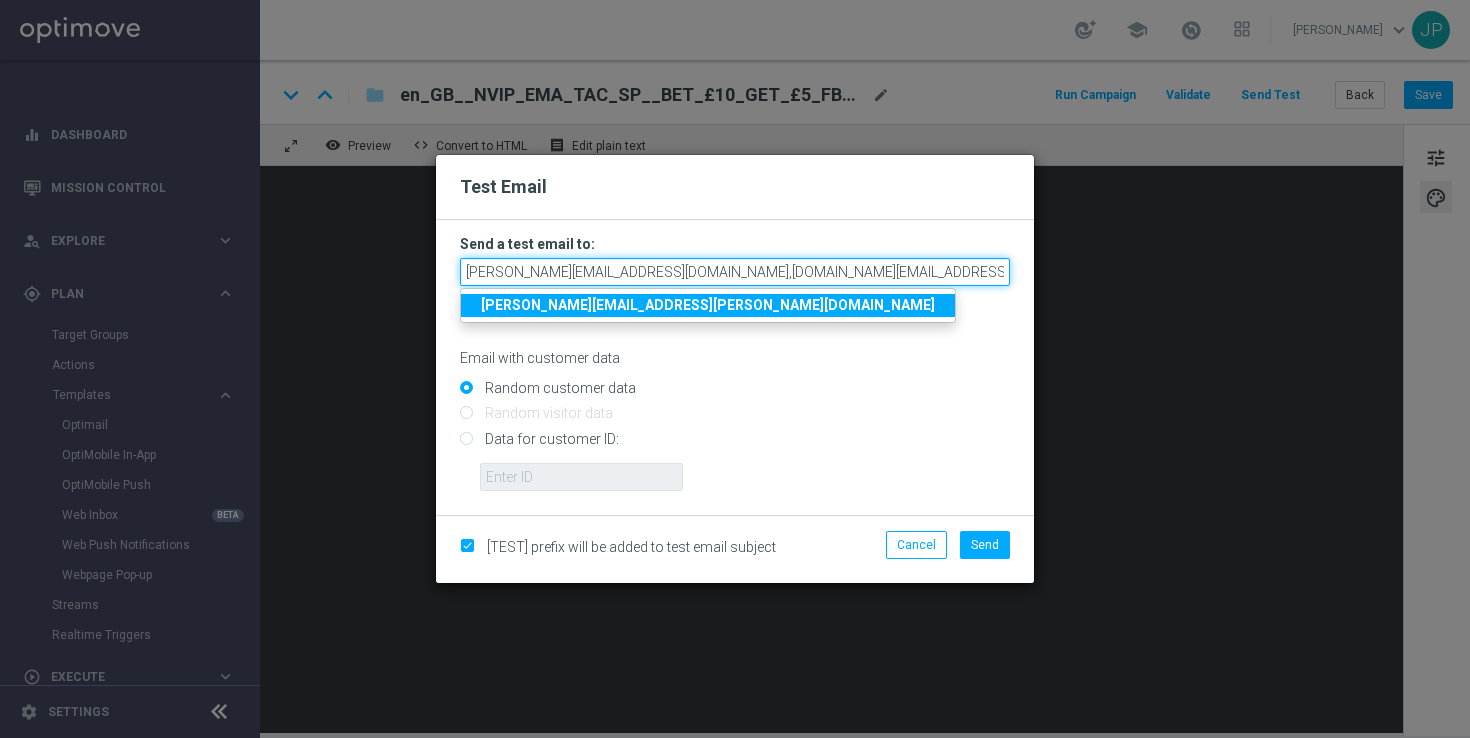 click on "nikola.misotova@lottoland.com,cameron.botterill@lottoland.com,max.pichon@lottoland.com,ricky.hubbard@lottoland.com" at bounding box center (735, 272) 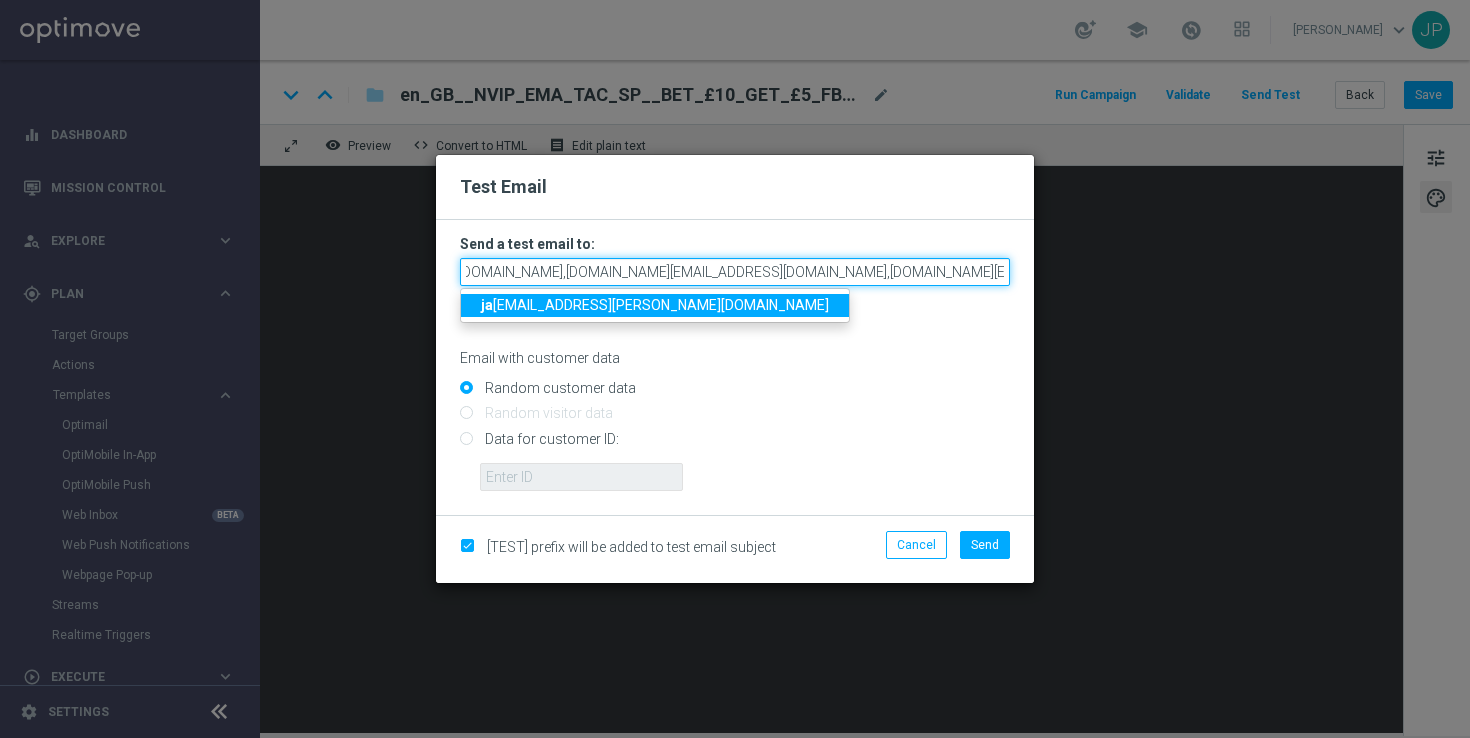 scroll, scrollTop: 0, scrollLeft: 253, axis: horizontal 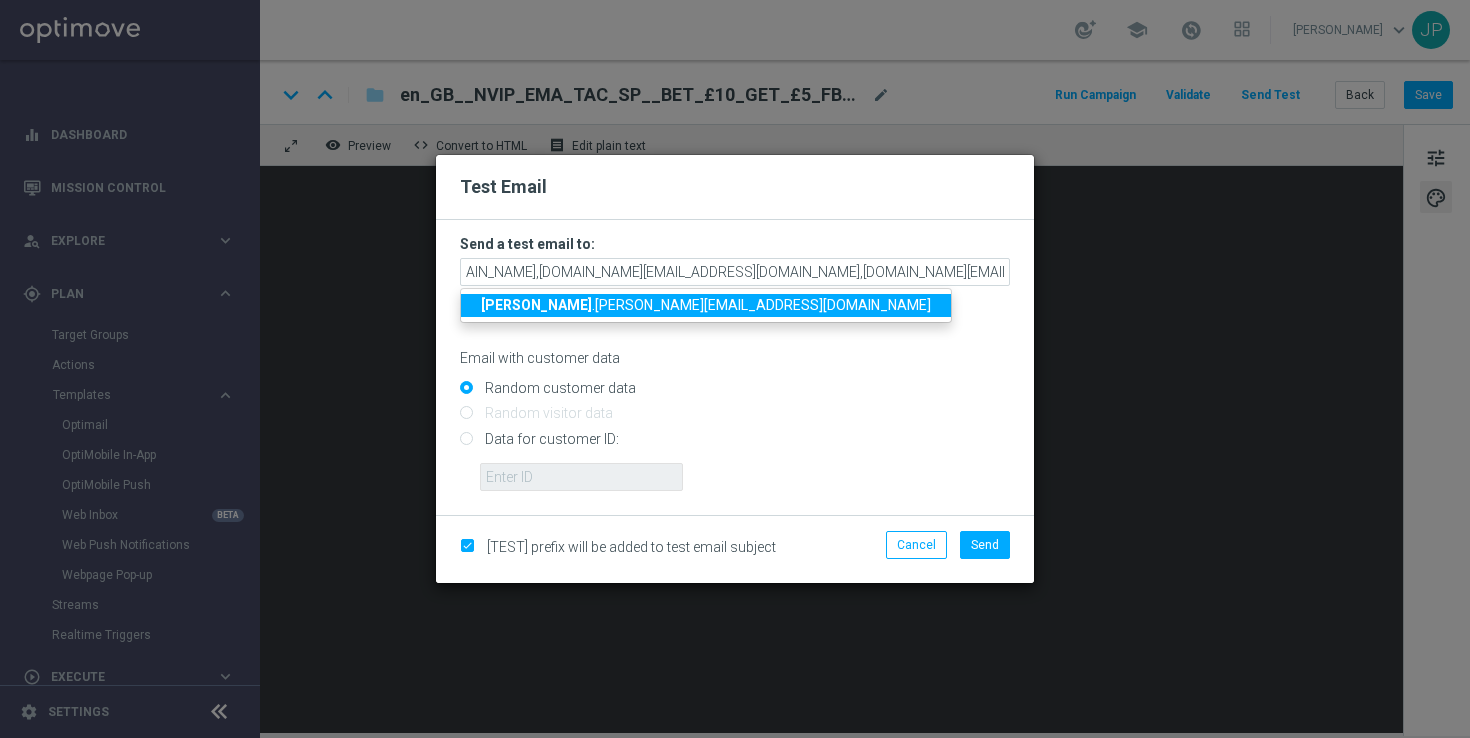 click on "james .parr@lottoland.com" at bounding box center [706, 305] 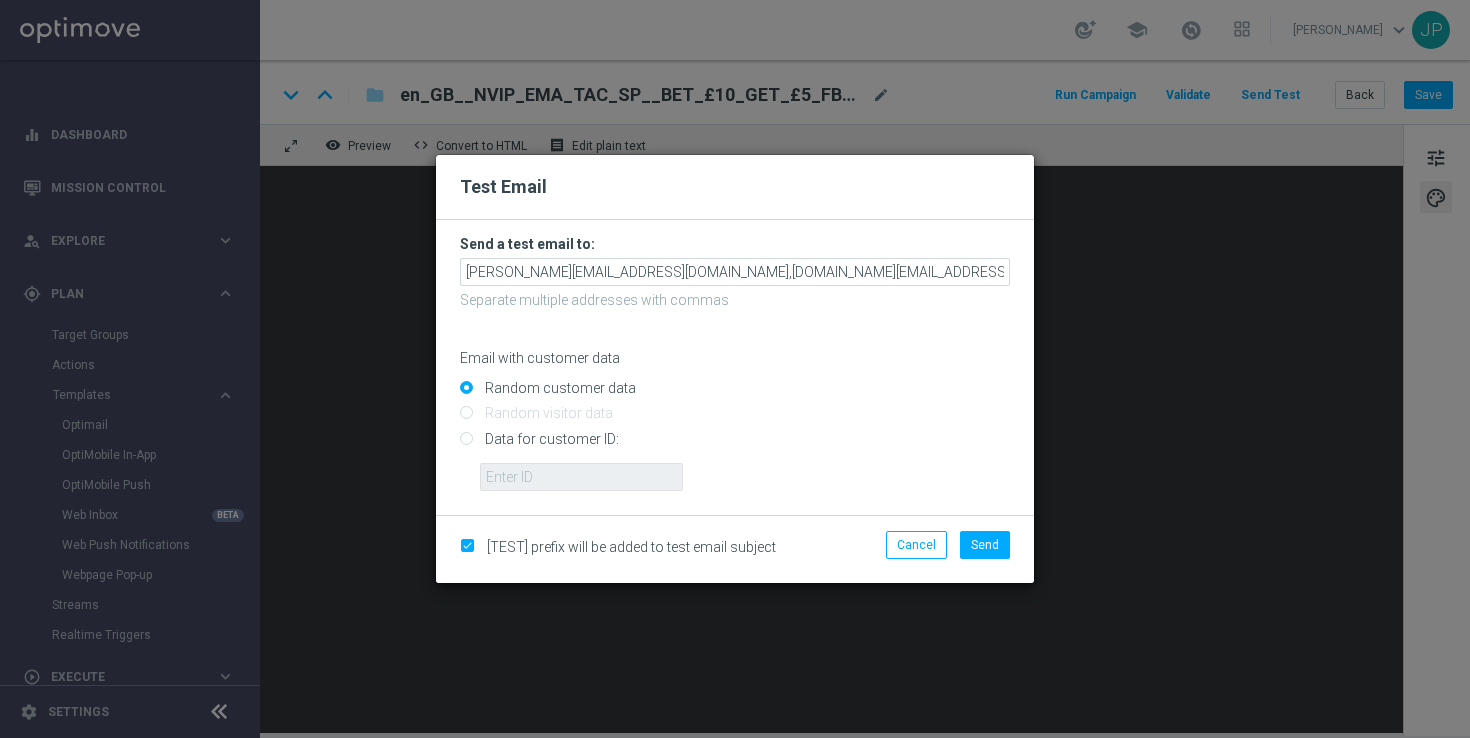 click on "Data for customer ID:" at bounding box center [735, 447] 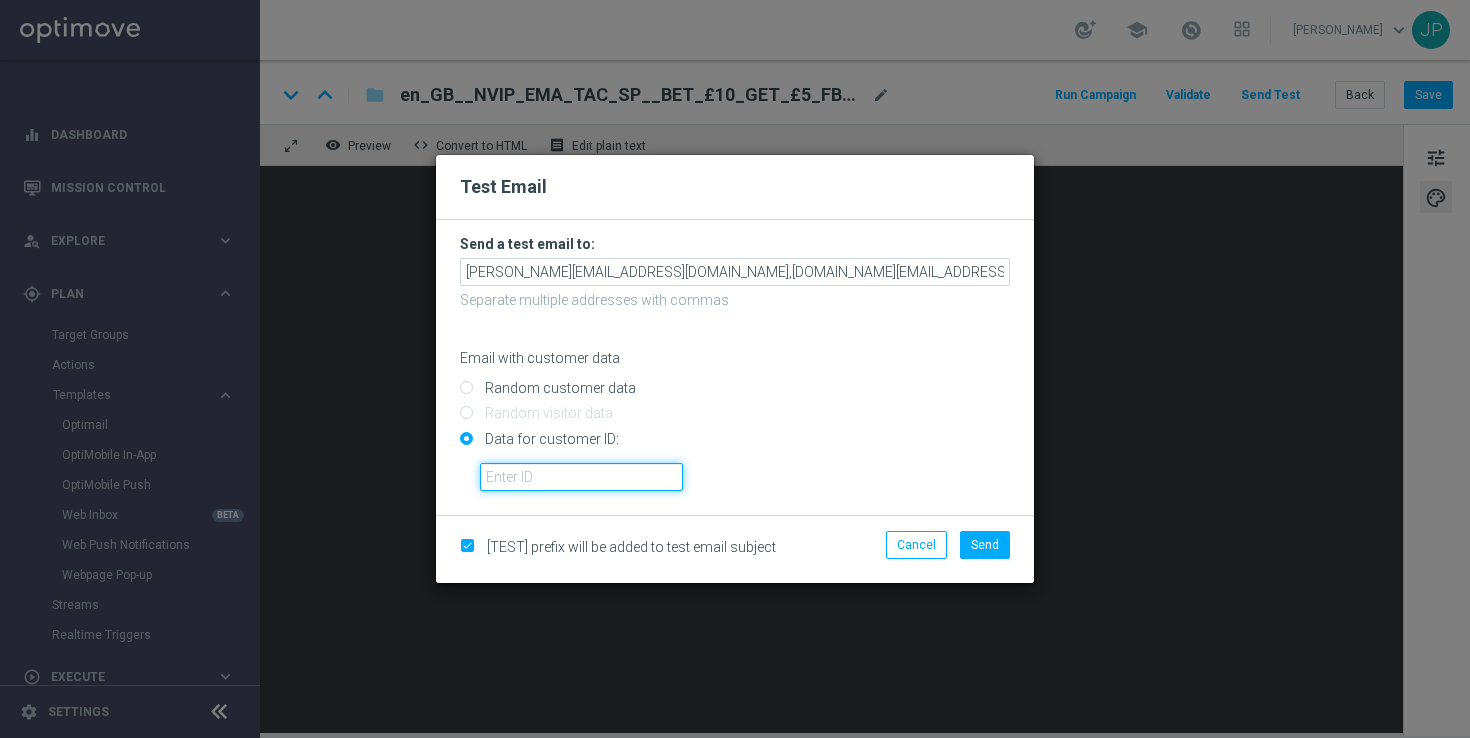 click at bounding box center [581, 477] 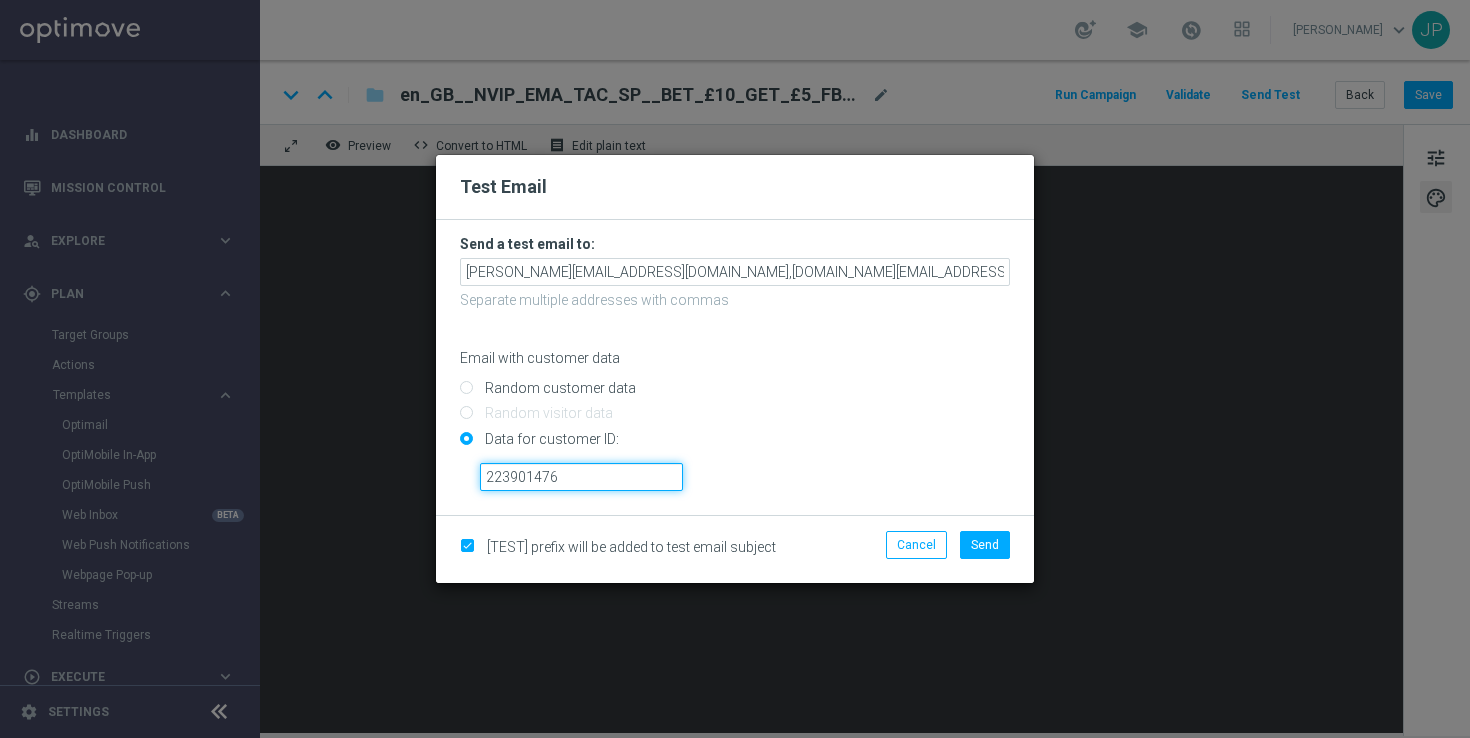type on "223901476" 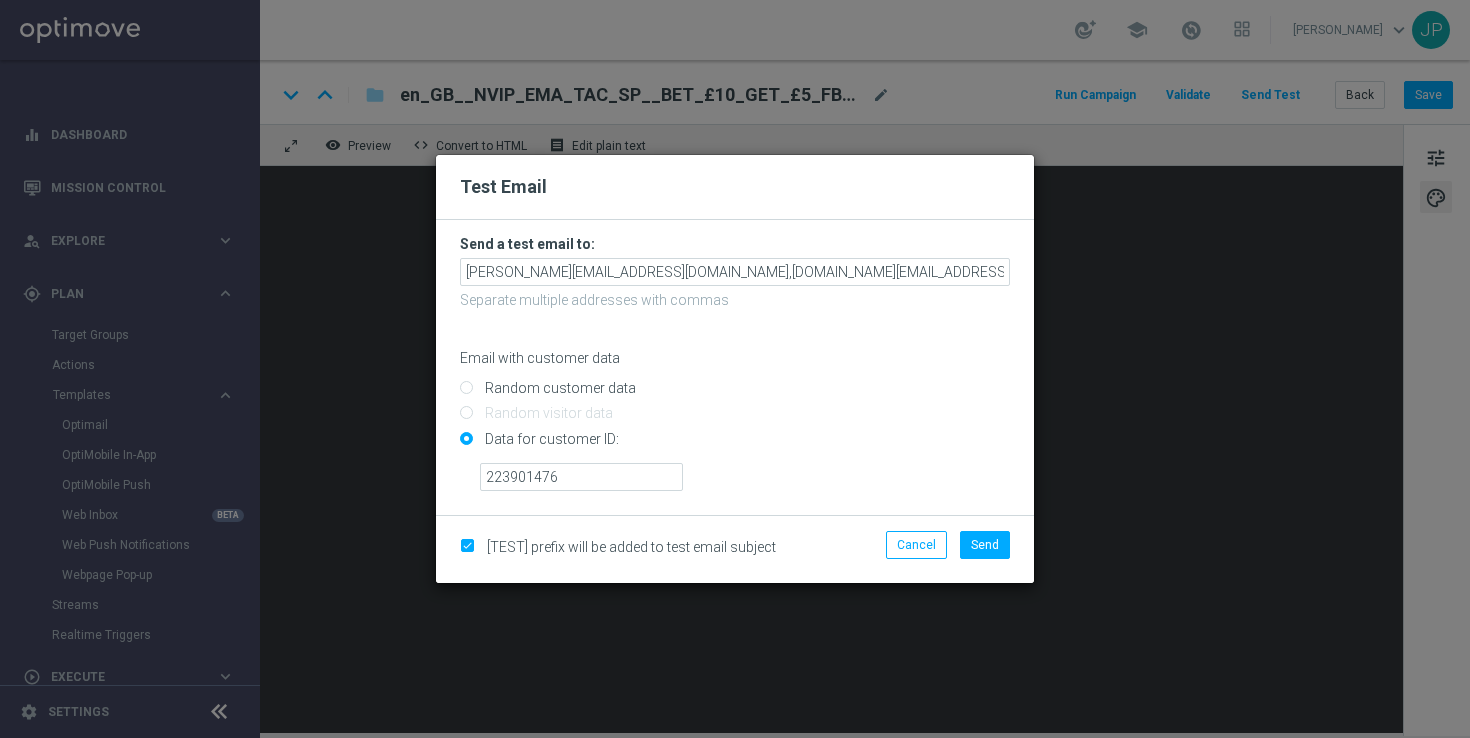click on "Data for customer ID:" at bounding box center (735, 447) 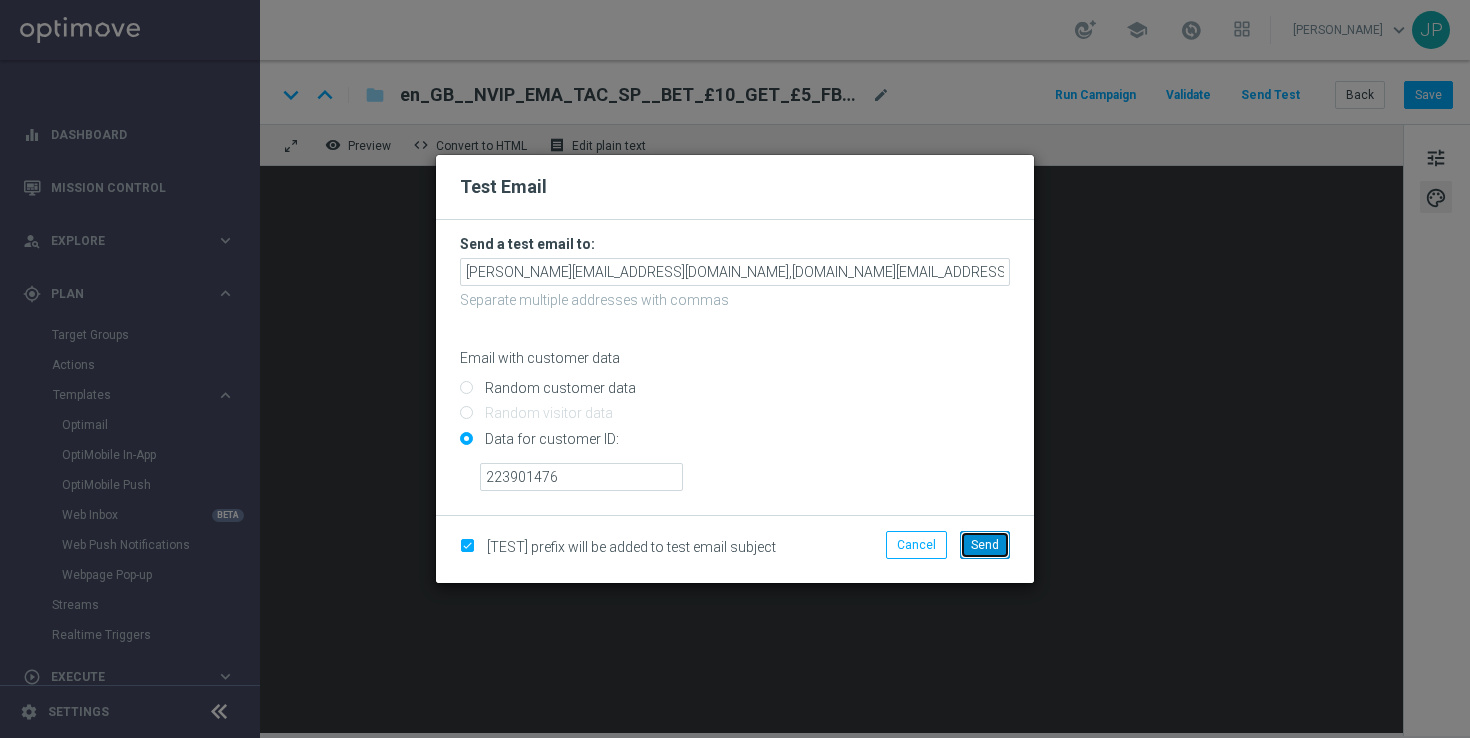 click on "Send" 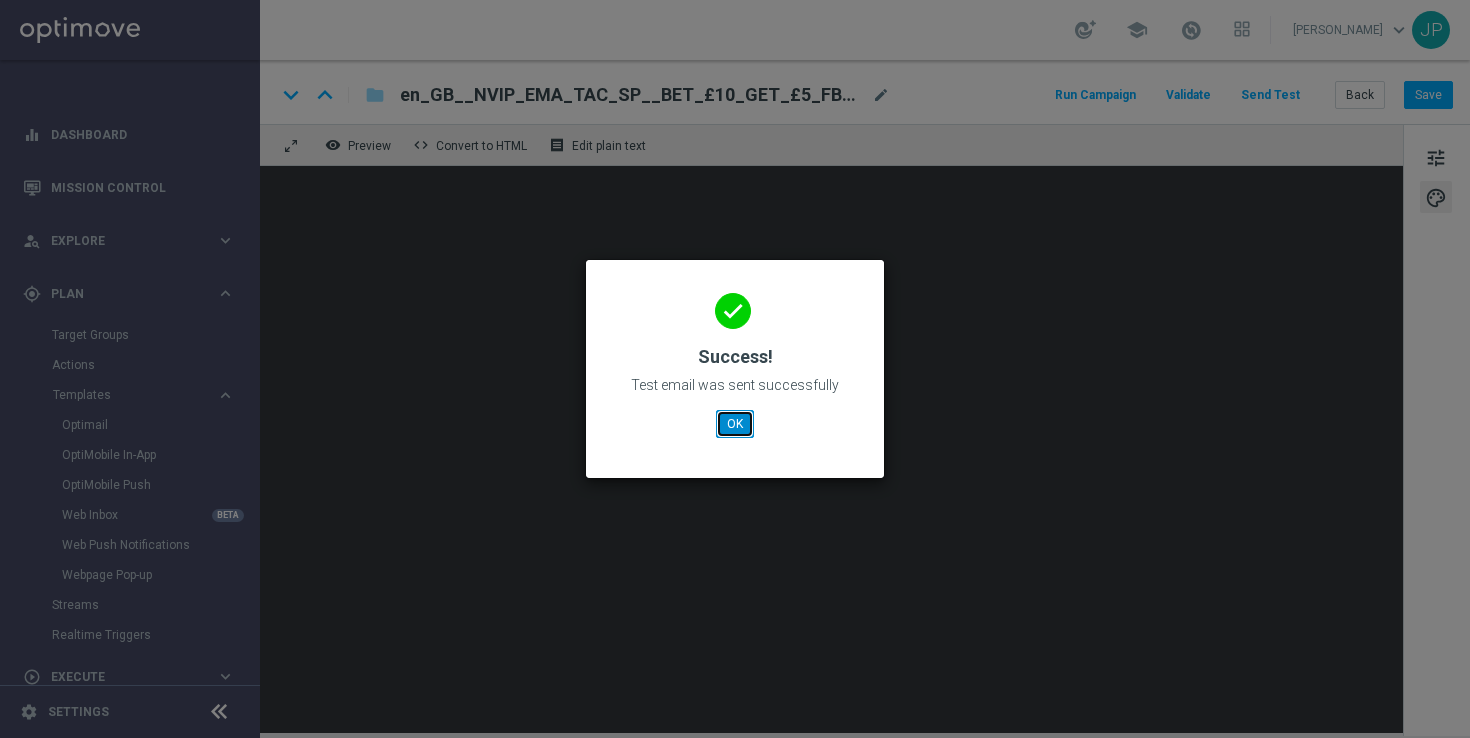 click on "OK" 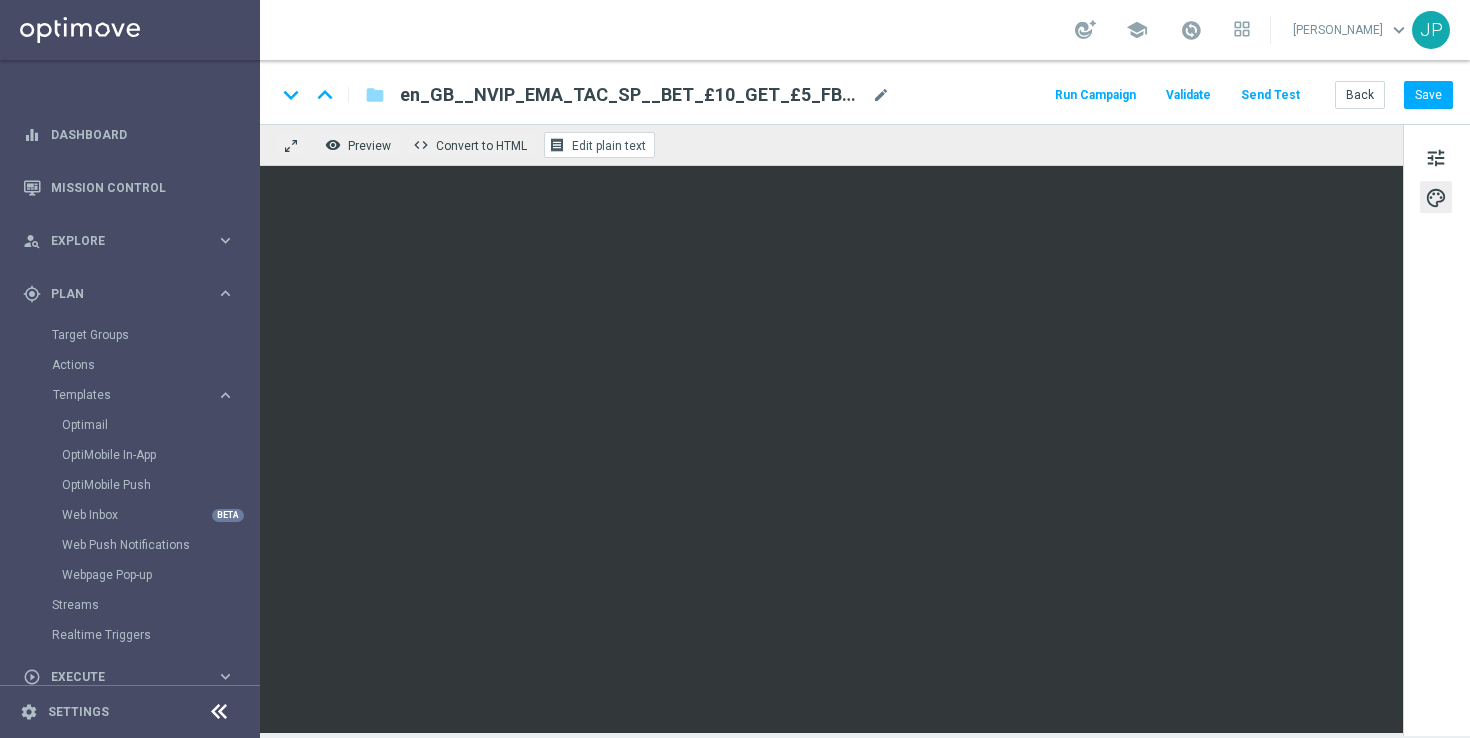 click on "Edit plain text" 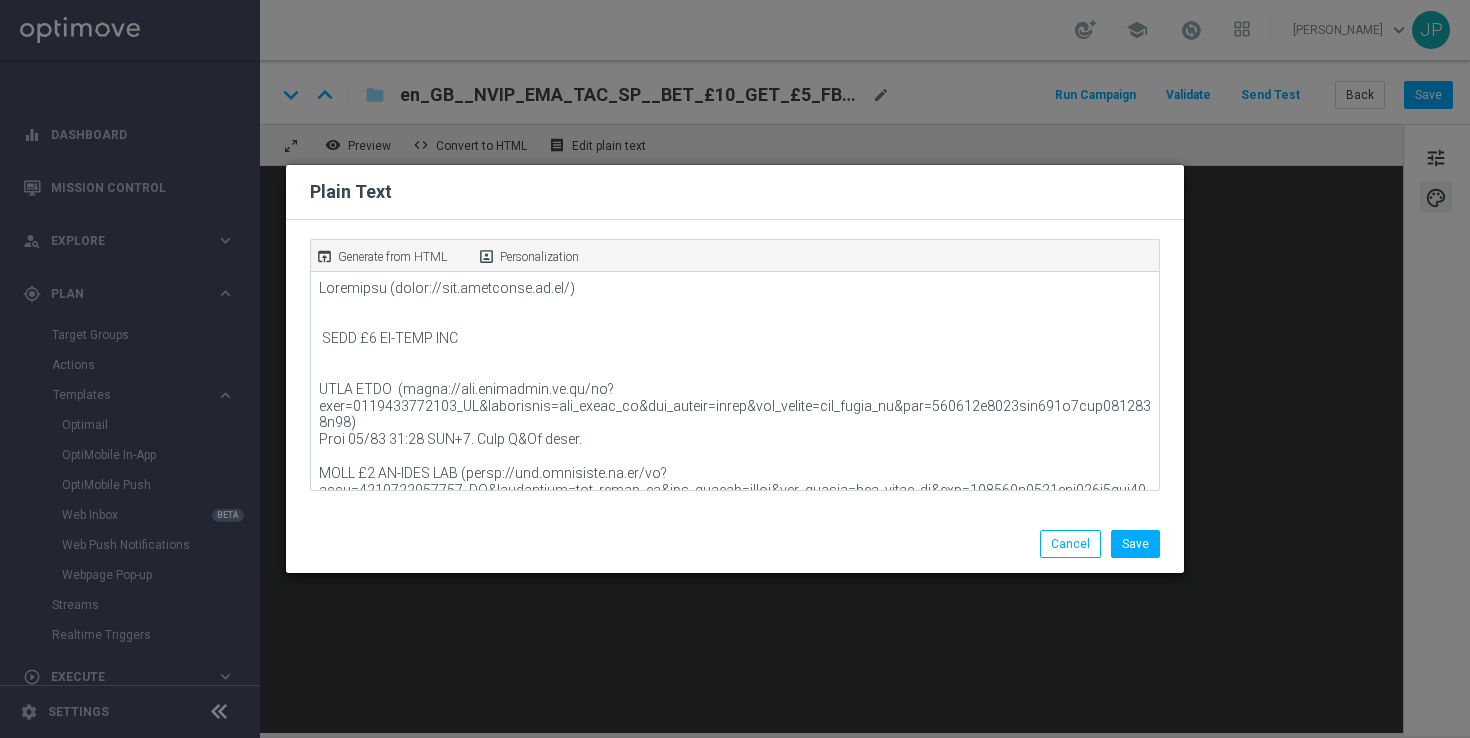 click on "Generate from HTML" 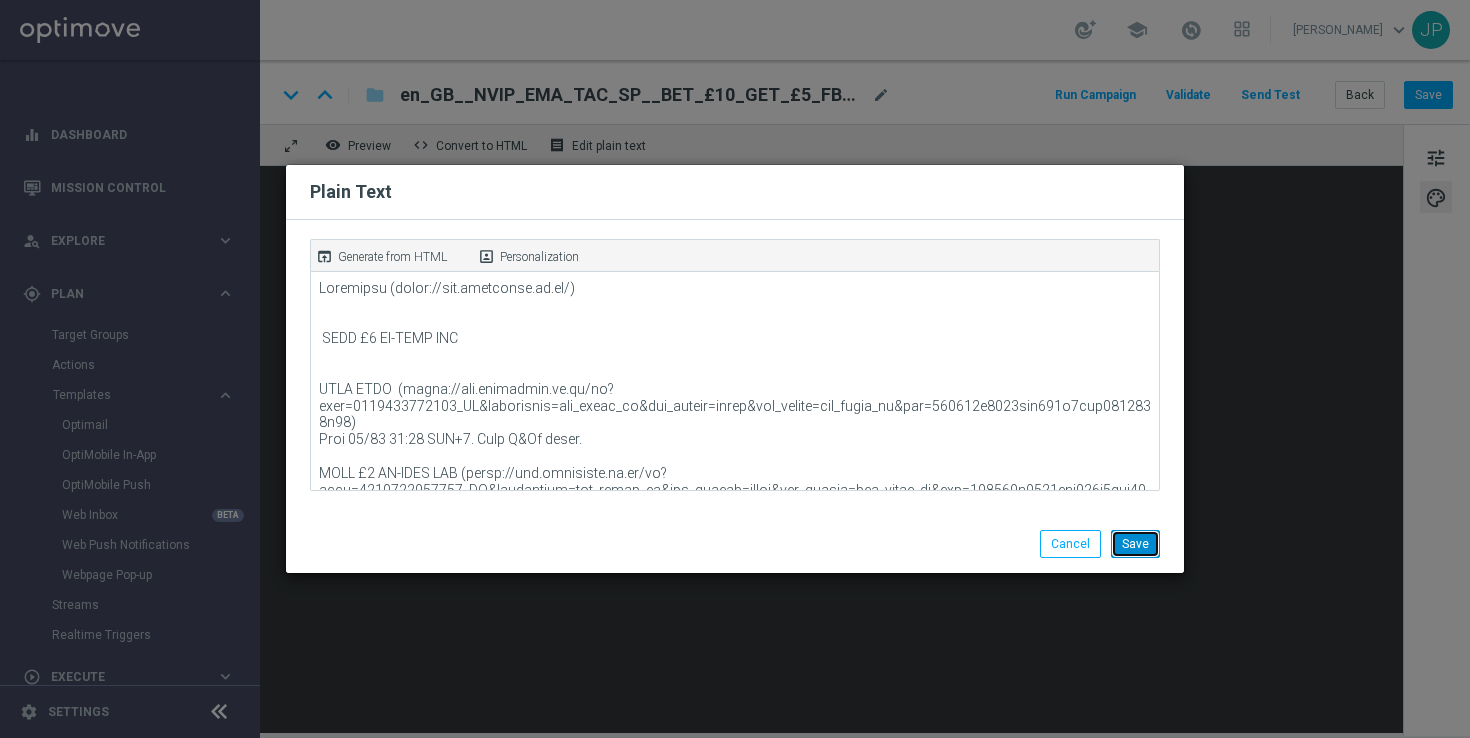 click on "Save" 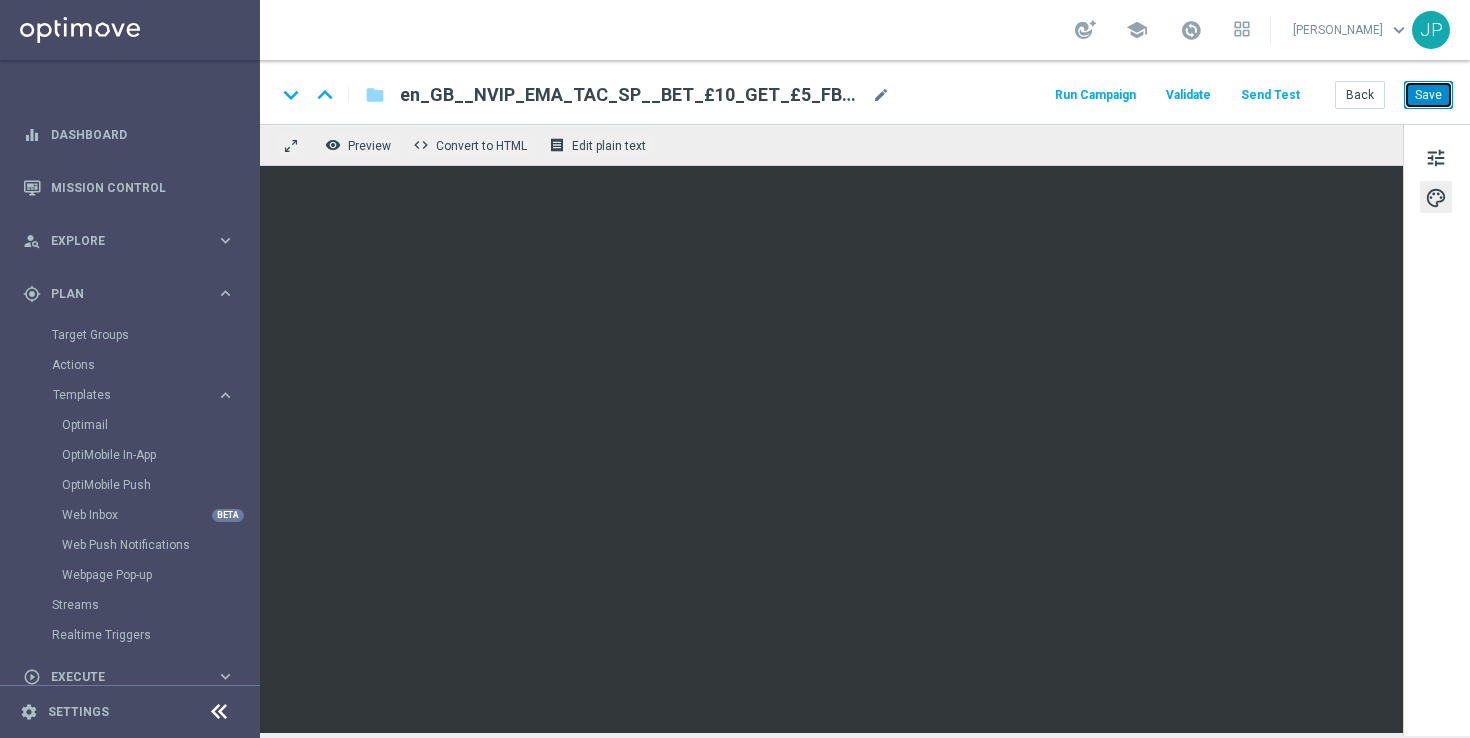 click on "Save" at bounding box center (1428, 95) 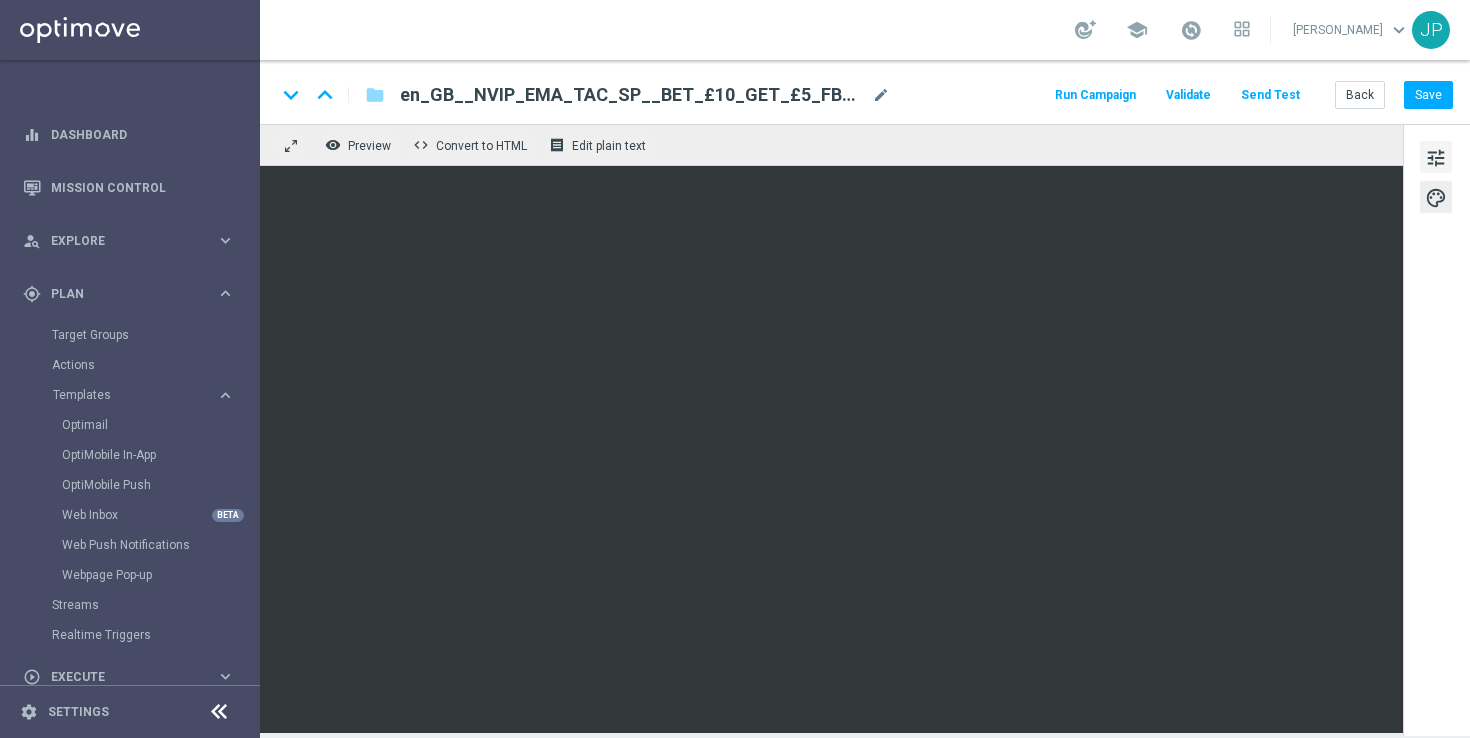 click on "tune" 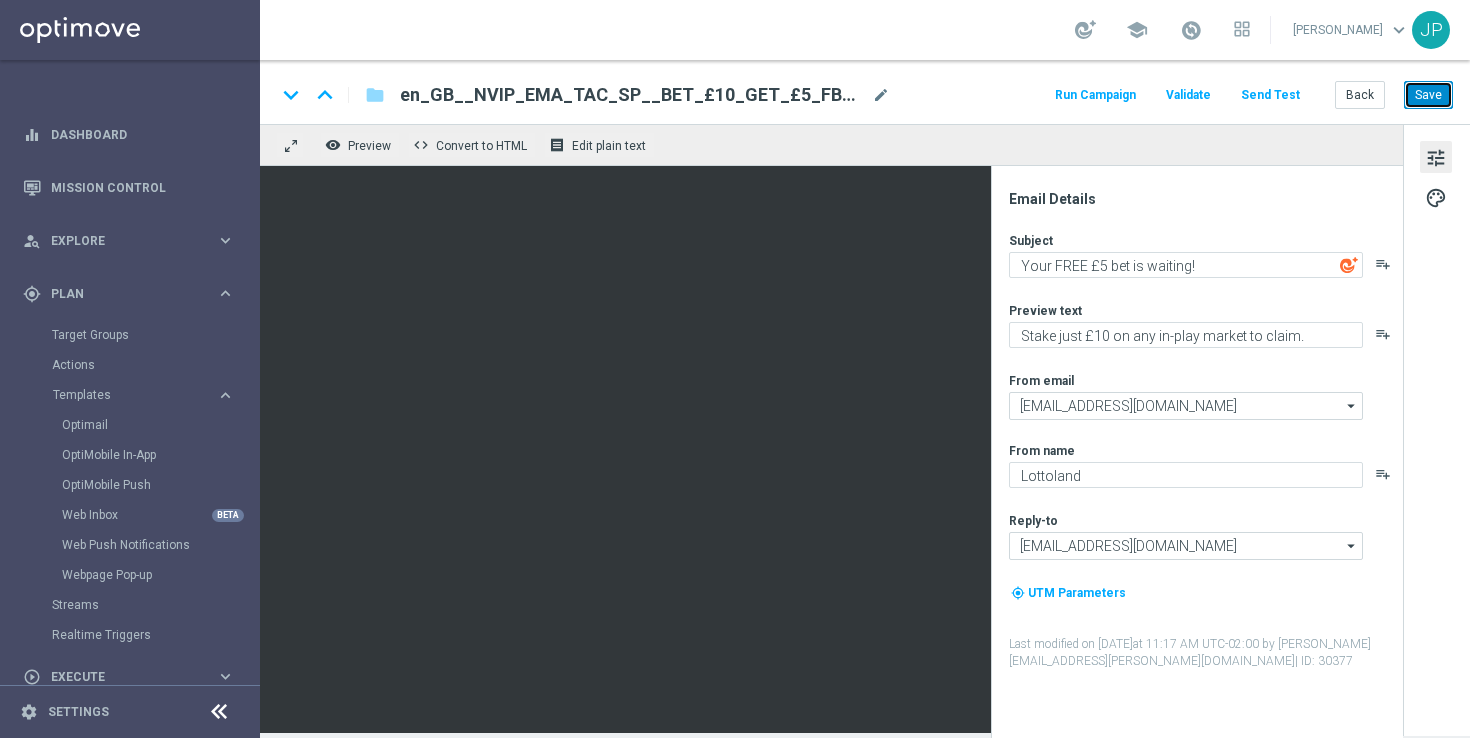 click on "Save" at bounding box center (1428, 95) 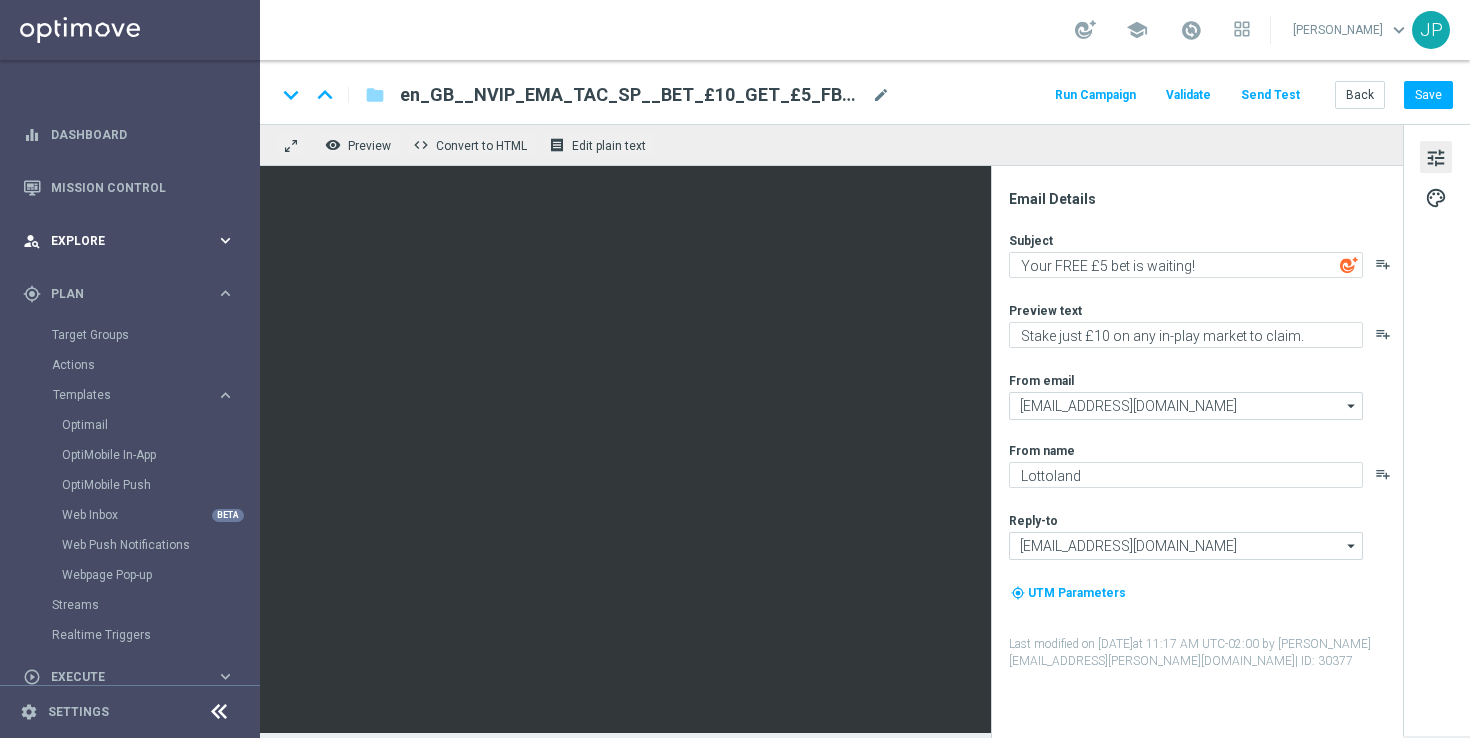 click on "person_search
Explore" at bounding box center [119, 241] 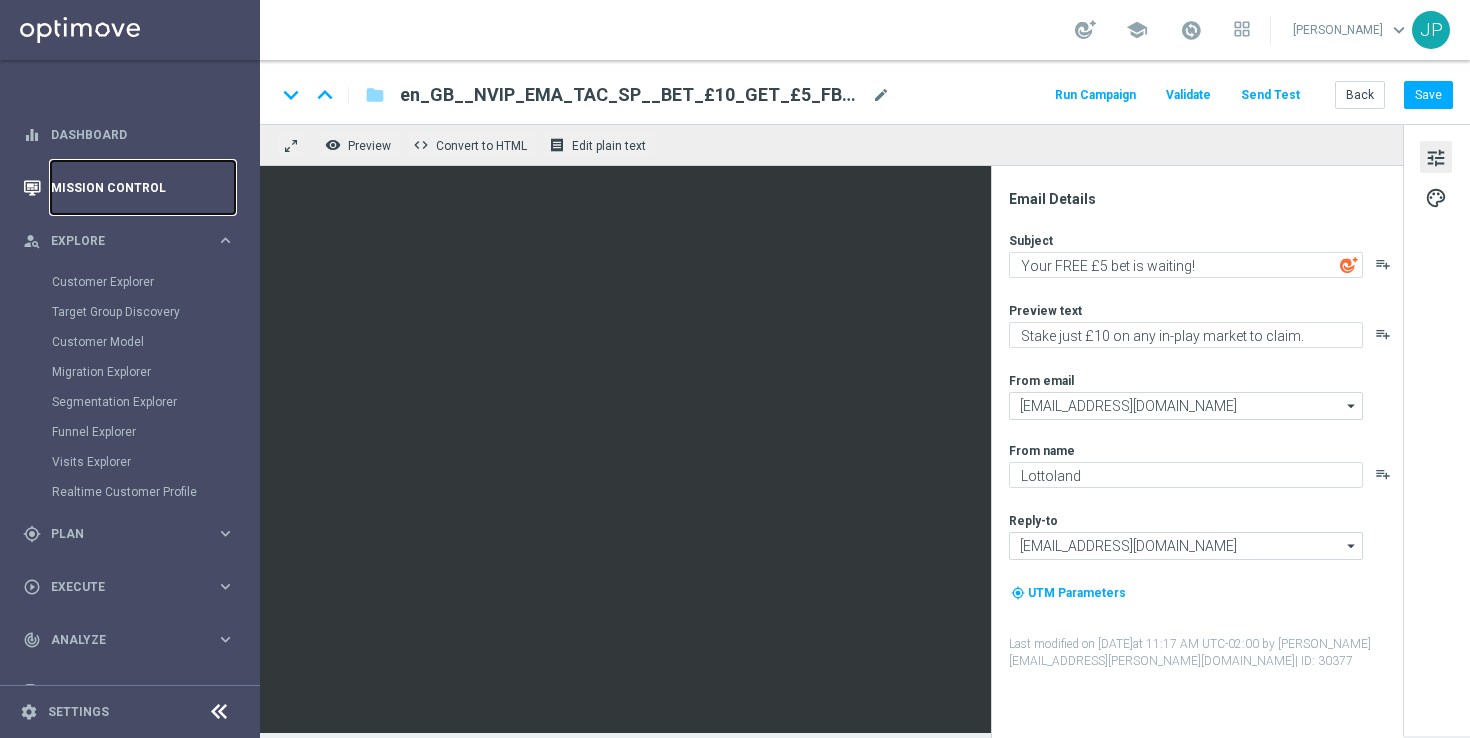 click on "Mission Control" at bounding box center (143, 187) 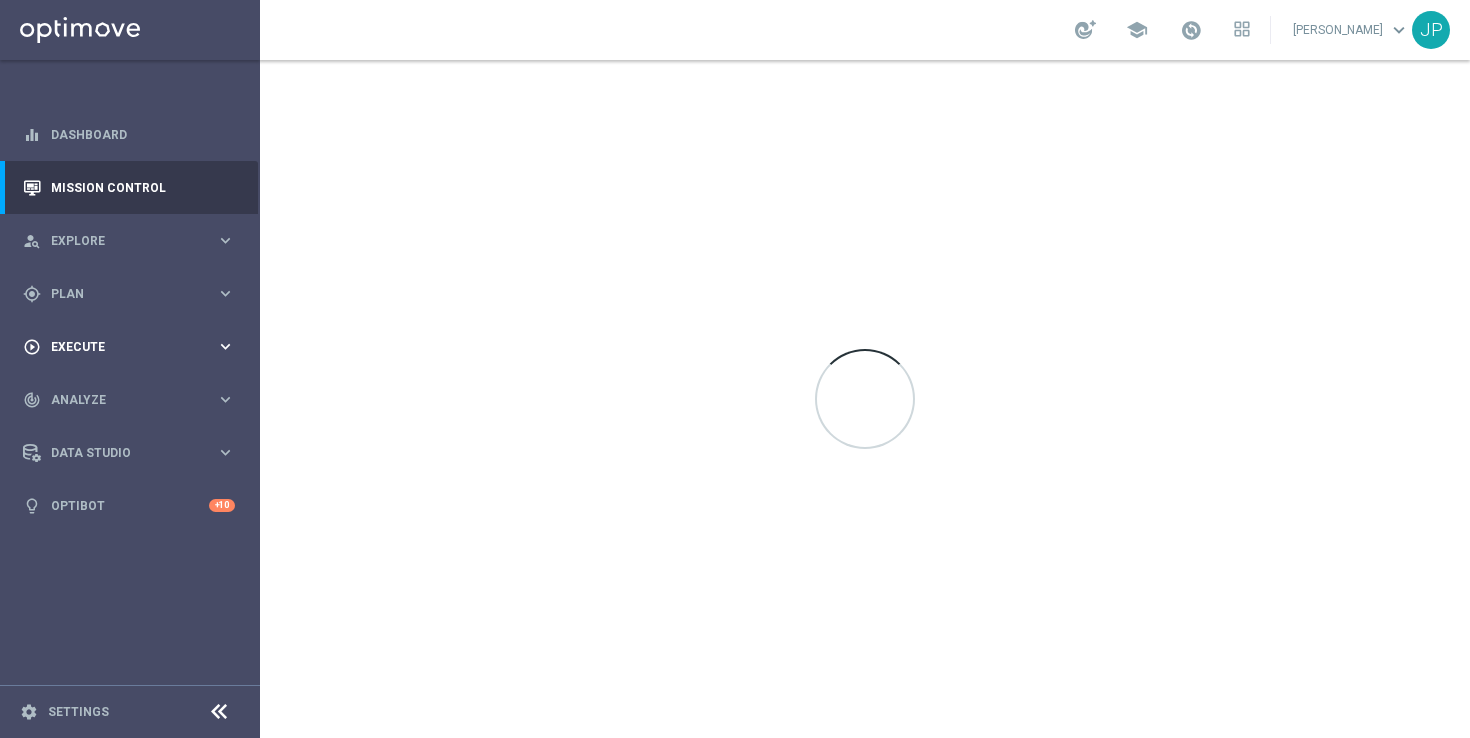 click on "play_circle_outline
Execute
keyboard_arrow_right" at bounding box center (129, 346) 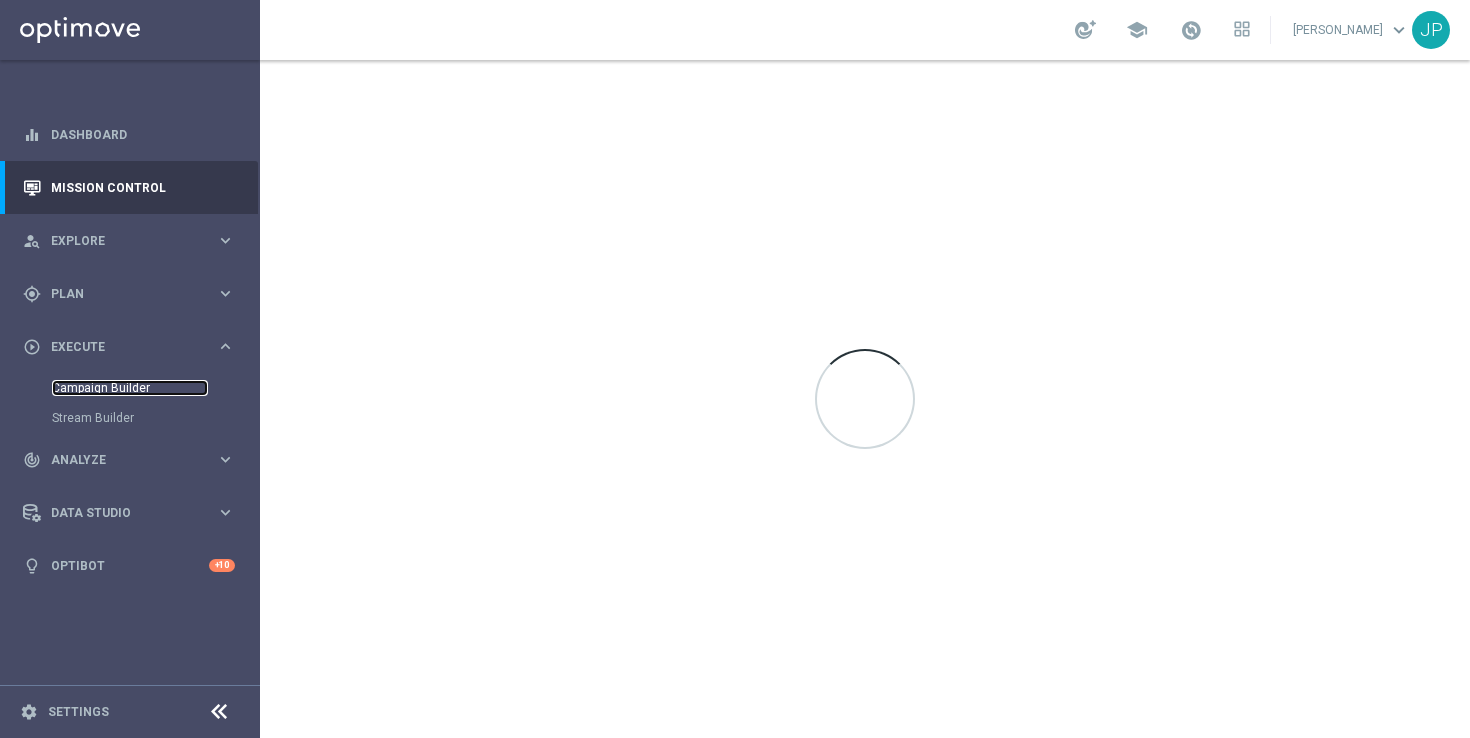 click on "Campaign Builder" at bounding box center [130, 388] 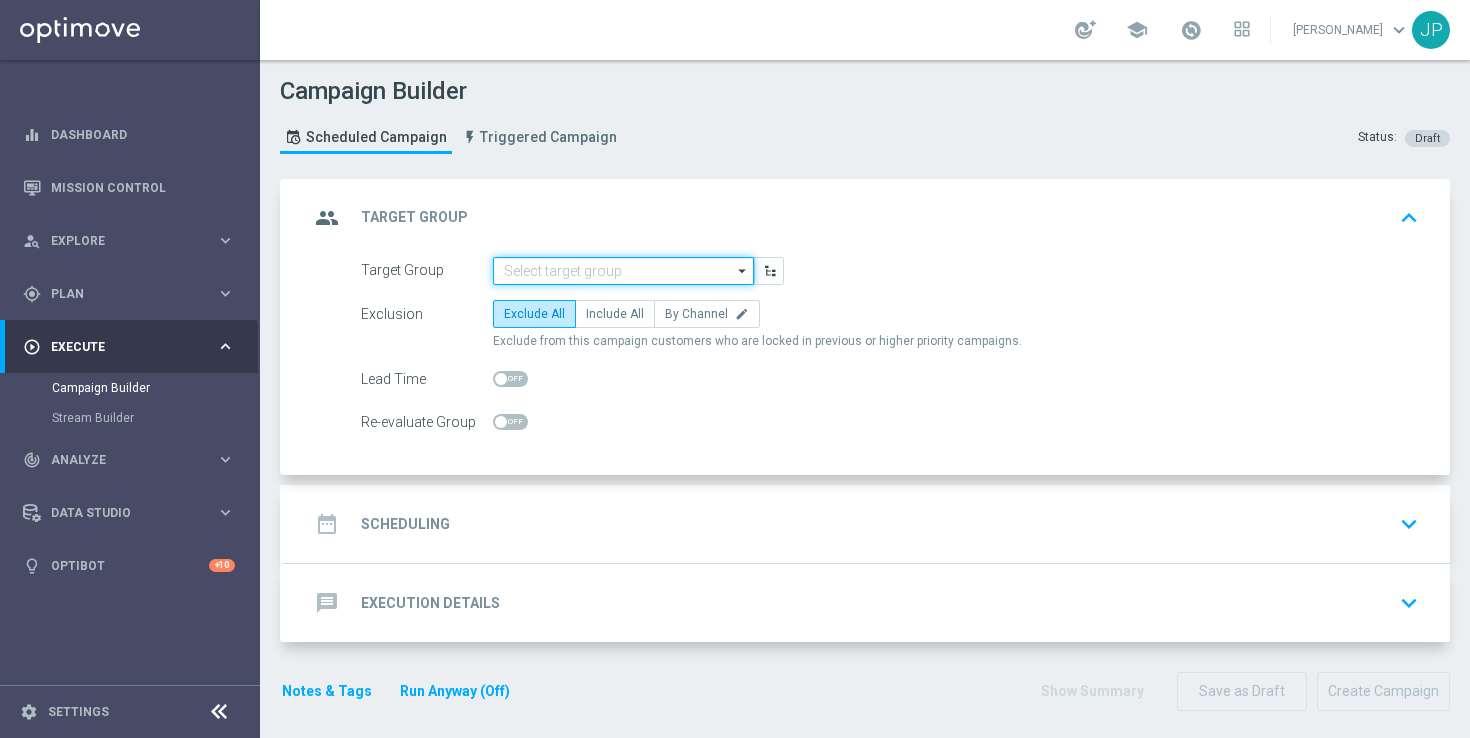 click 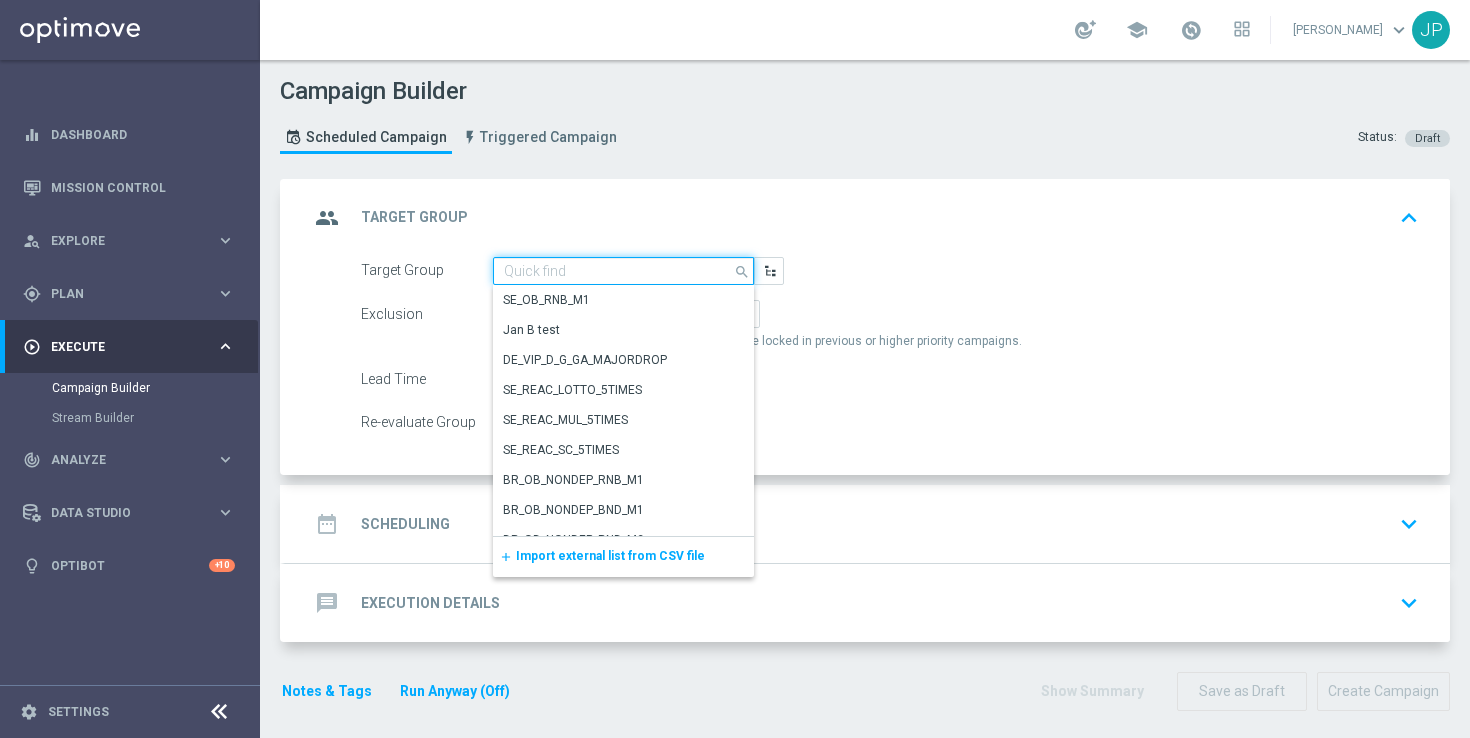 paste on "UK_SPORTSBOOK_EMAIL | Stakes in lifetime" 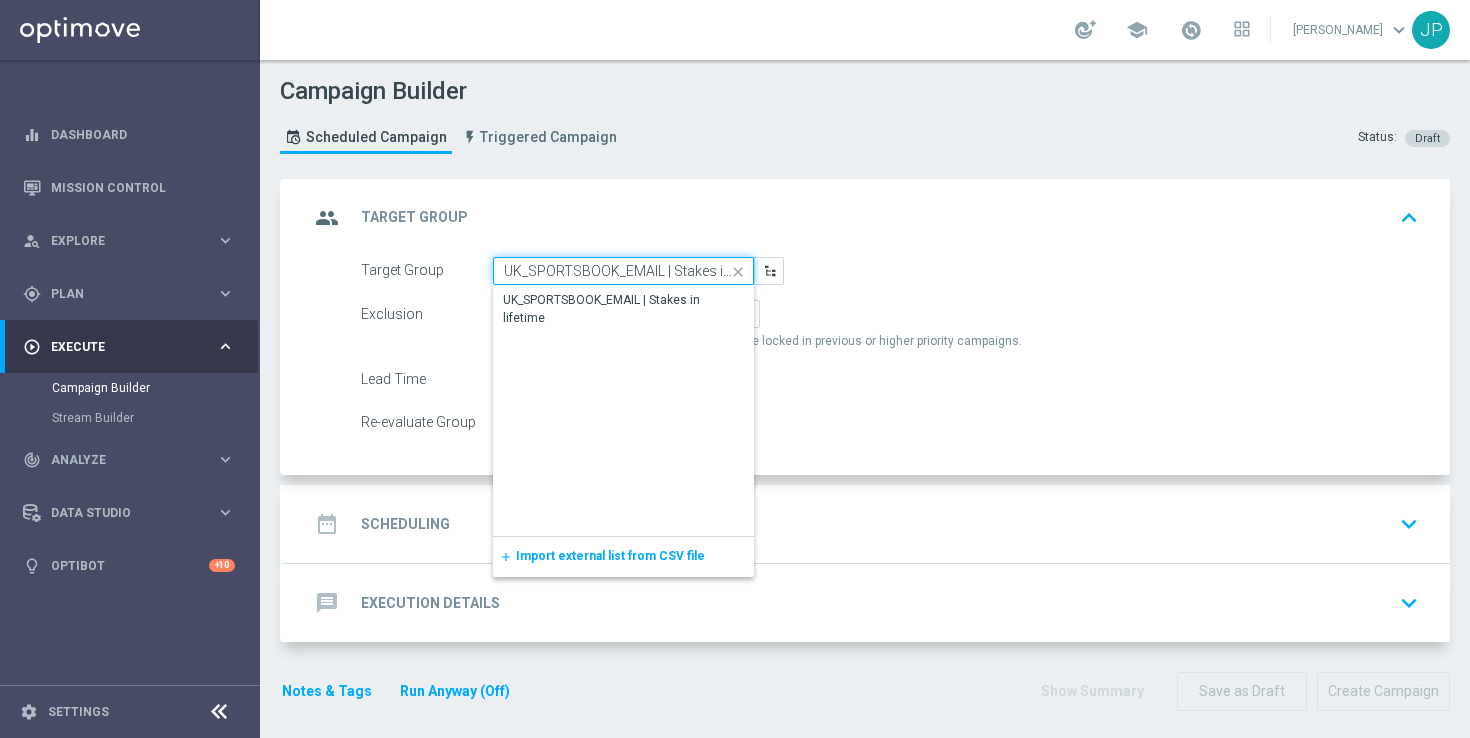 scroll, scrollTop: 0, scrollLeft: 42, axis: horizontal 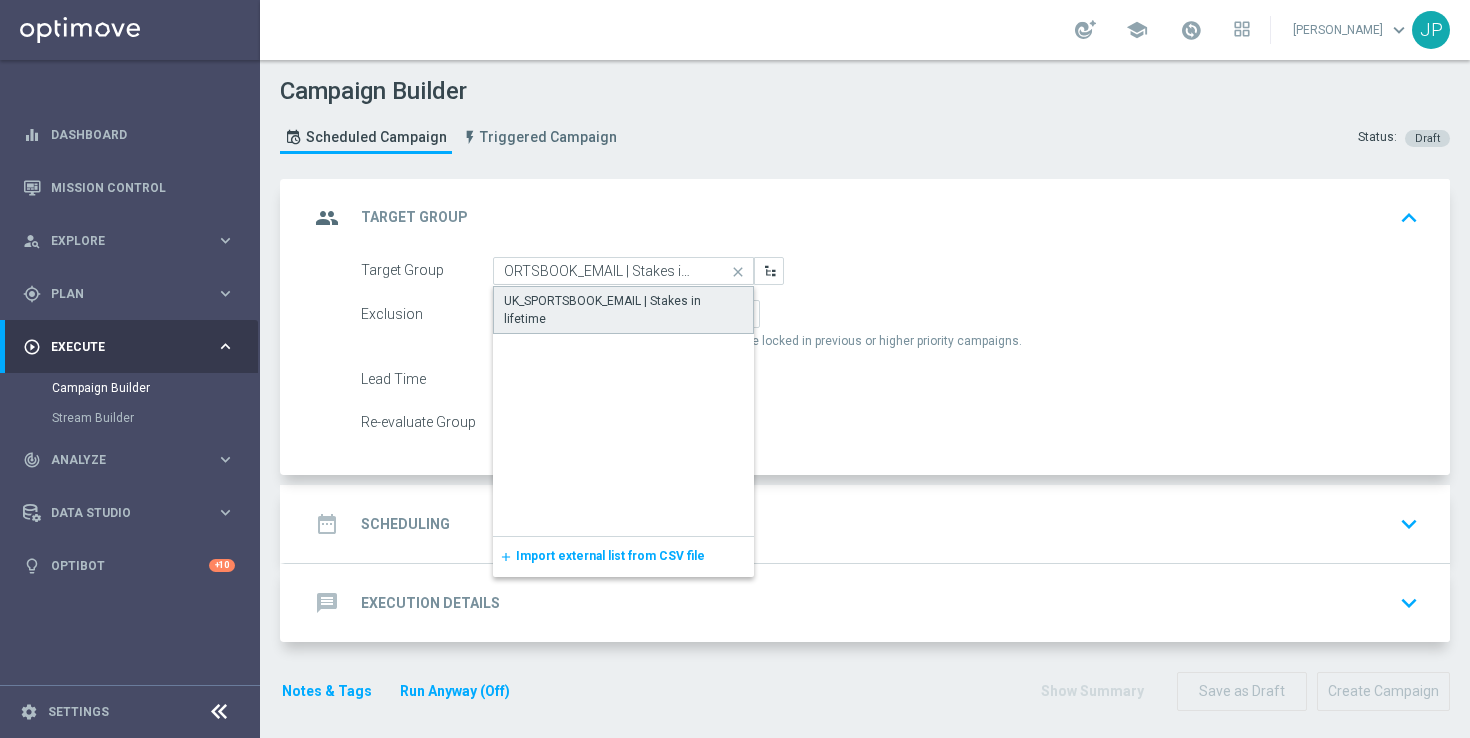 click on "UK_SPORTSBOOK_EMAIL | Stakes in lifetime" 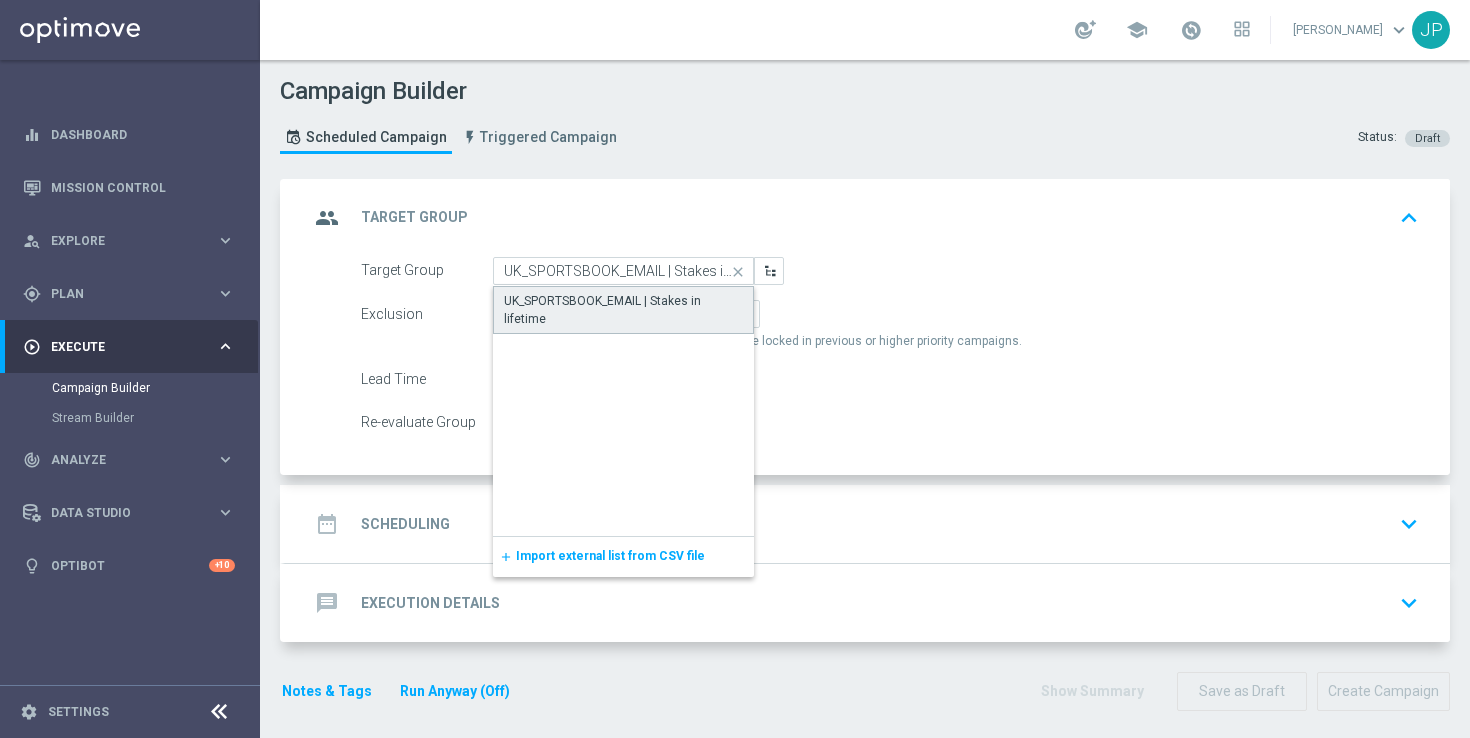 type on "UK_SPORTSBOOK_EMAIL | Stakes in lifetime" 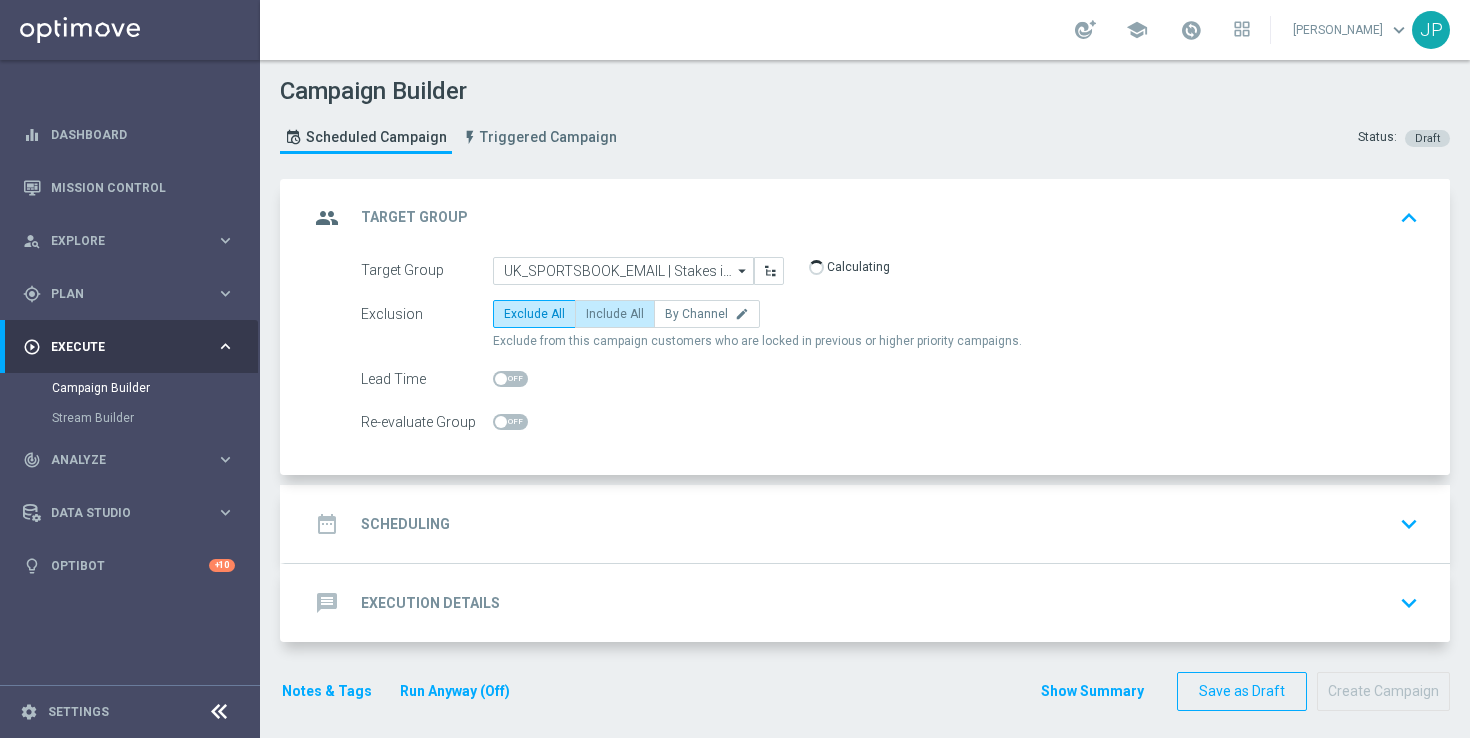 click on "Include All" 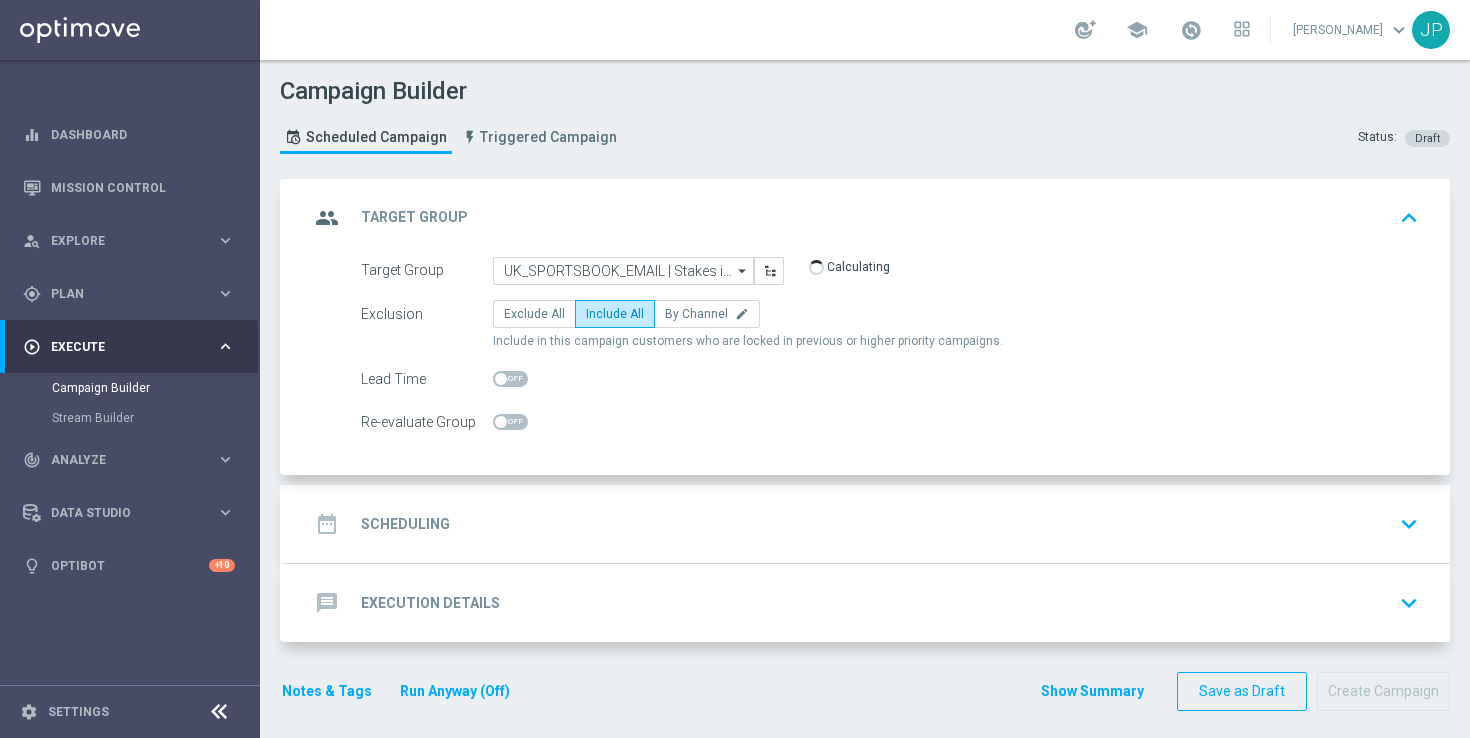 click on "date_range
Scheduling
keyboard_arrow_down" 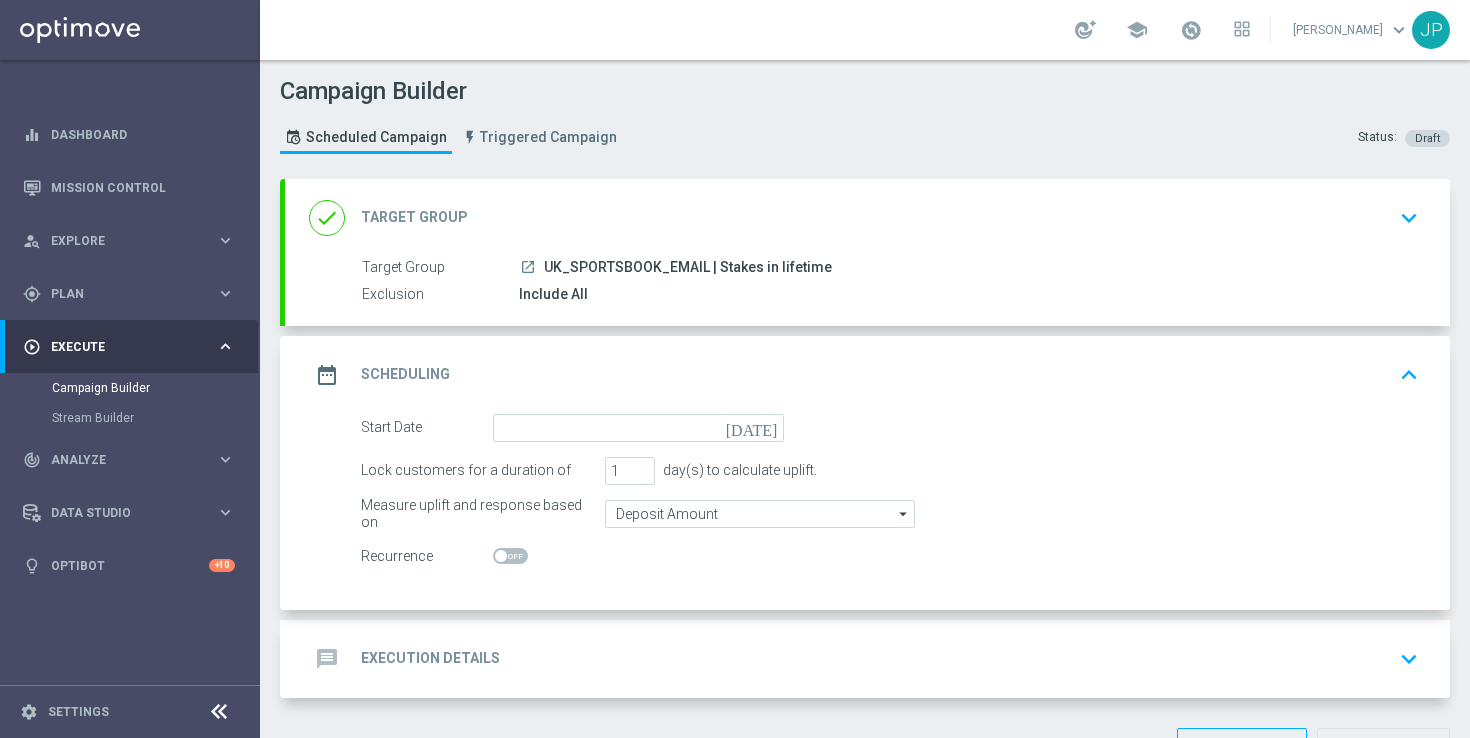 click on "today" 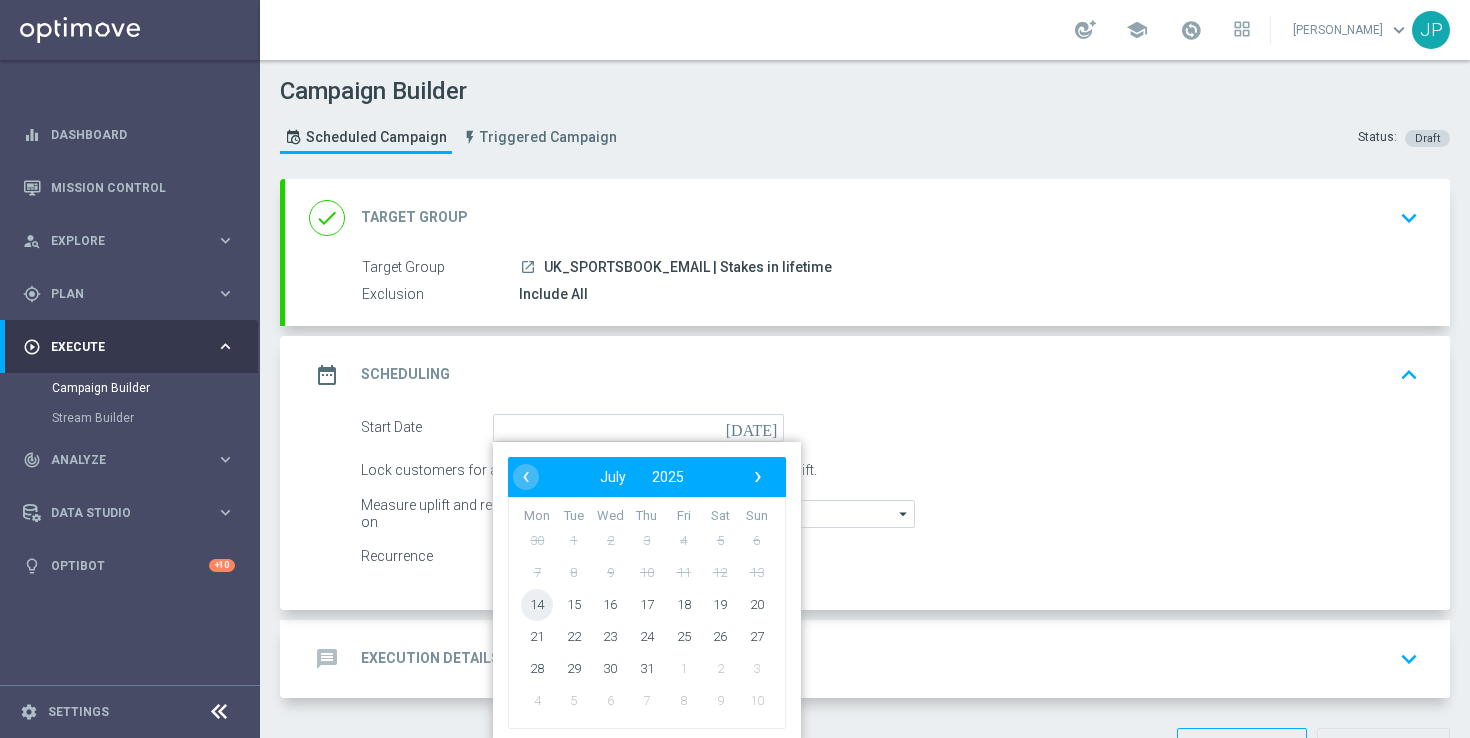 click on "14" 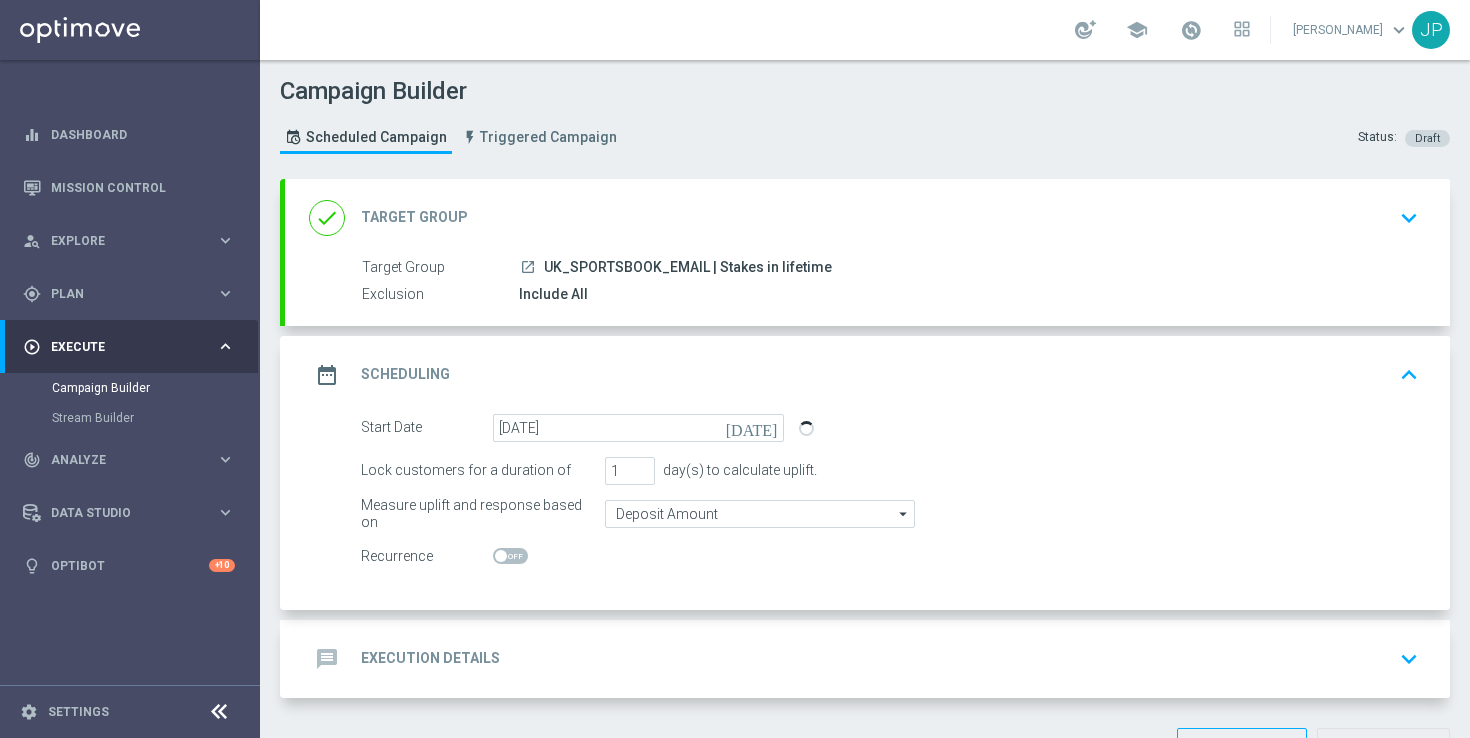 click on "Recurrence" 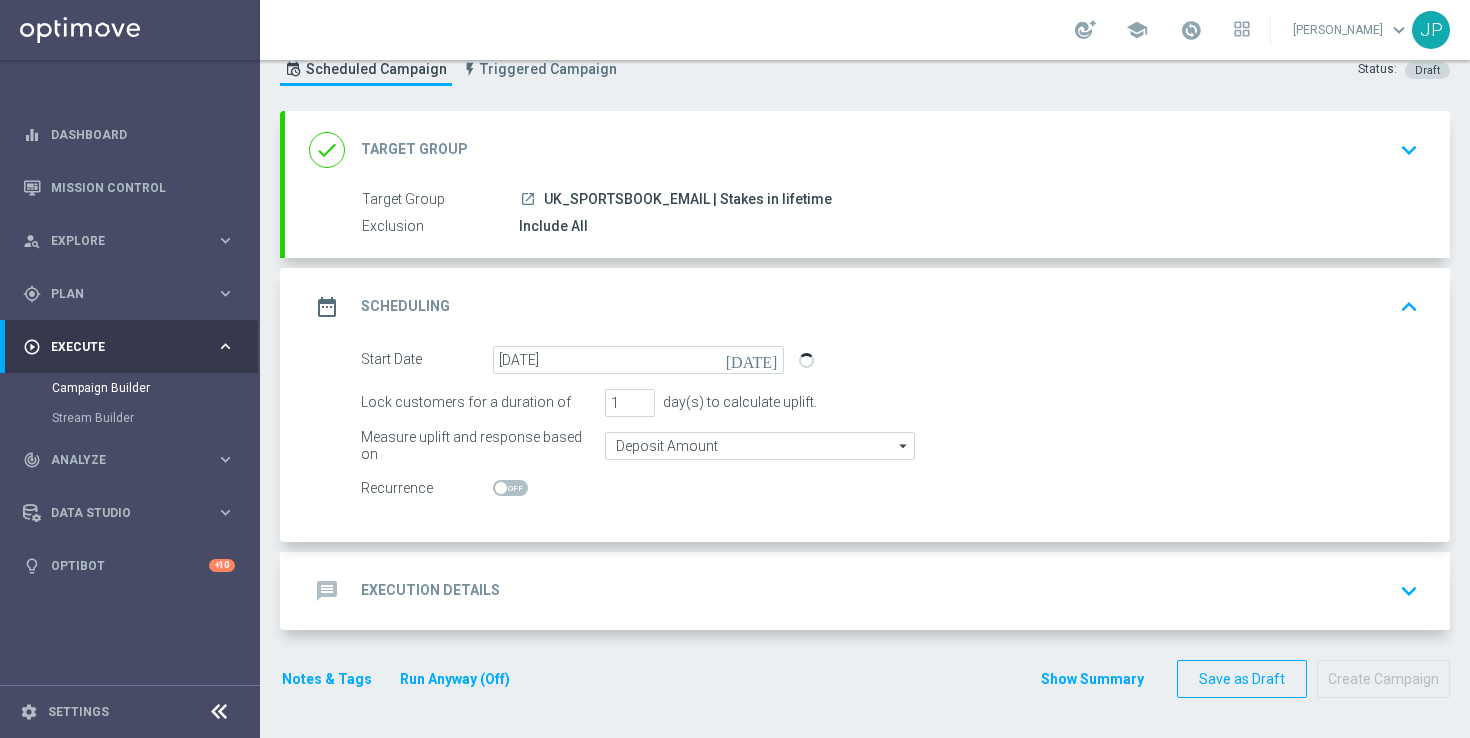 click on "message
Execution Details
keyboard_arrow_down" 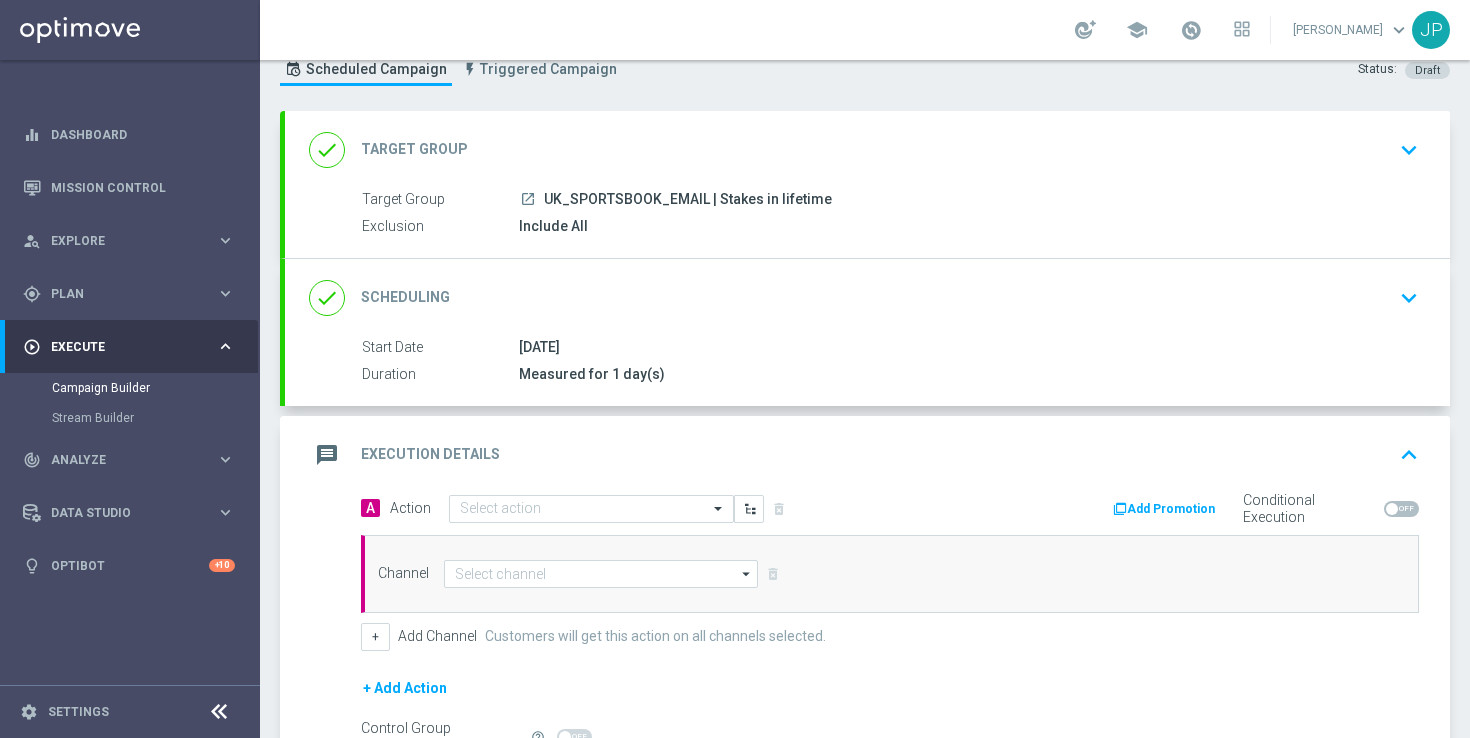 scroll, scrollTop: 297, scrollLeft: 0, axis: vertical 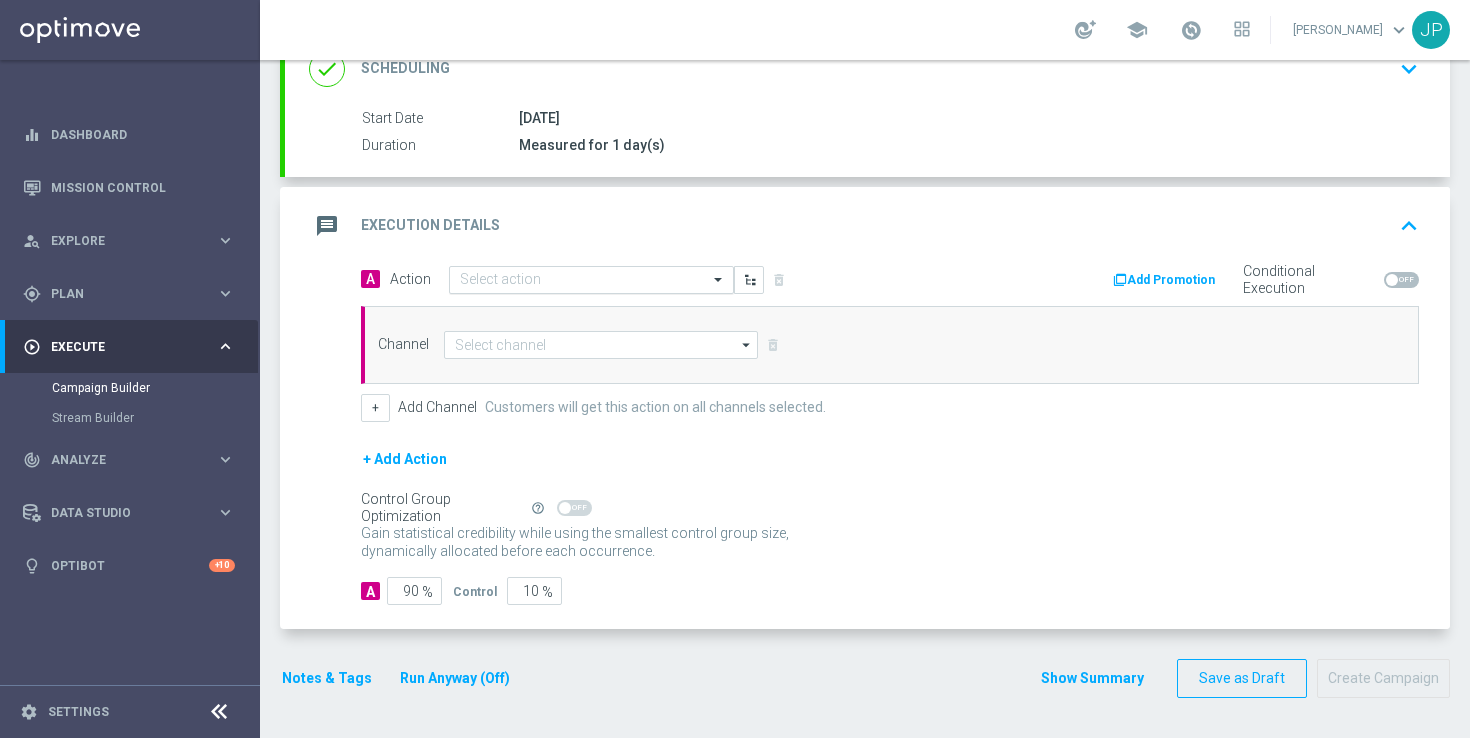 click 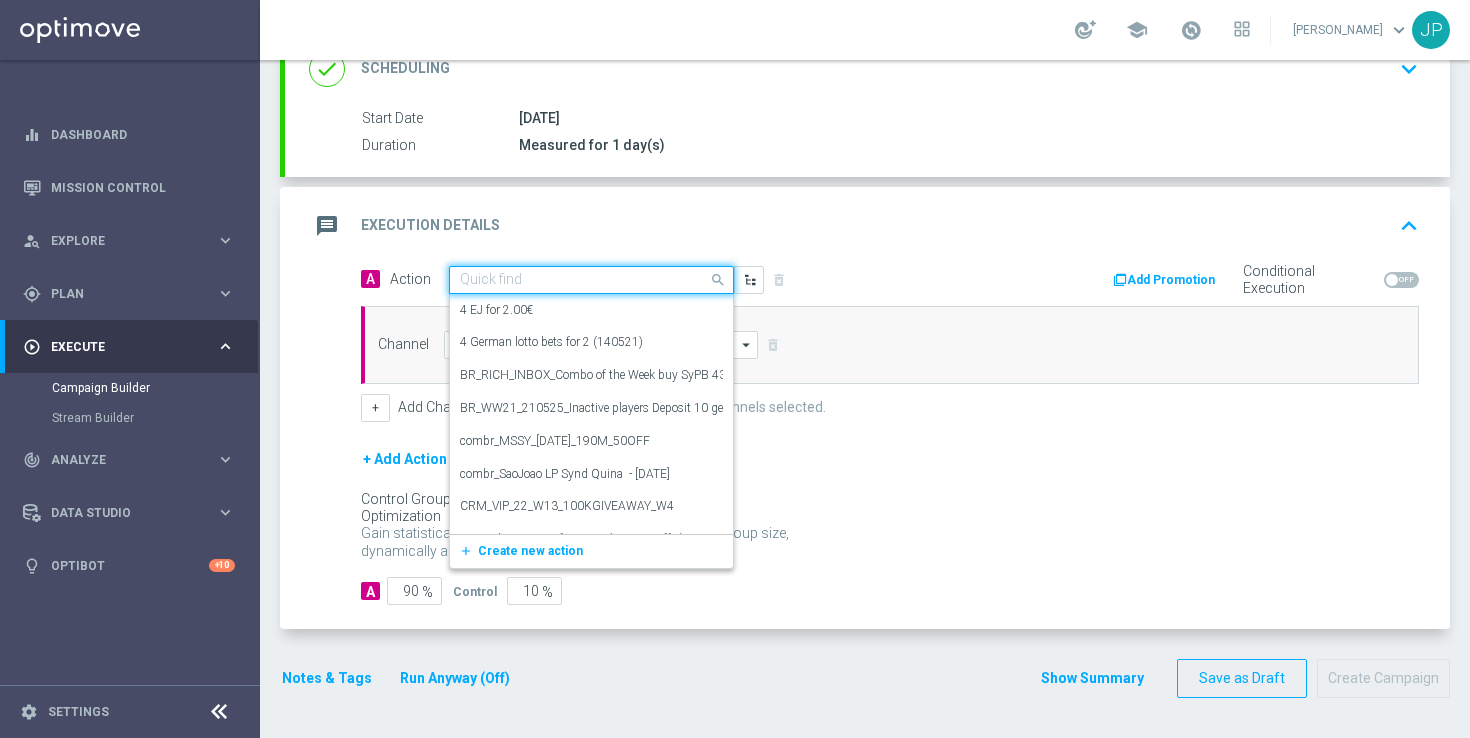 paste on "en_GB__NVIP_EMA_TAC_SP__BET_£10_GET_£5_FB_INPLAY_WK29" 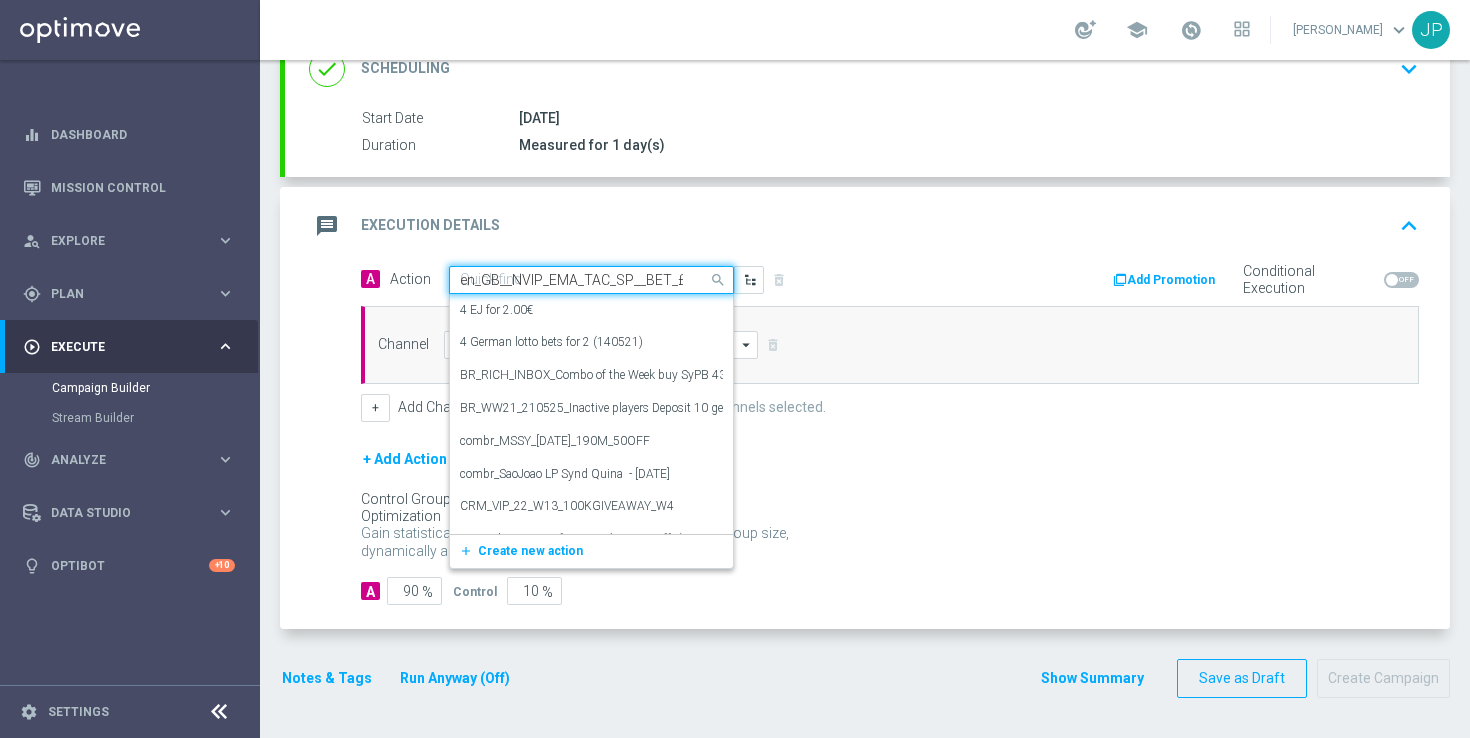 scroll, scrollTop: 0, scrollLeft: 187, axis: horizontal 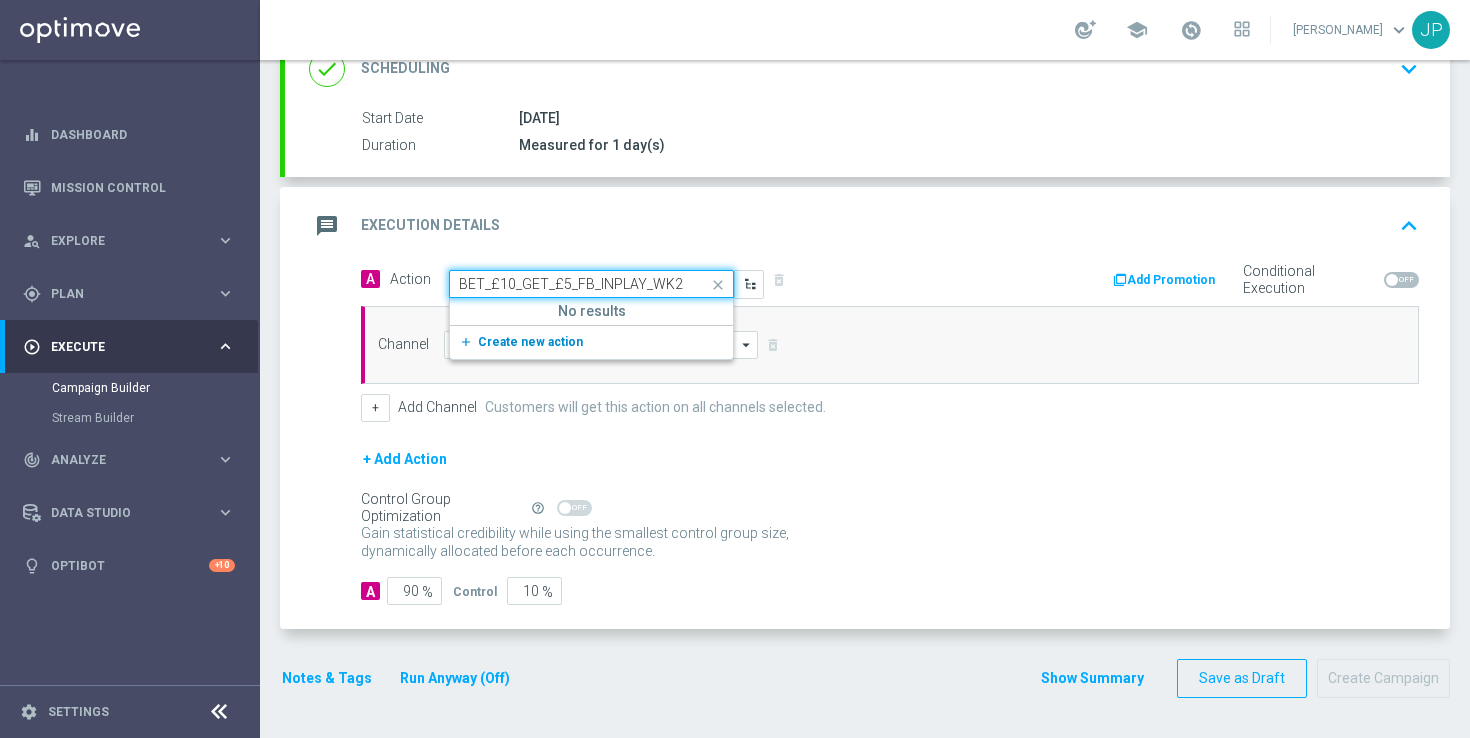 click on "Create new action" at bounding box center (530, 342) 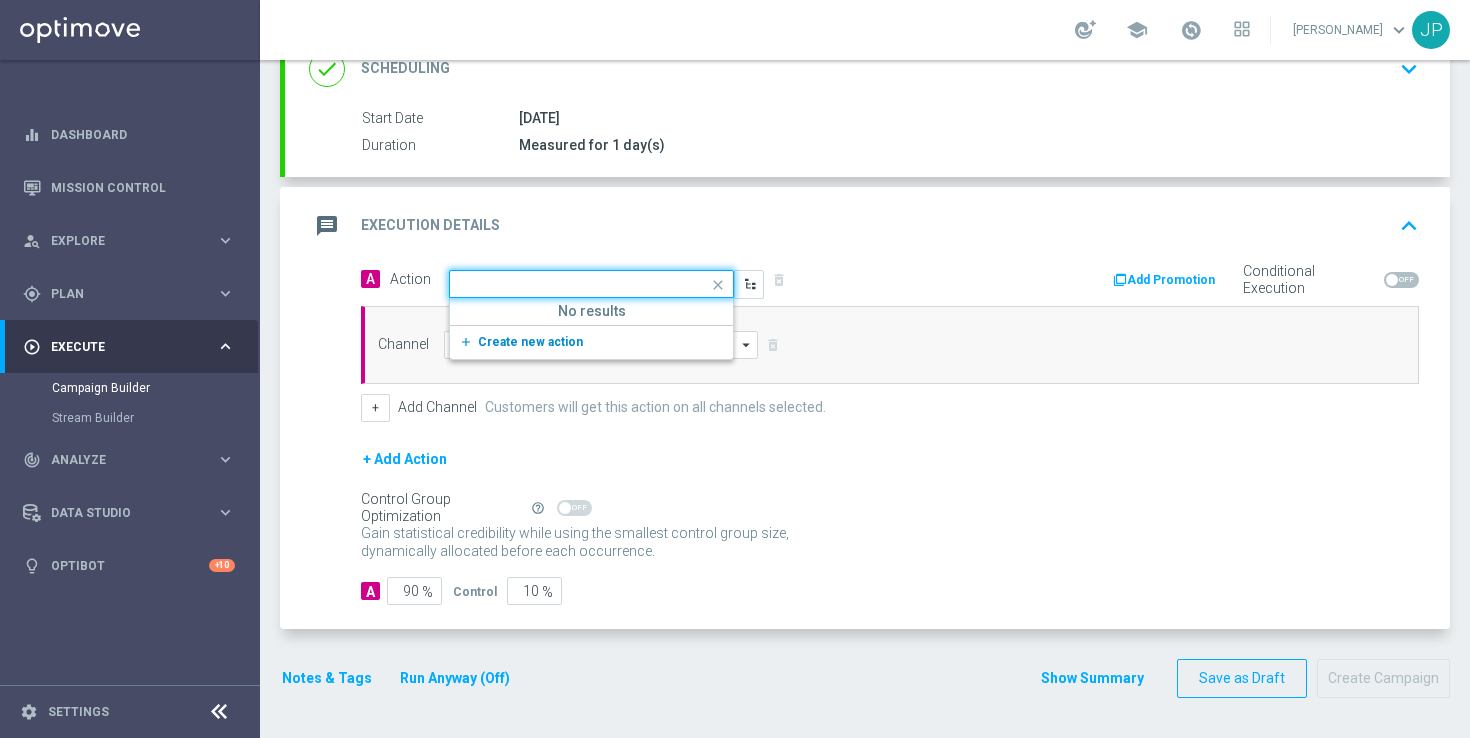 scroll, scrollTop: 0, scrollLeft: 0, axis: both 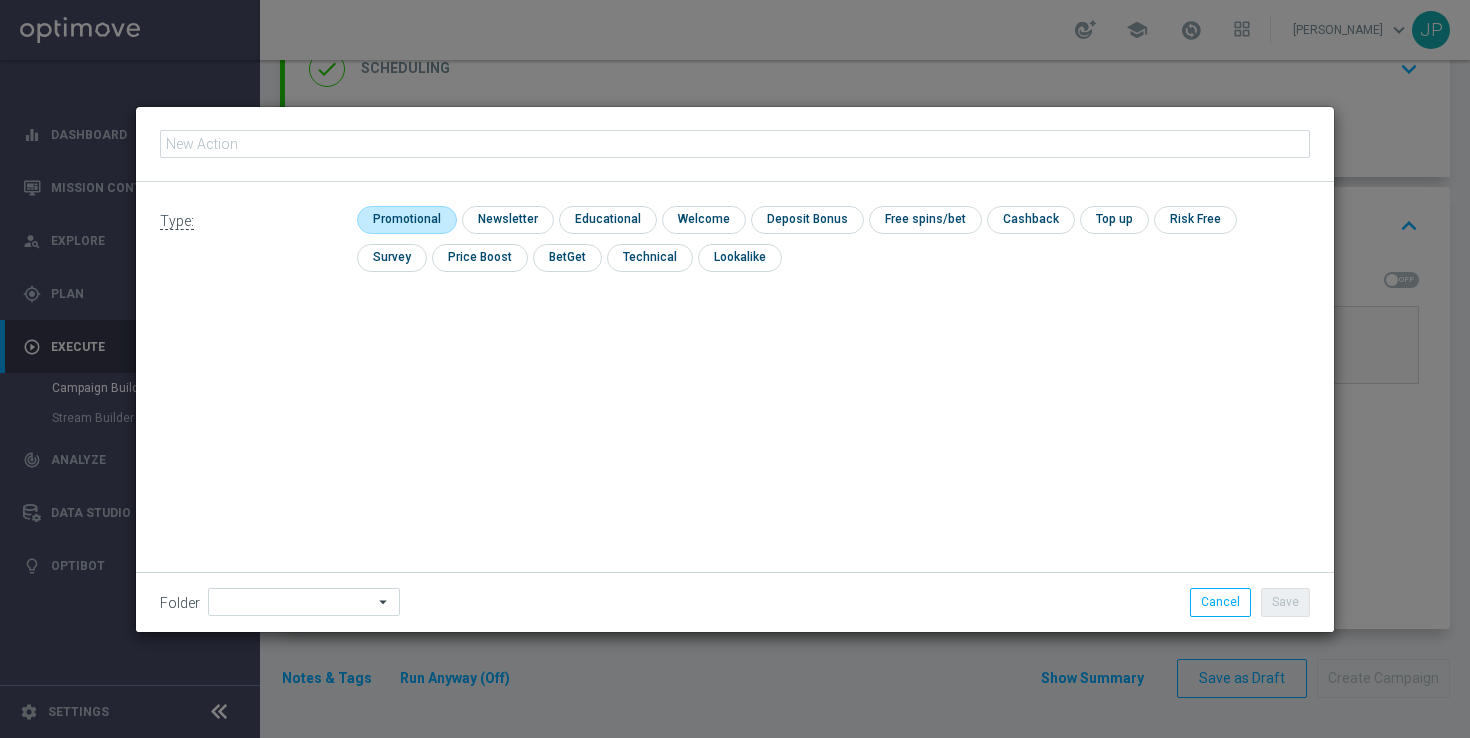 type on "en_GB__NVIP_EMA_TAC_SP__BET_£10_GET_£5_FB_INPLAY_WK29" 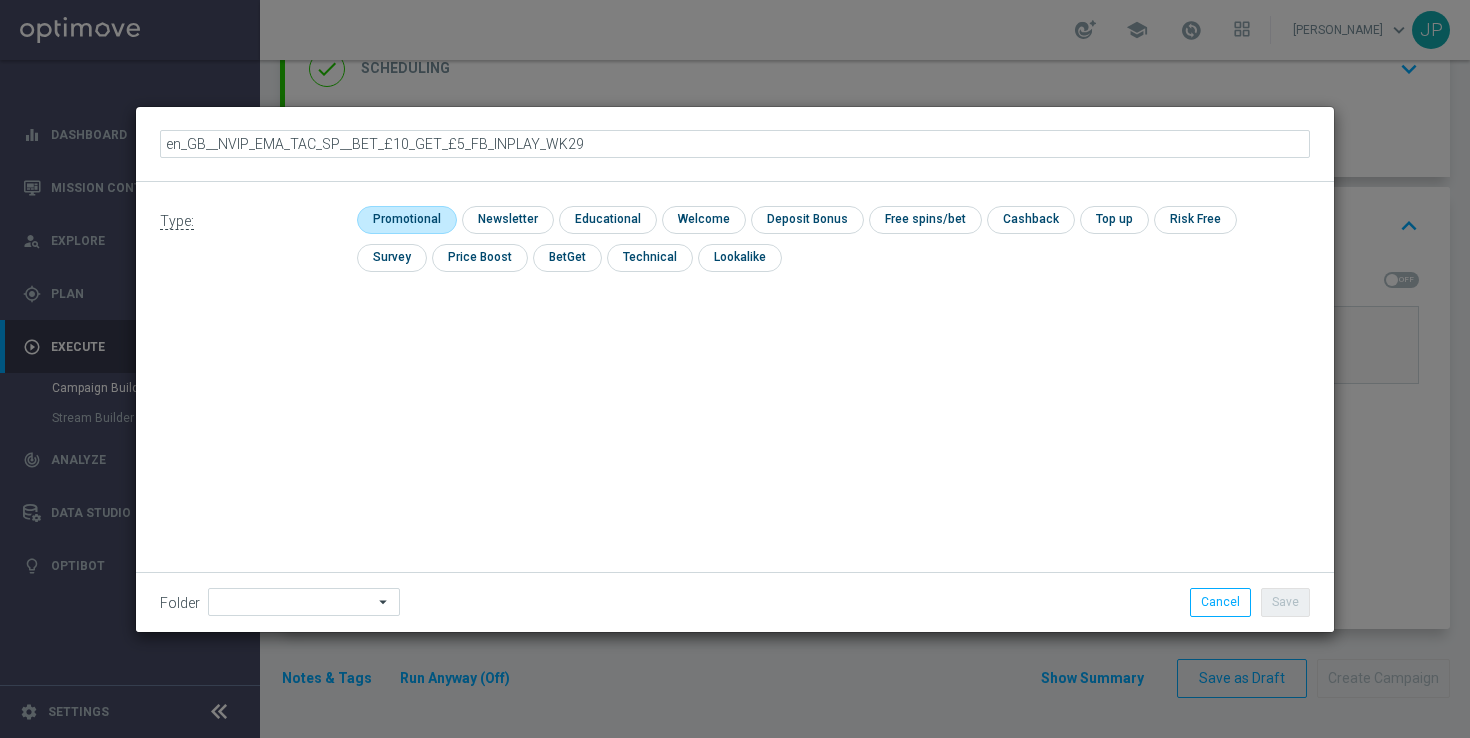 click 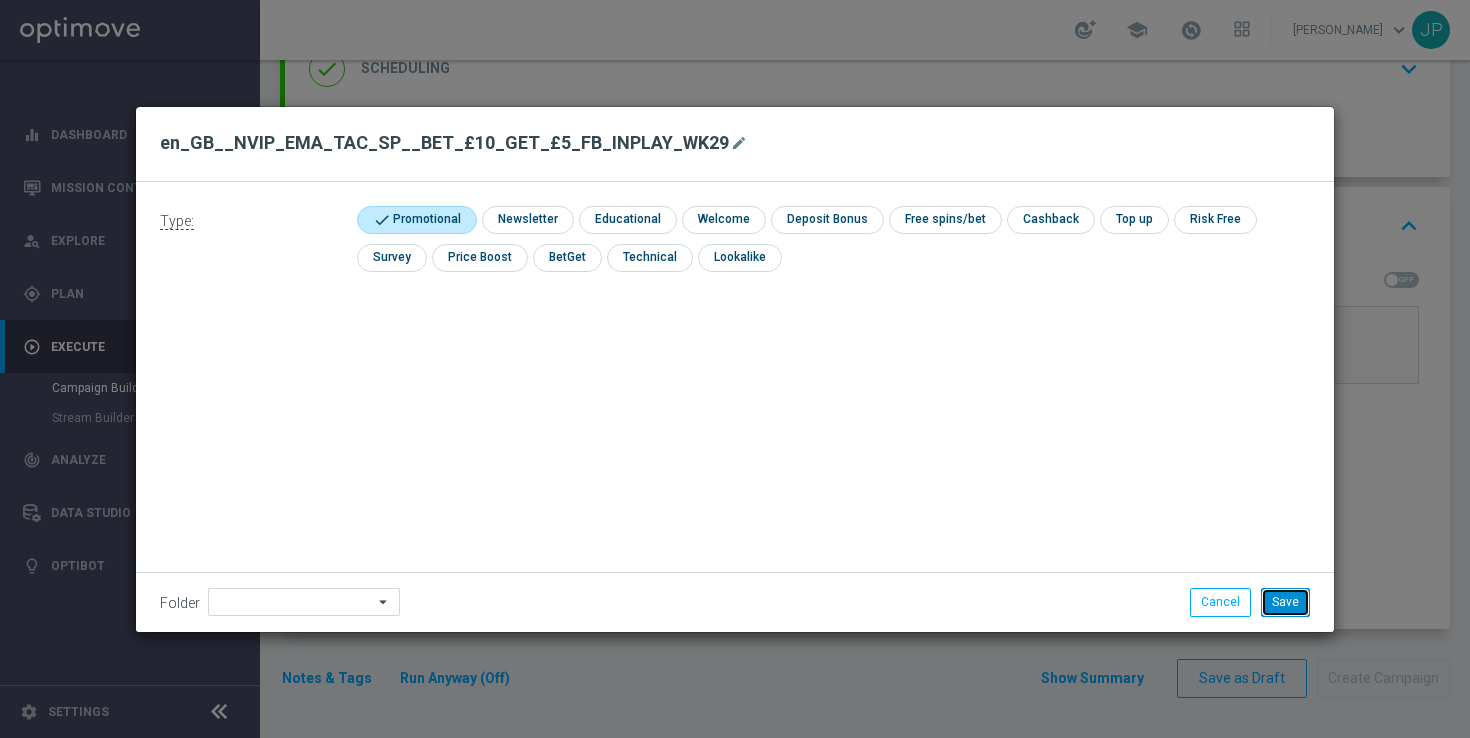 click on "Save" 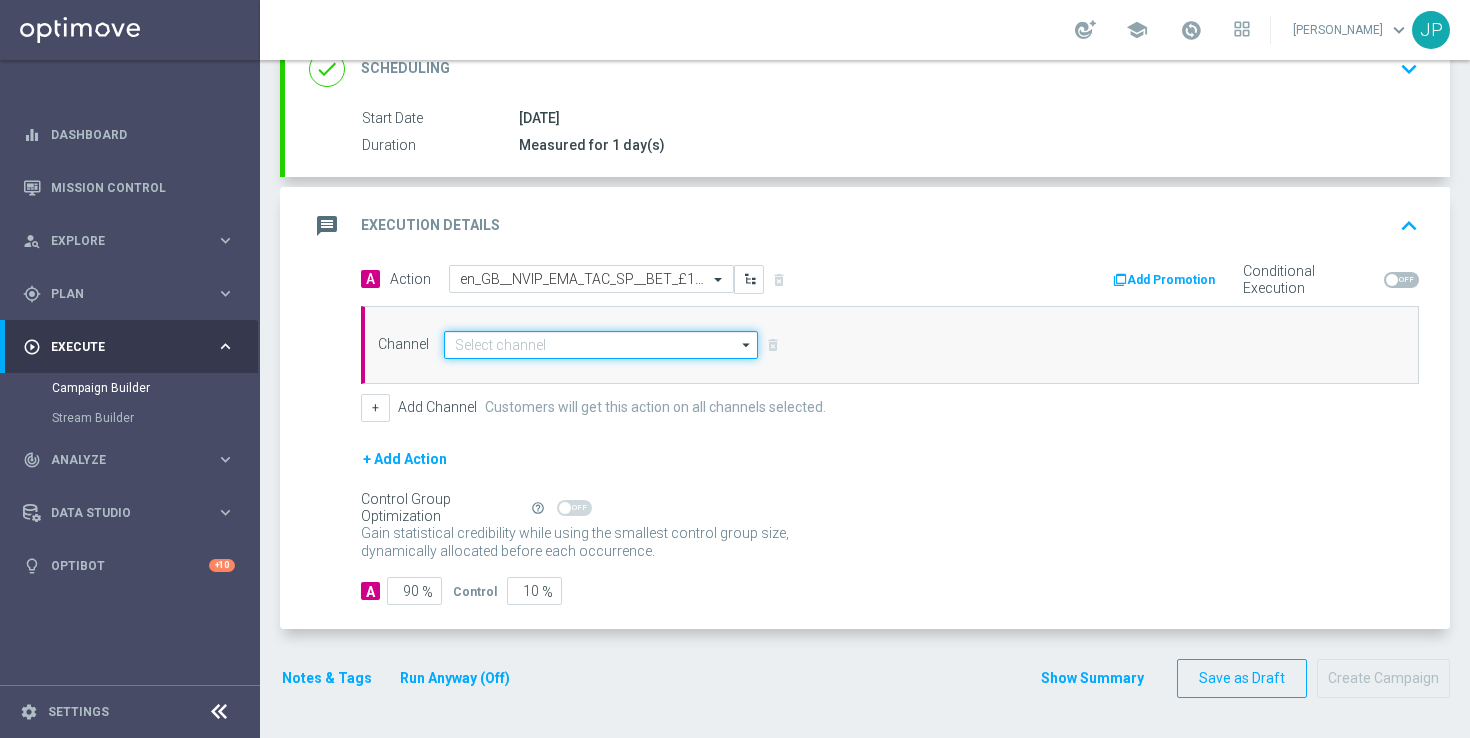 click 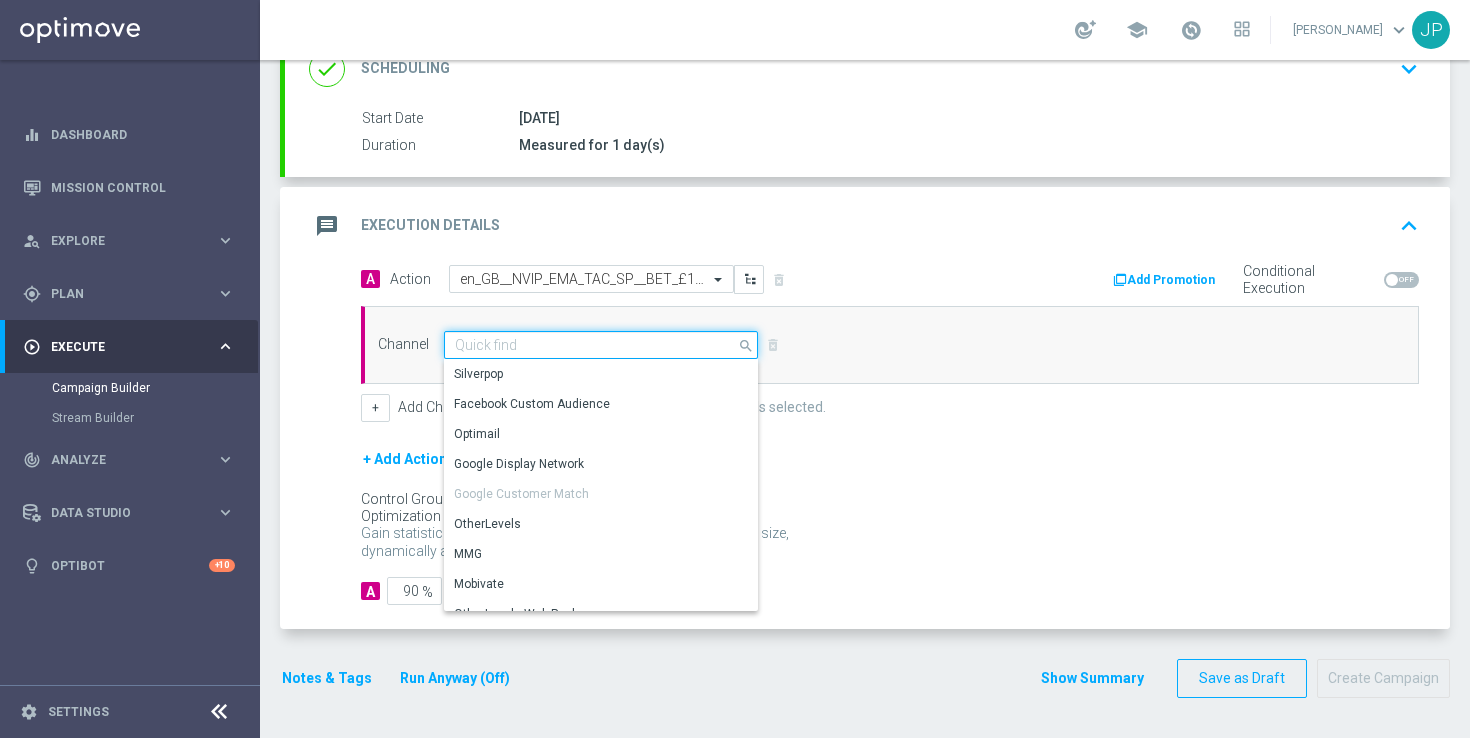 paste on "en_GB__NVIP_EMA_TAC_SP__BET_£10_GET_£5_FB_INPLAY_WK29" 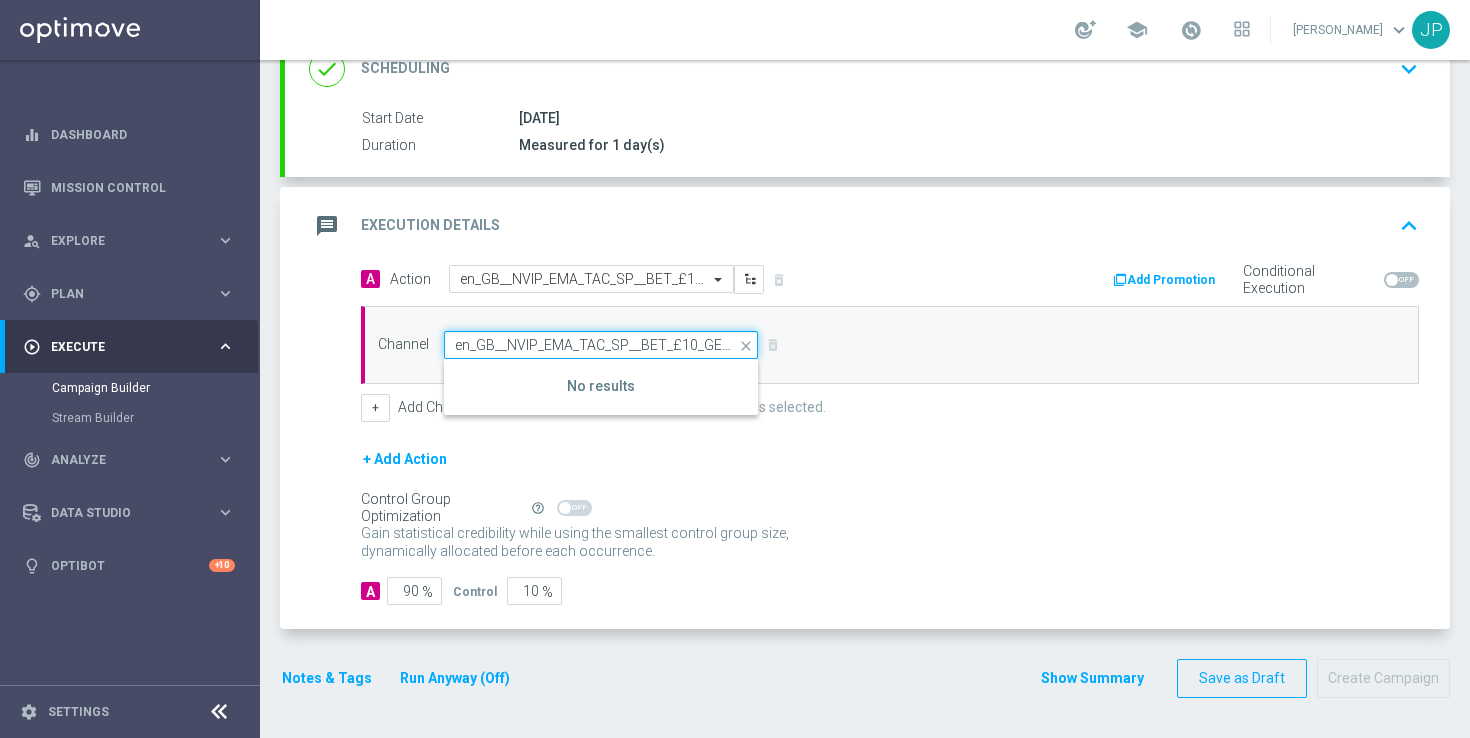 scroll, scrollTop: 0, scrollLeft: 127, axis: horizontal 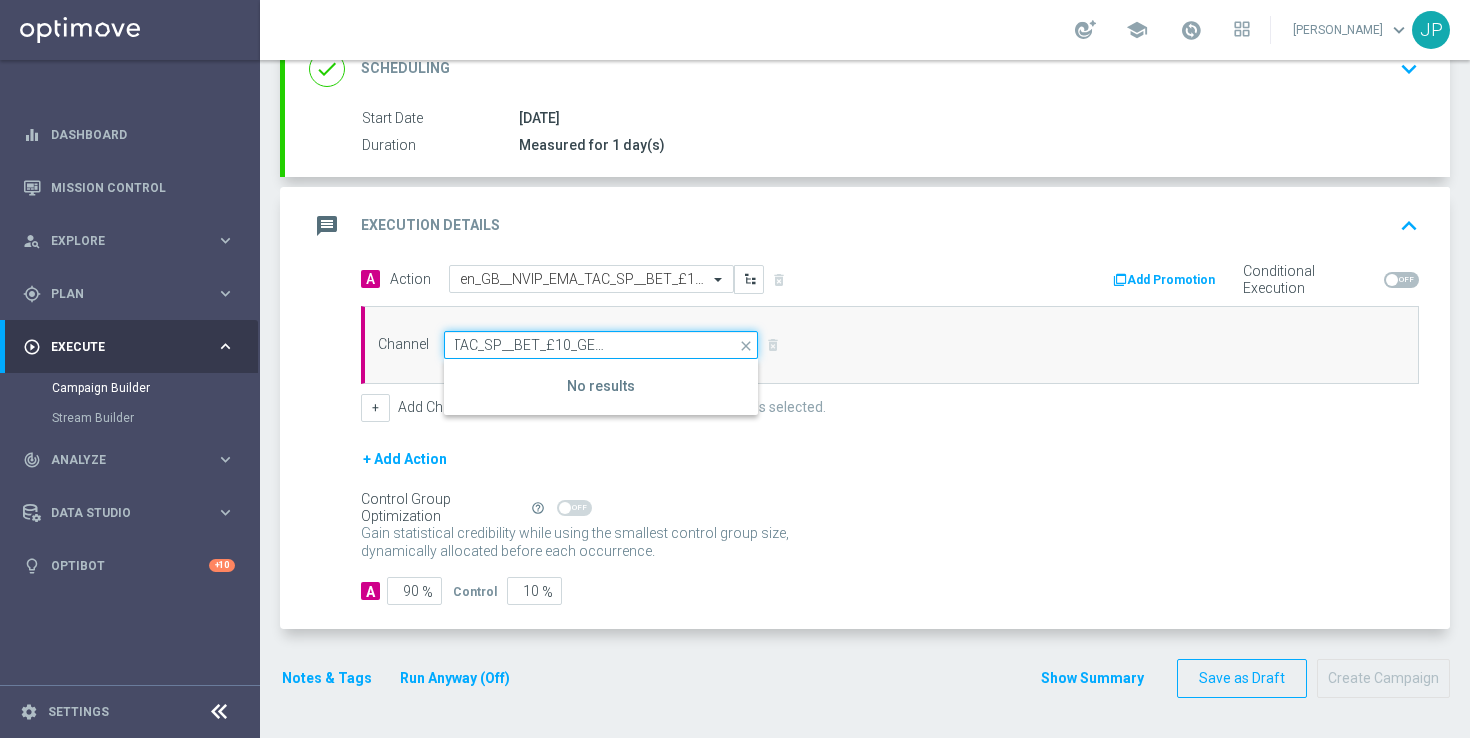 type on "en_GB__NVIP_EMA_TAC_SP__BET_£10_GET_£5_FB_INPLAY_WK29" 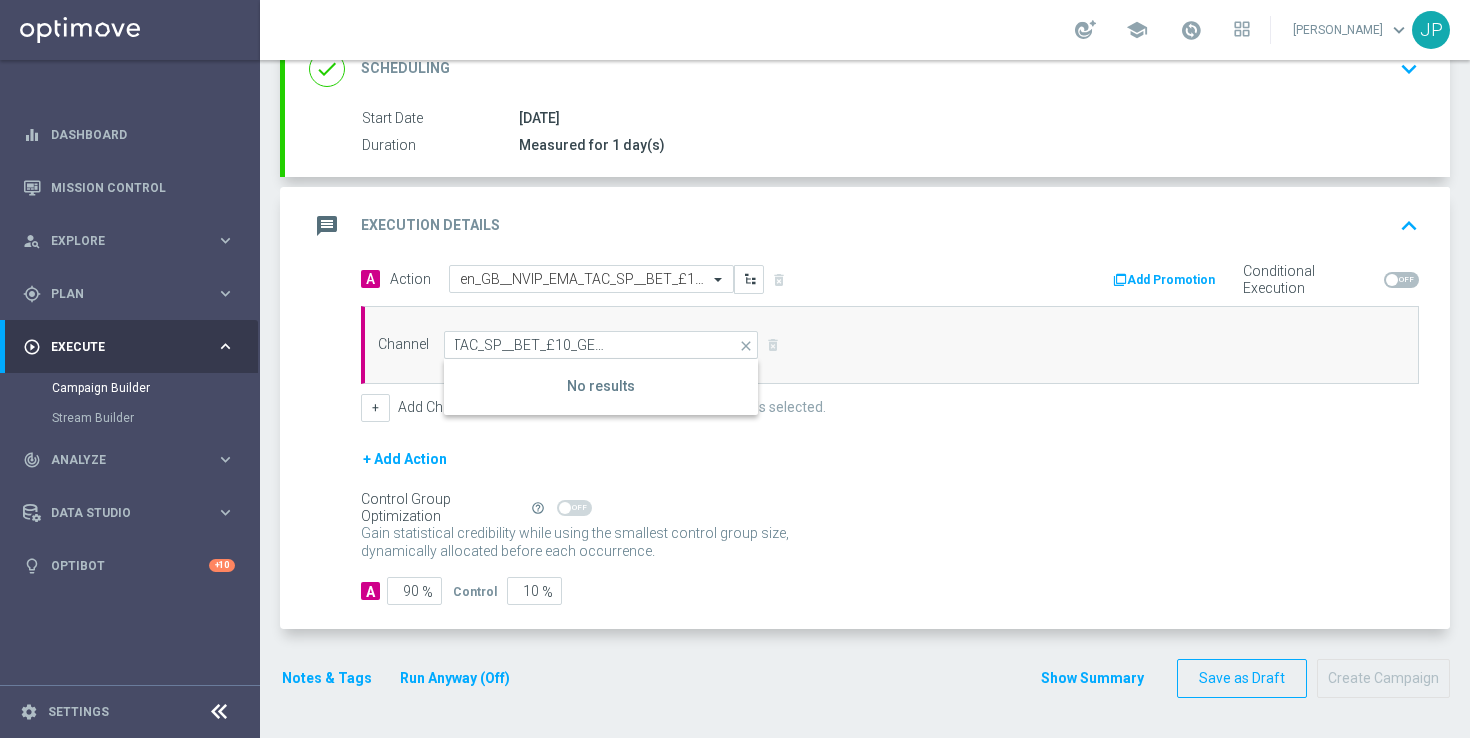 click on "+ Add Action" 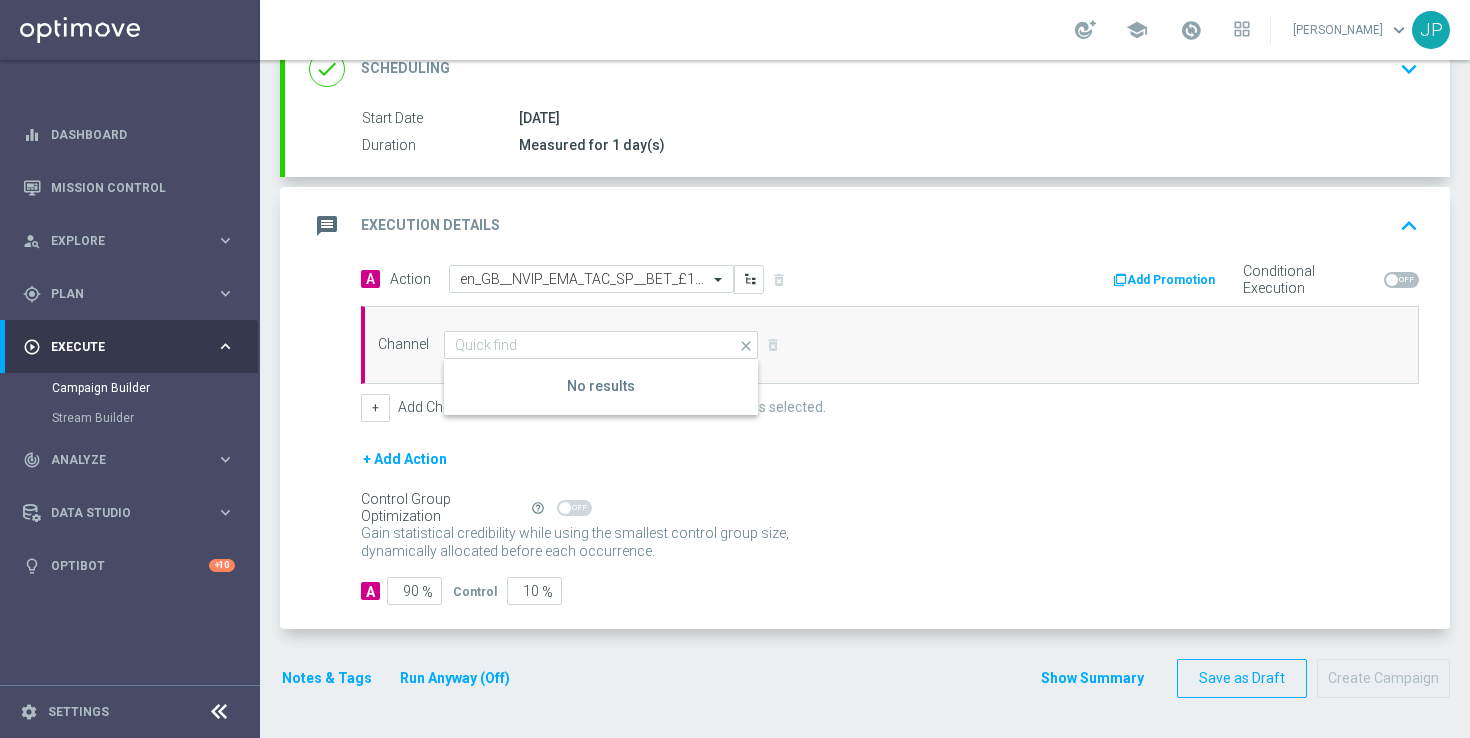 scroll, scrollTop: 0, scrollLeft: 0, axis: both 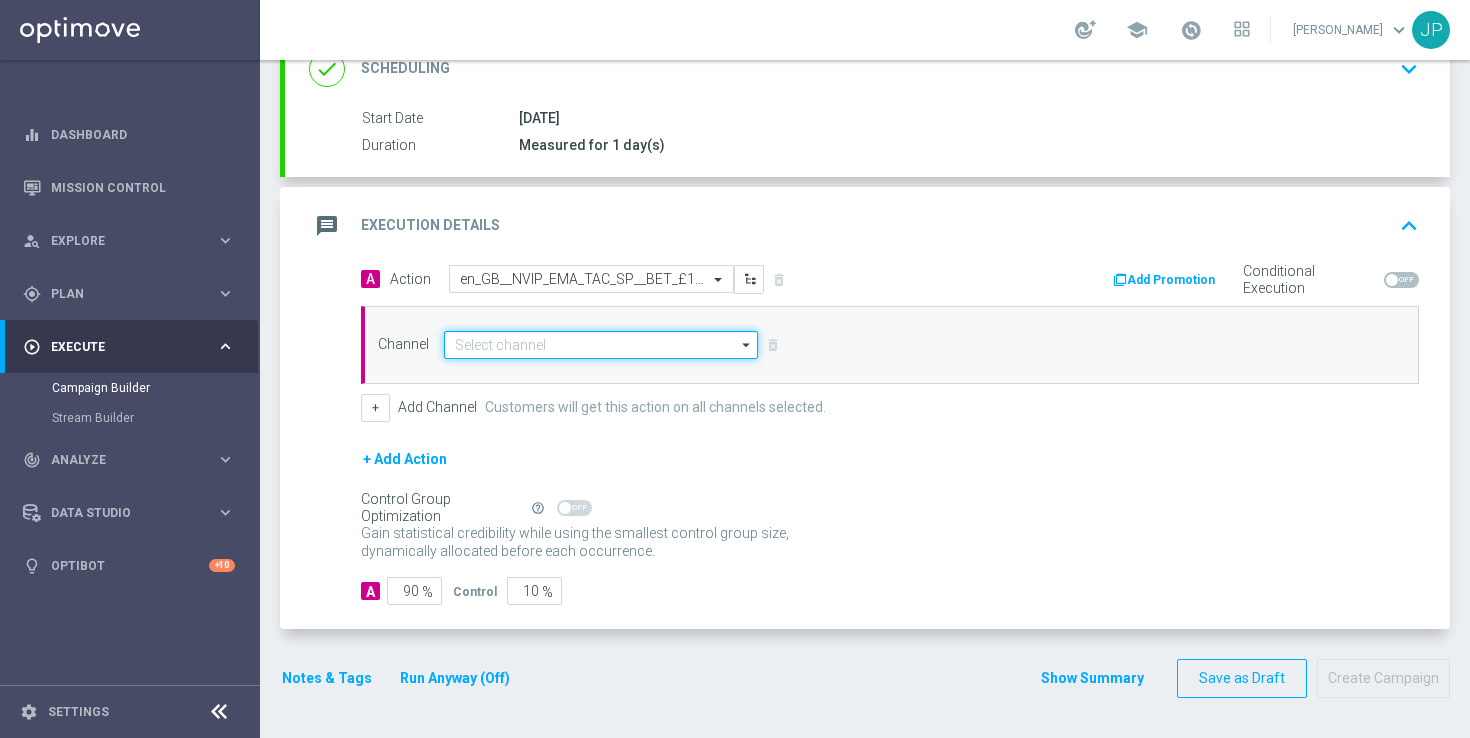 click 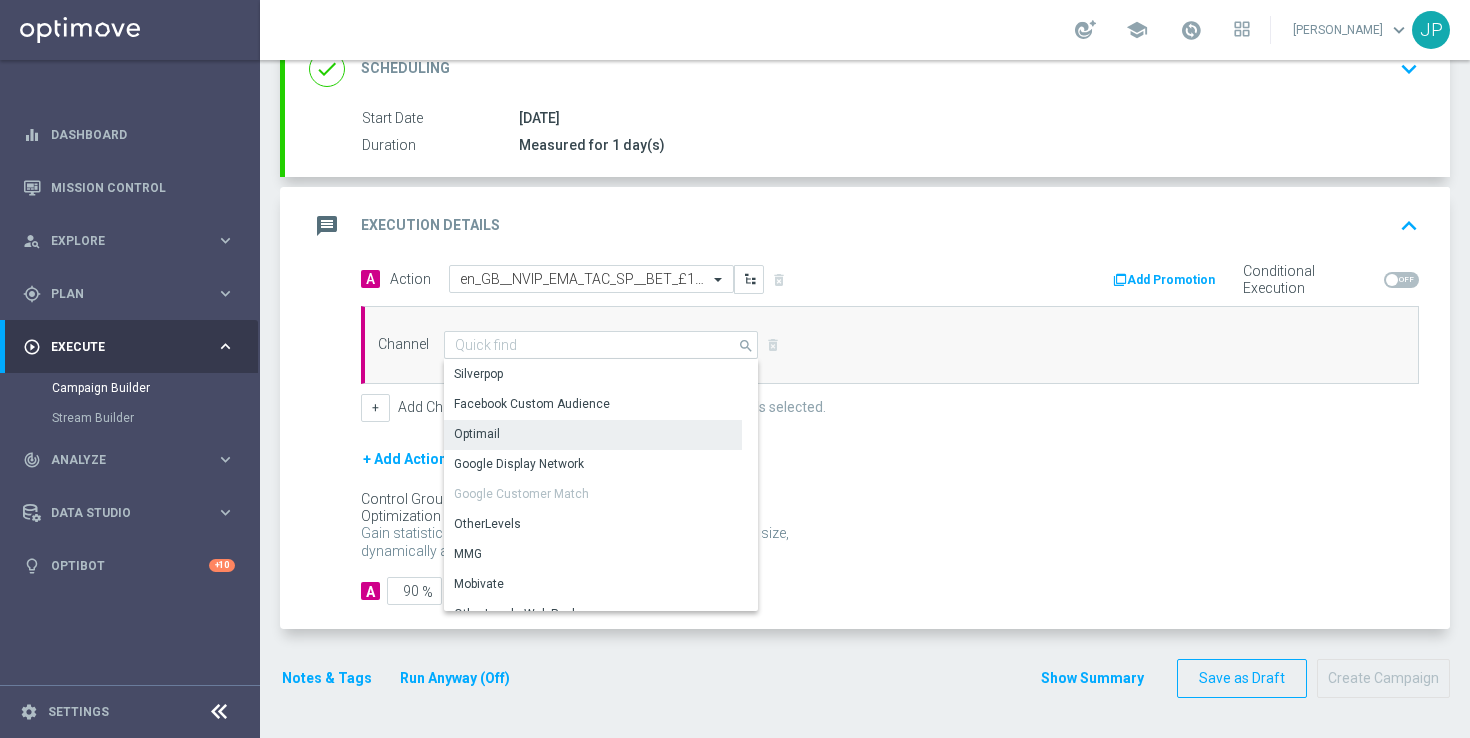 click on "Optimail" 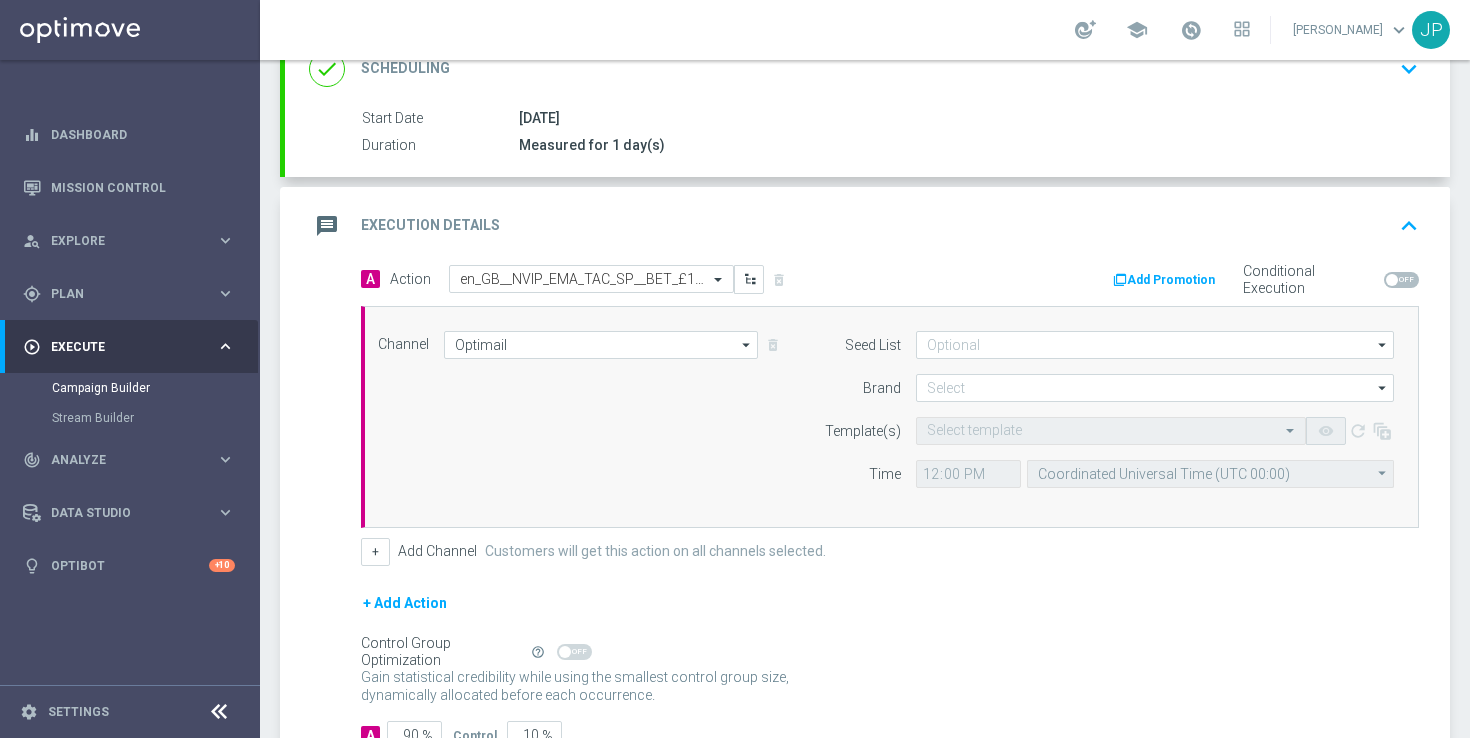 scroll, scrollTop: 333, scrollLeft: 0, axis: vertical 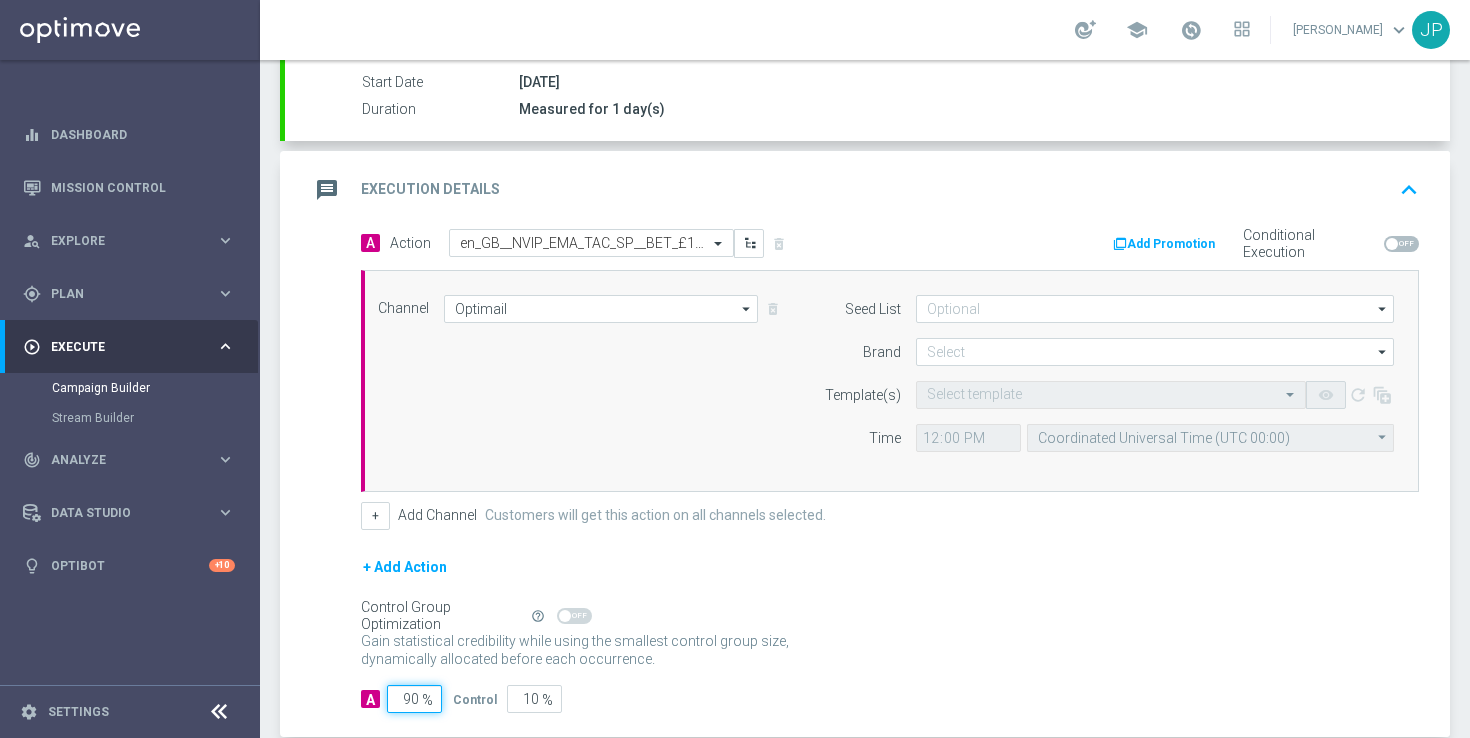 click on "90" 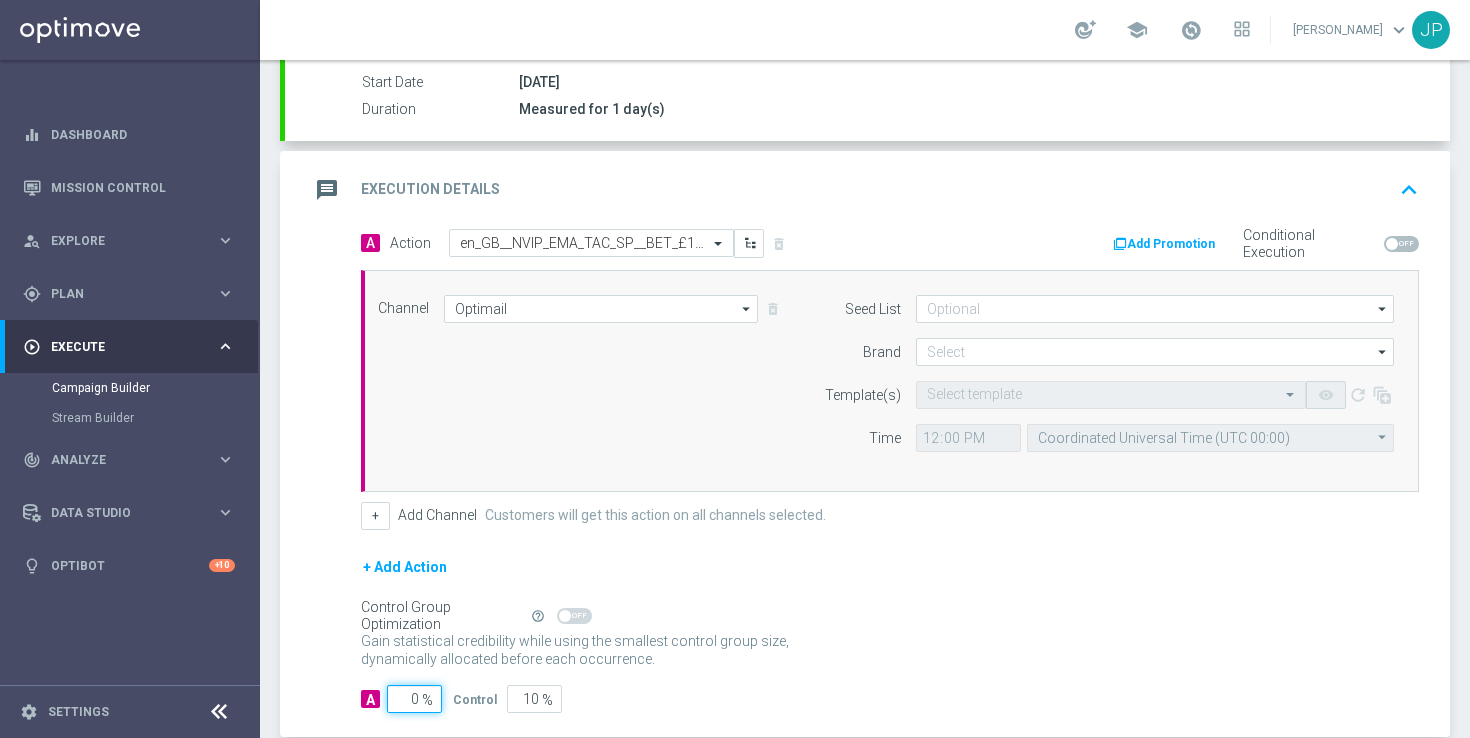 type on "100" 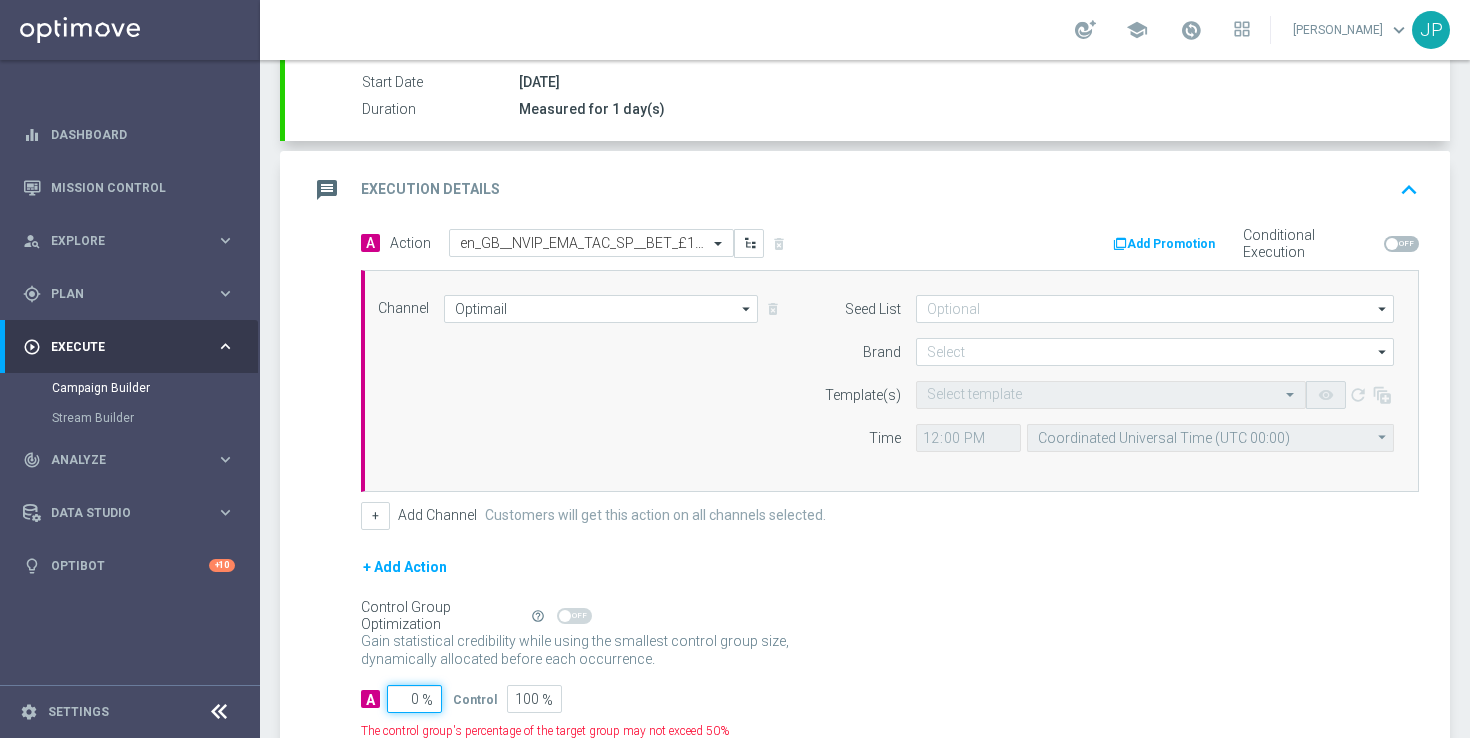 type on "10" 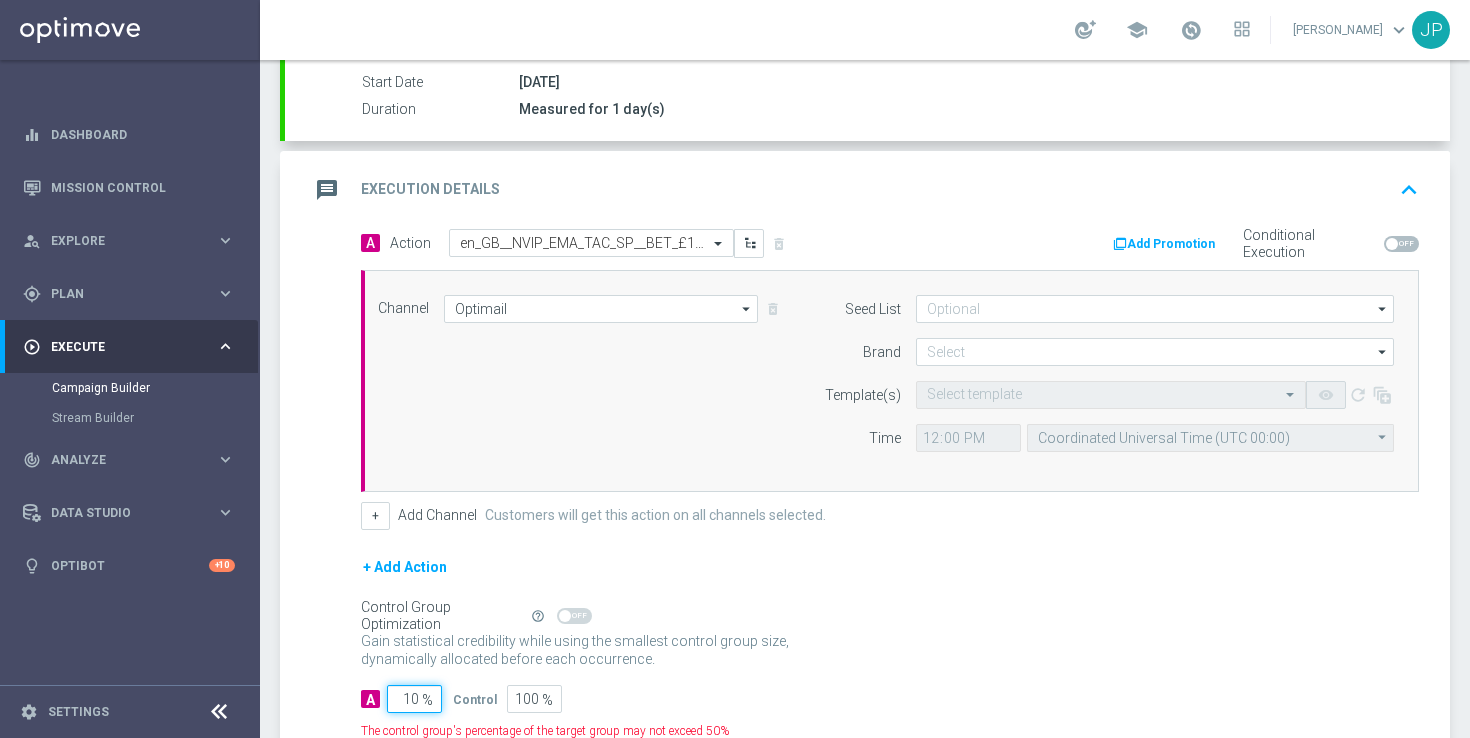 type on "90" 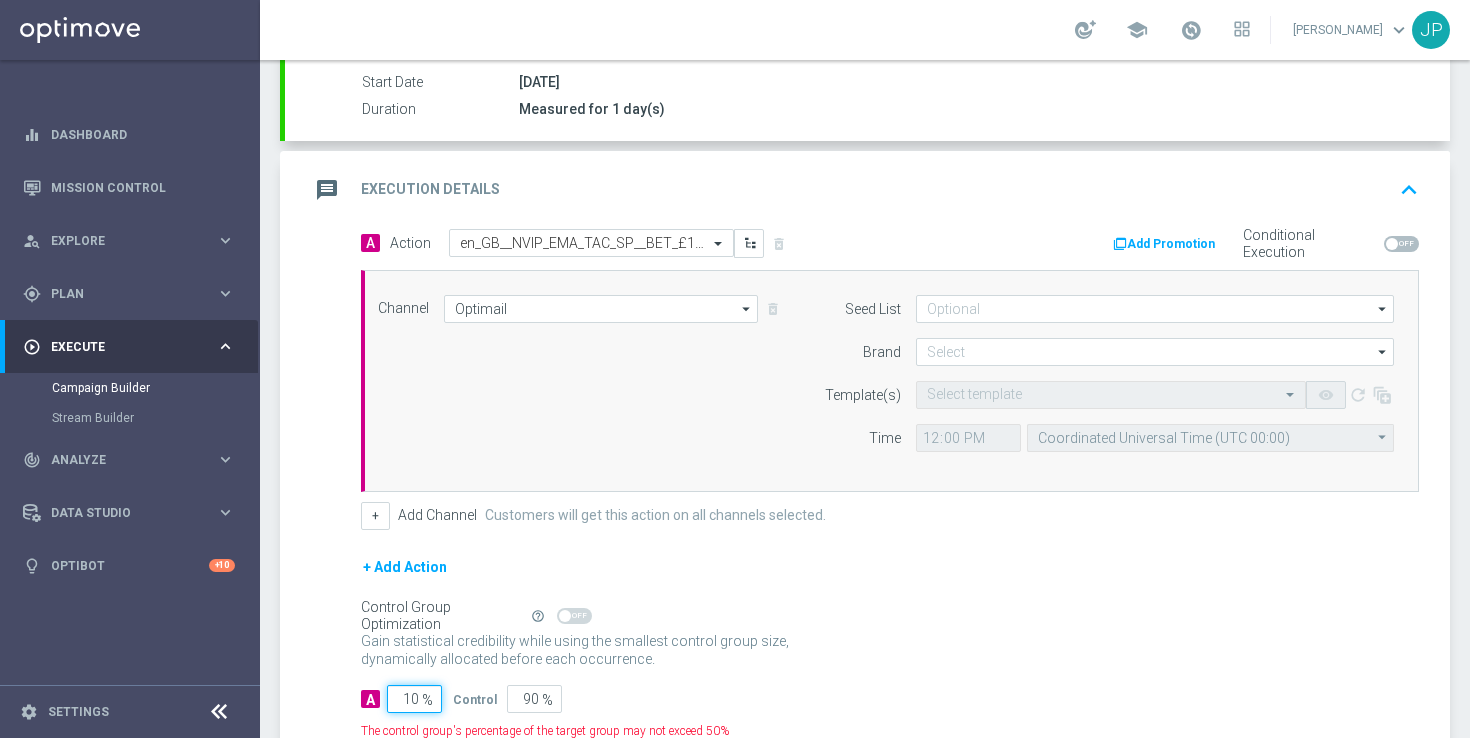 type on "100" 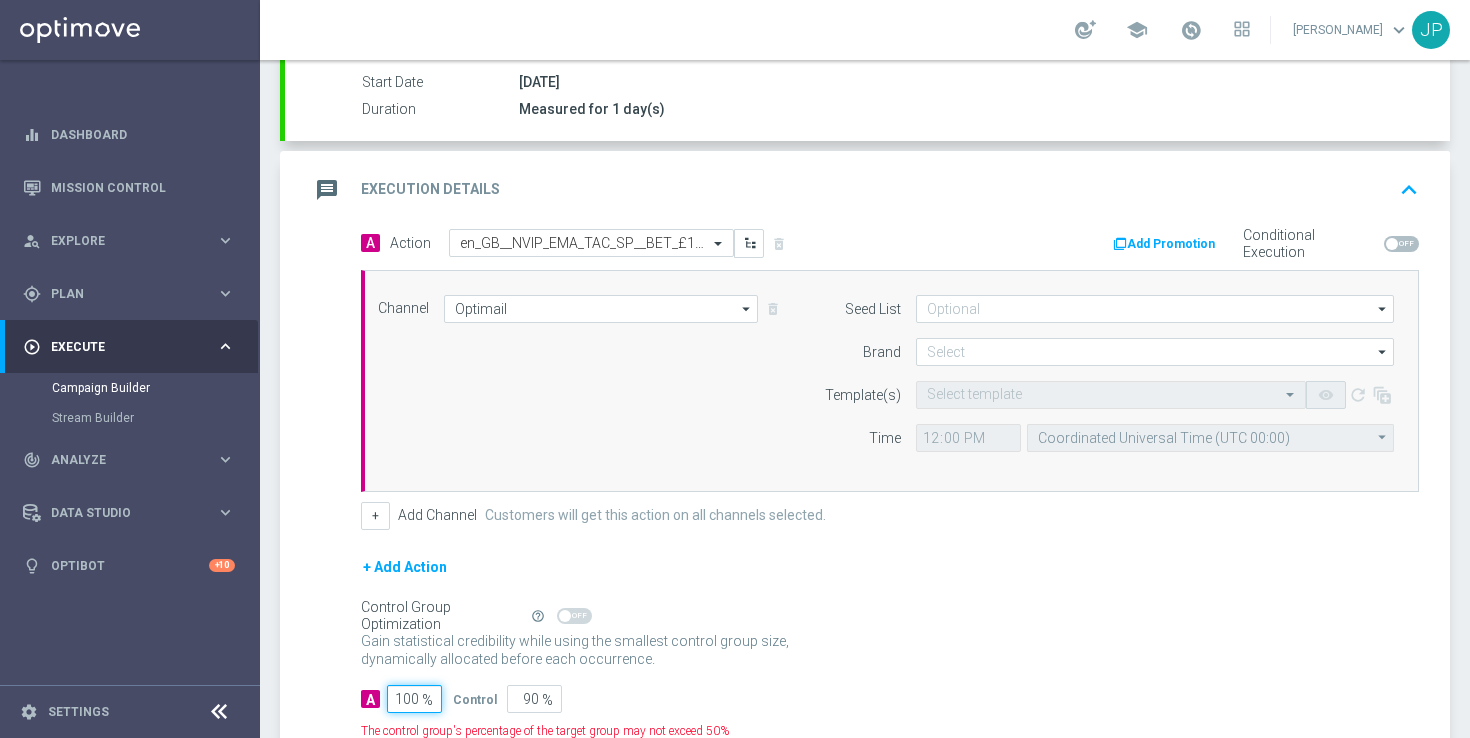 type on "0" 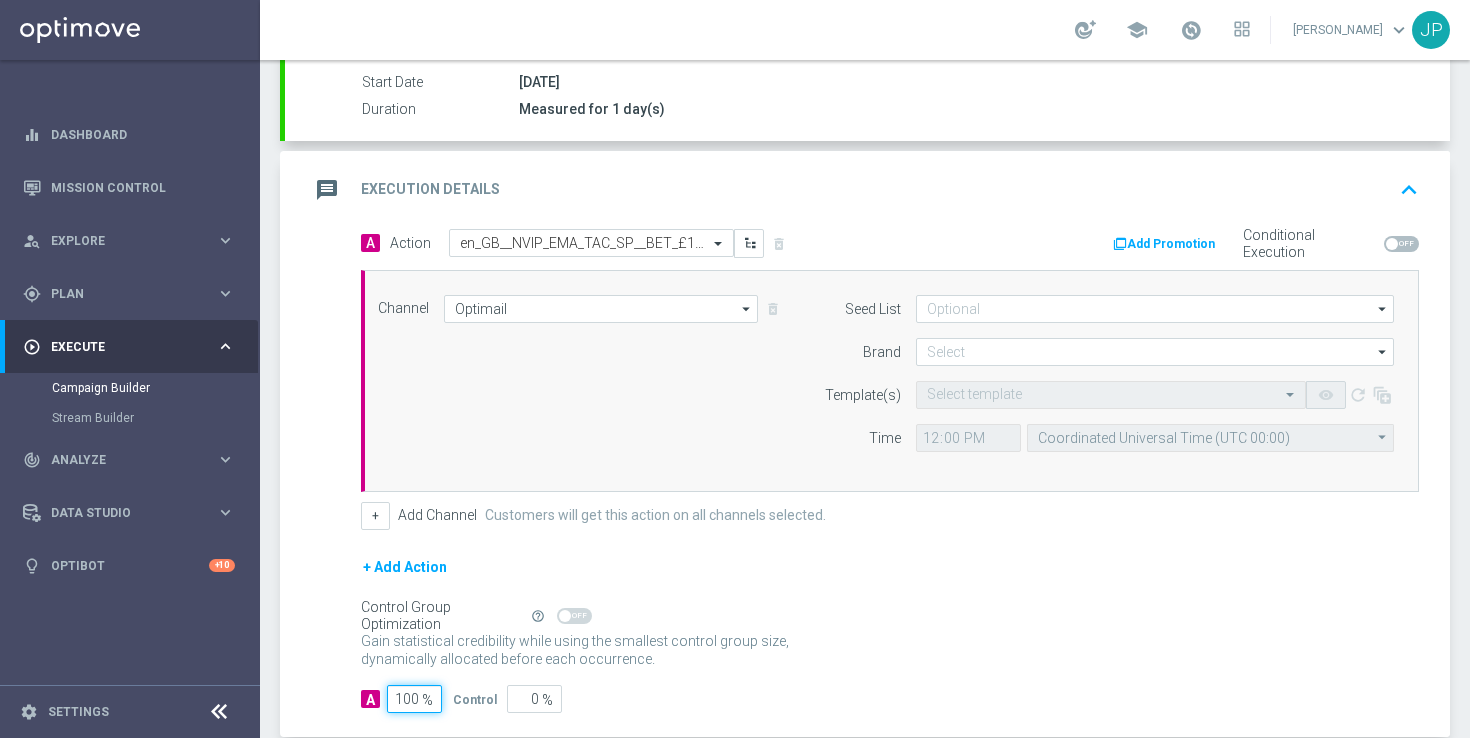 scroll, scrollTop: 441, scrollLeft: 0, axis: vertical 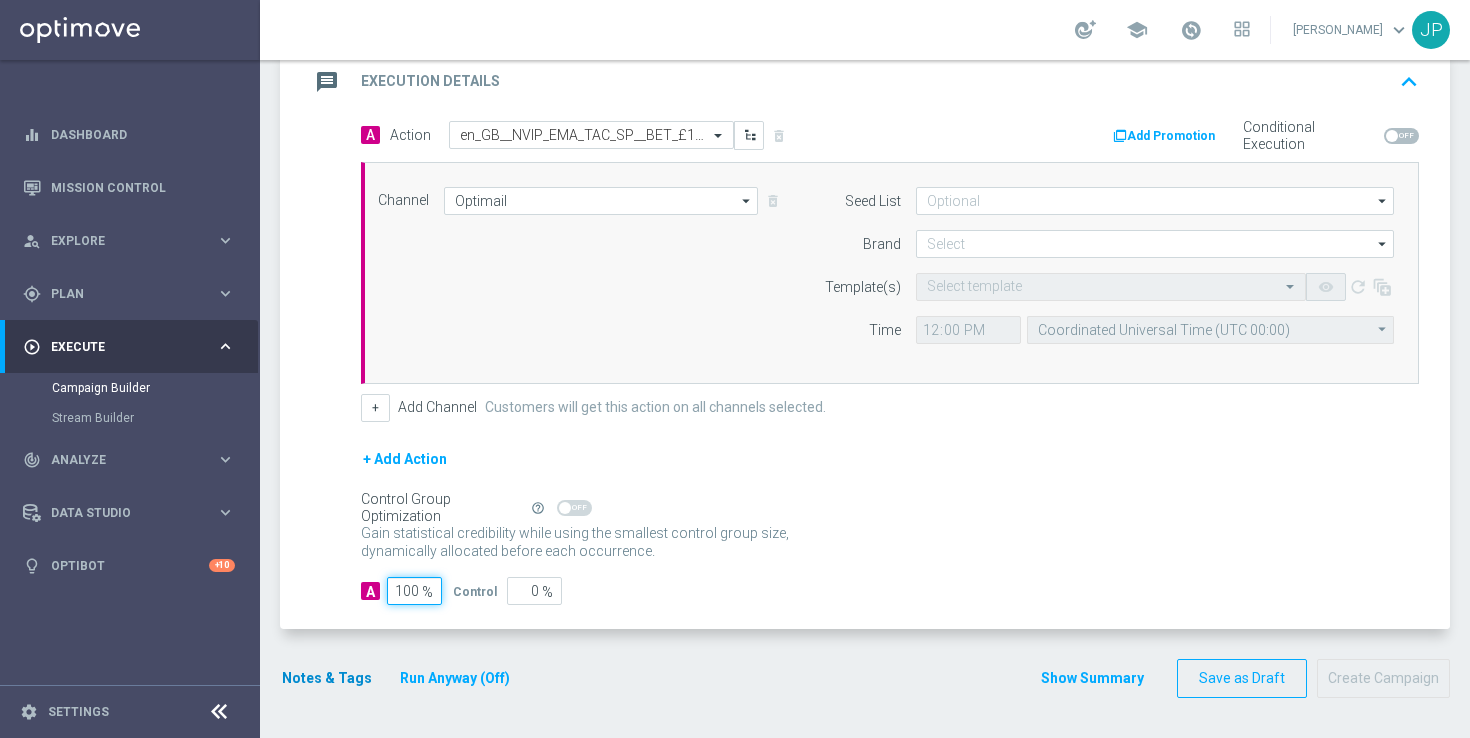 type on "100" 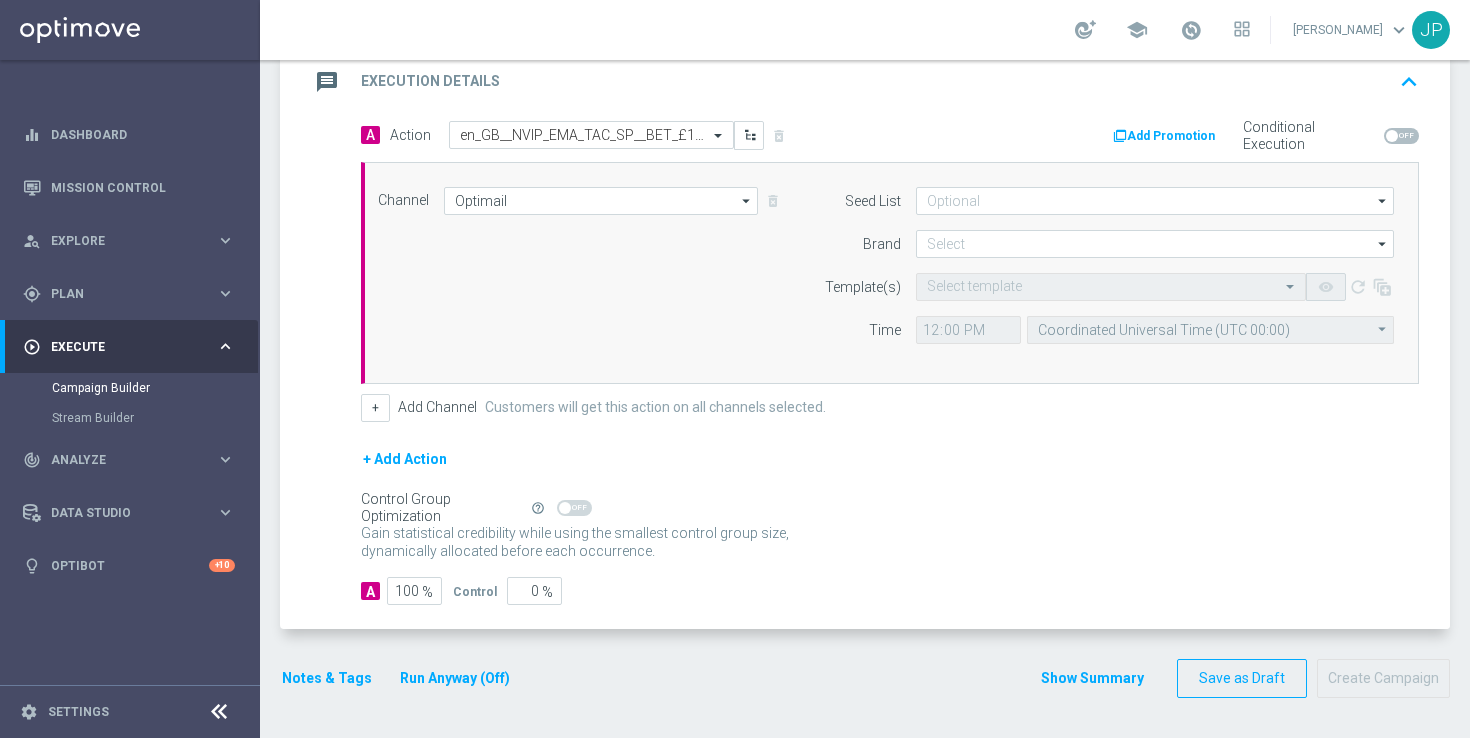 click on "Notes & Tags" 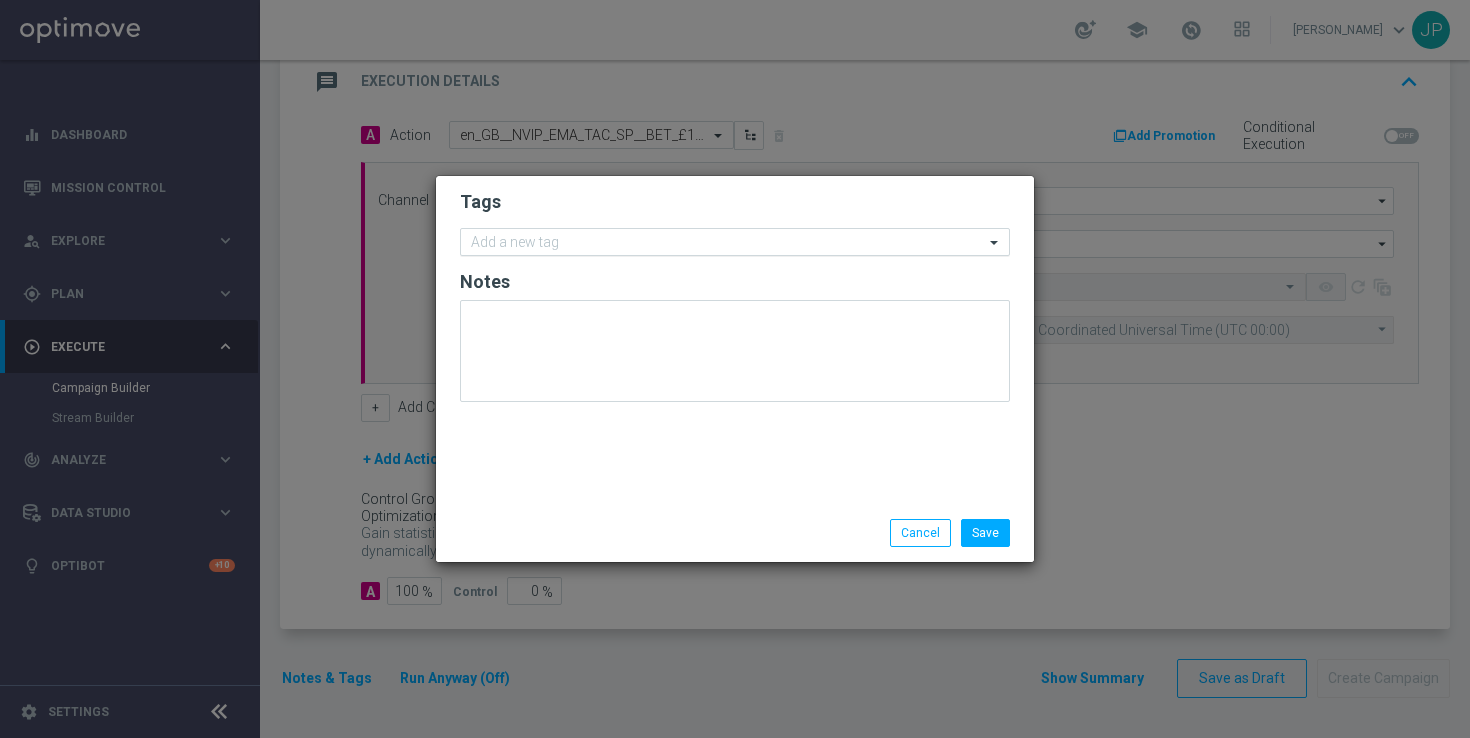 click 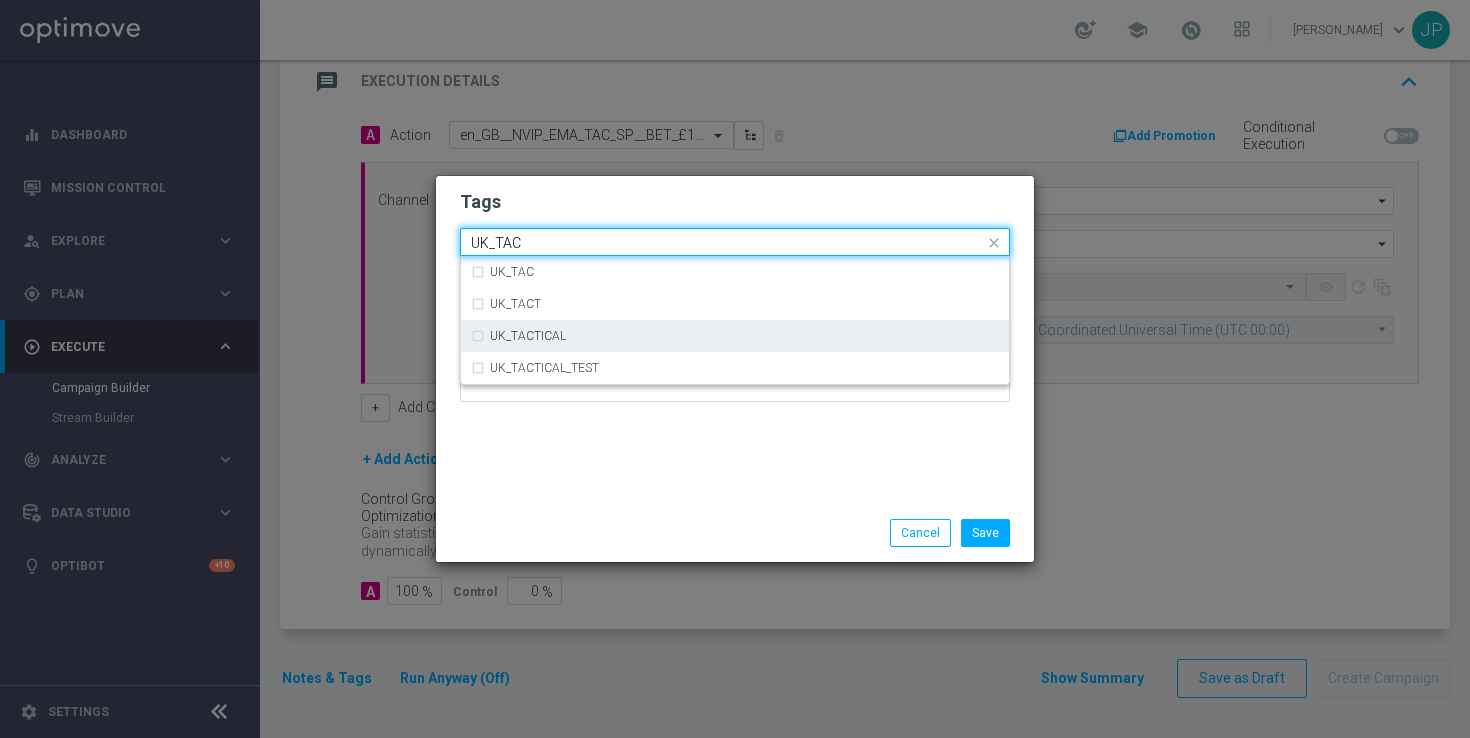 click on "UK_TACTICAL" at bounding box center (735, 336) 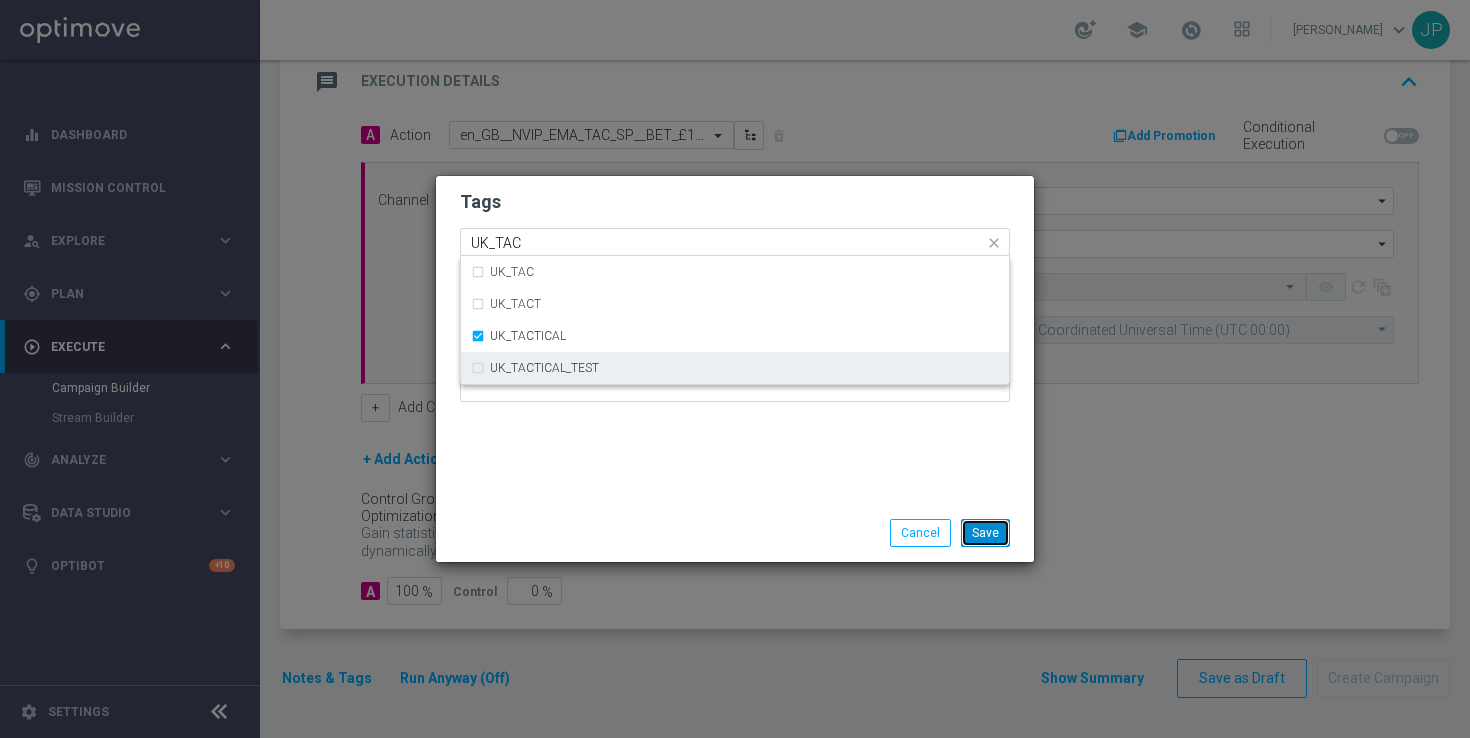 type 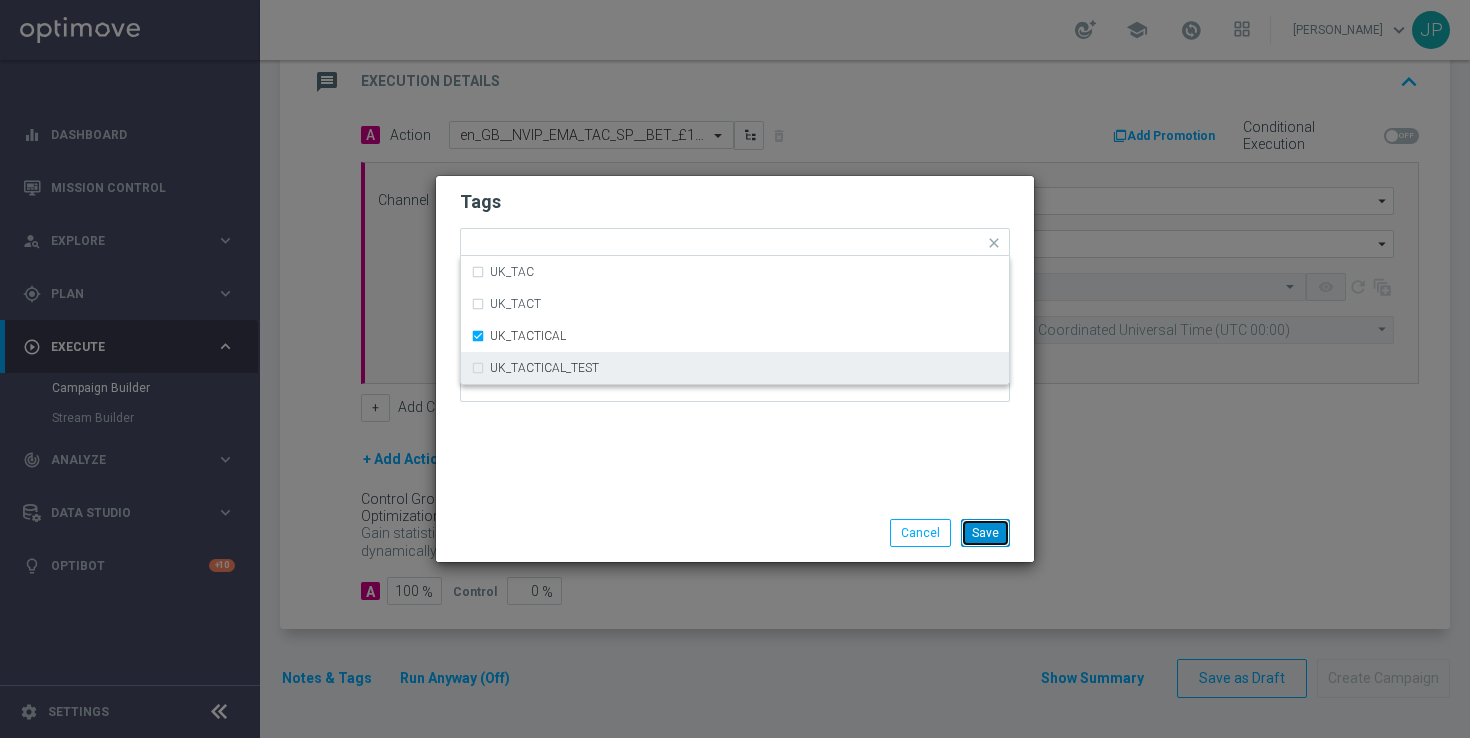 click on "Save" 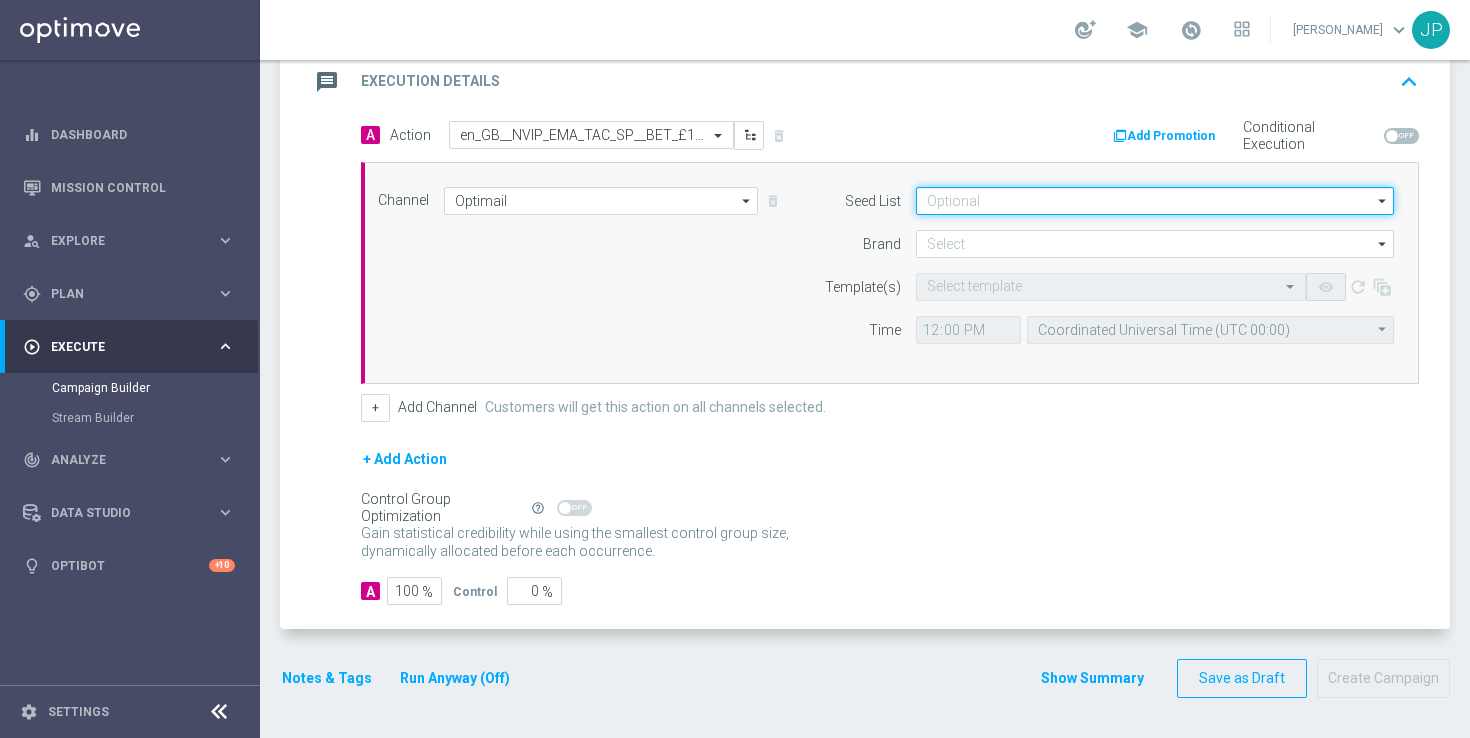click 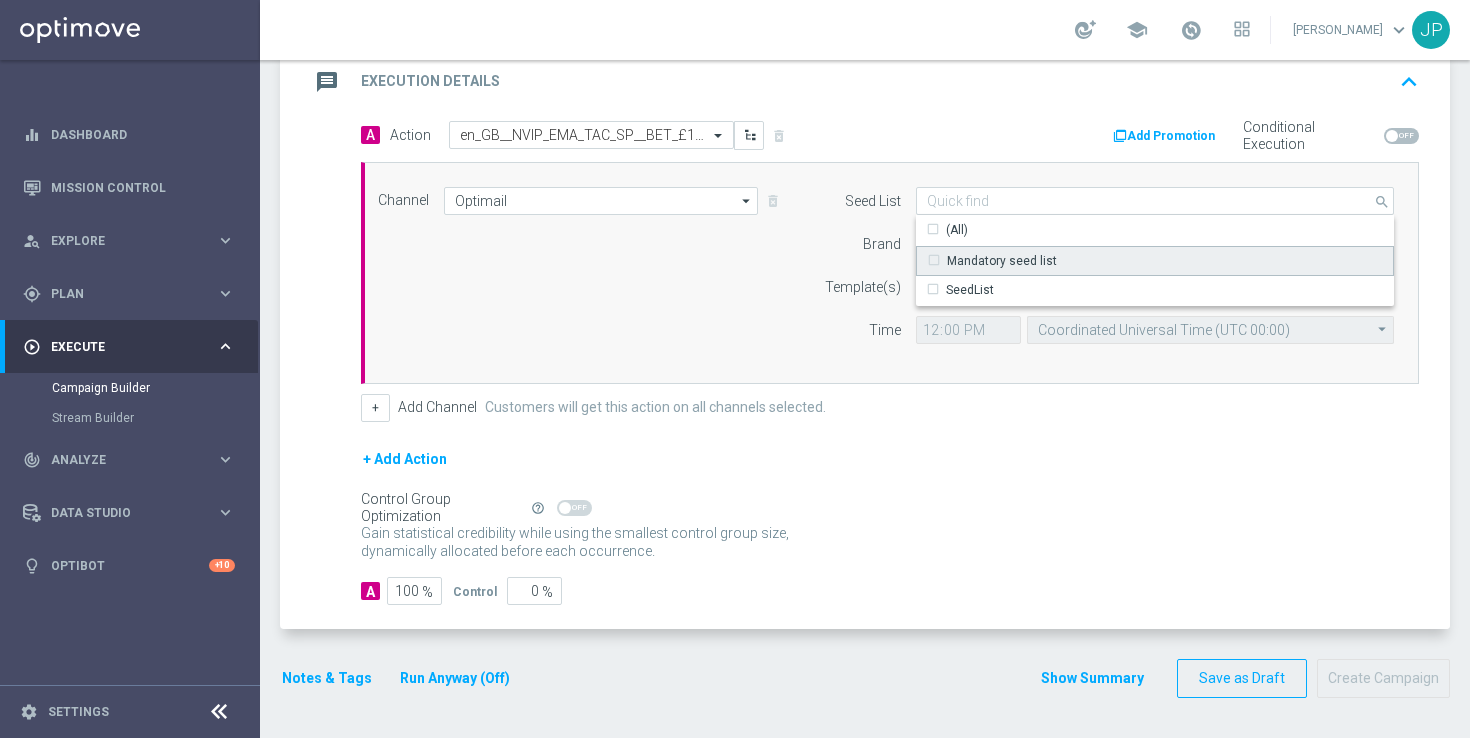 click on "Mandatory seed list" 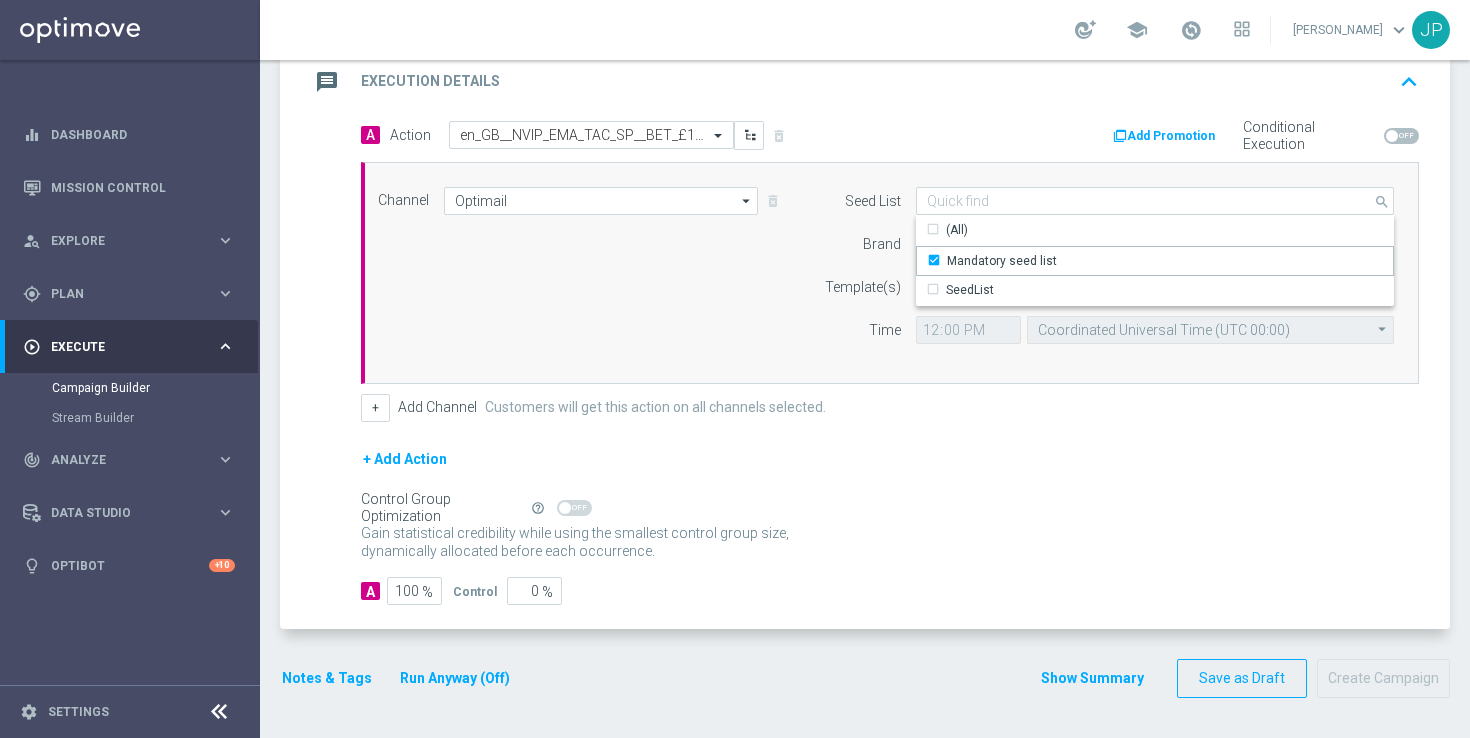 click on "Template(s)" 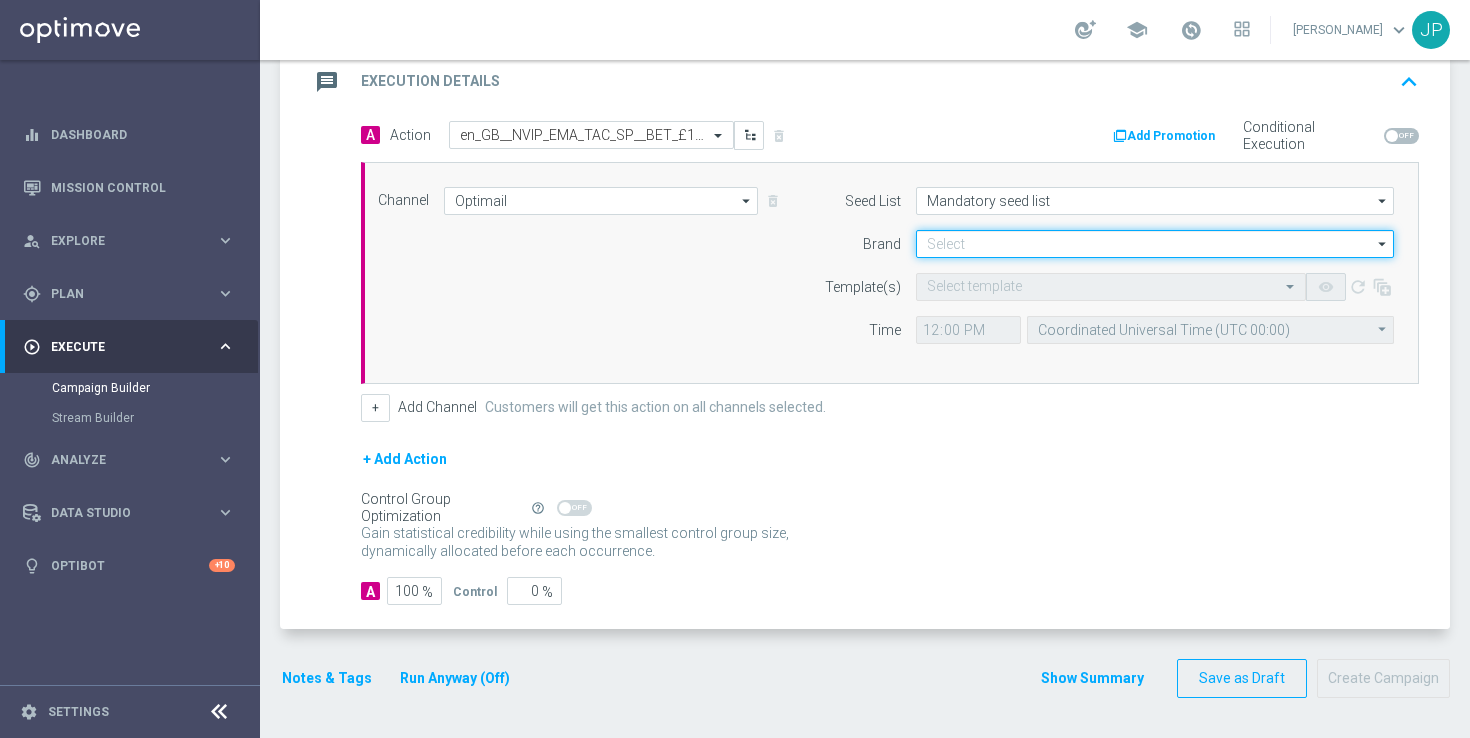 click 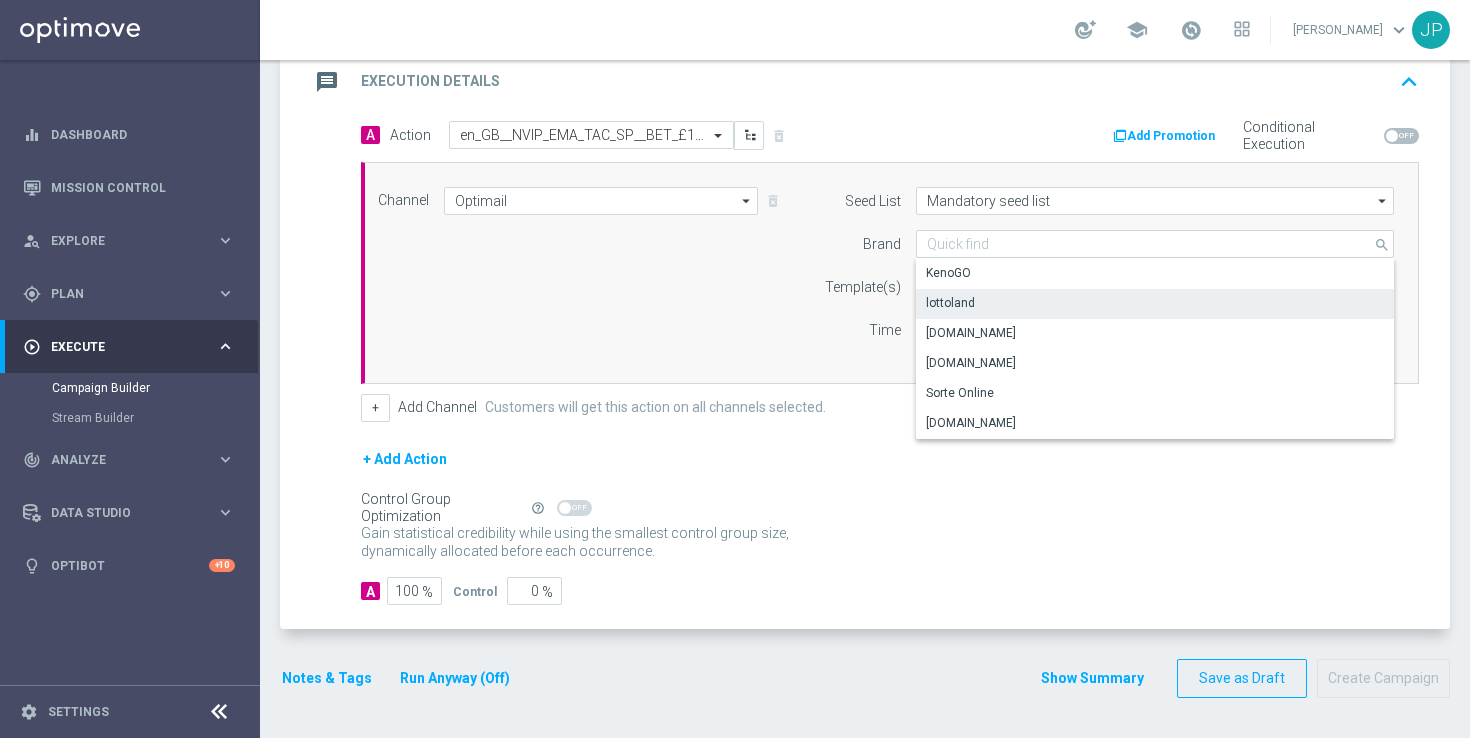 click on "lottoland" 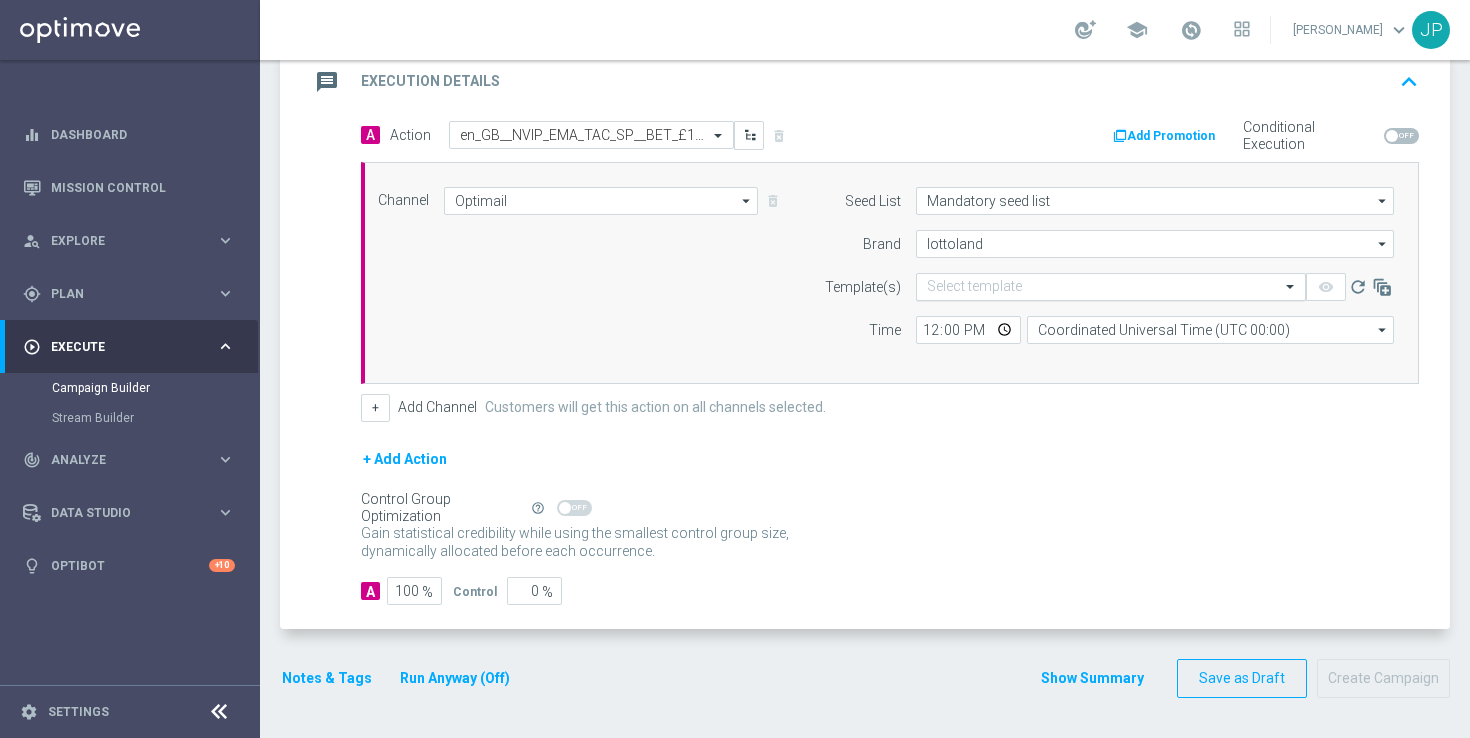 click 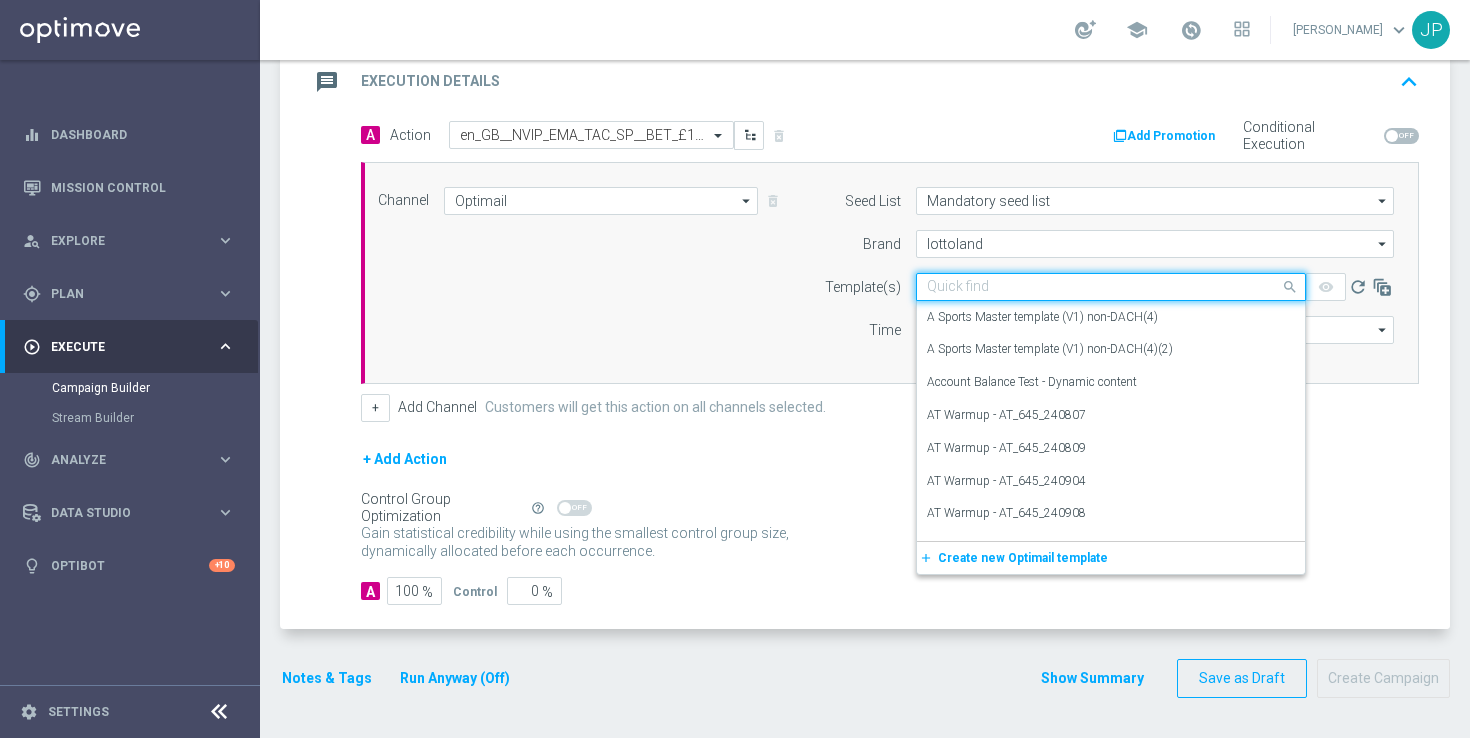 paste on "en_GB__NVIP_EMA_TAC_SP__BET_£10_GET_£5_FB_INPLAY_WK29" 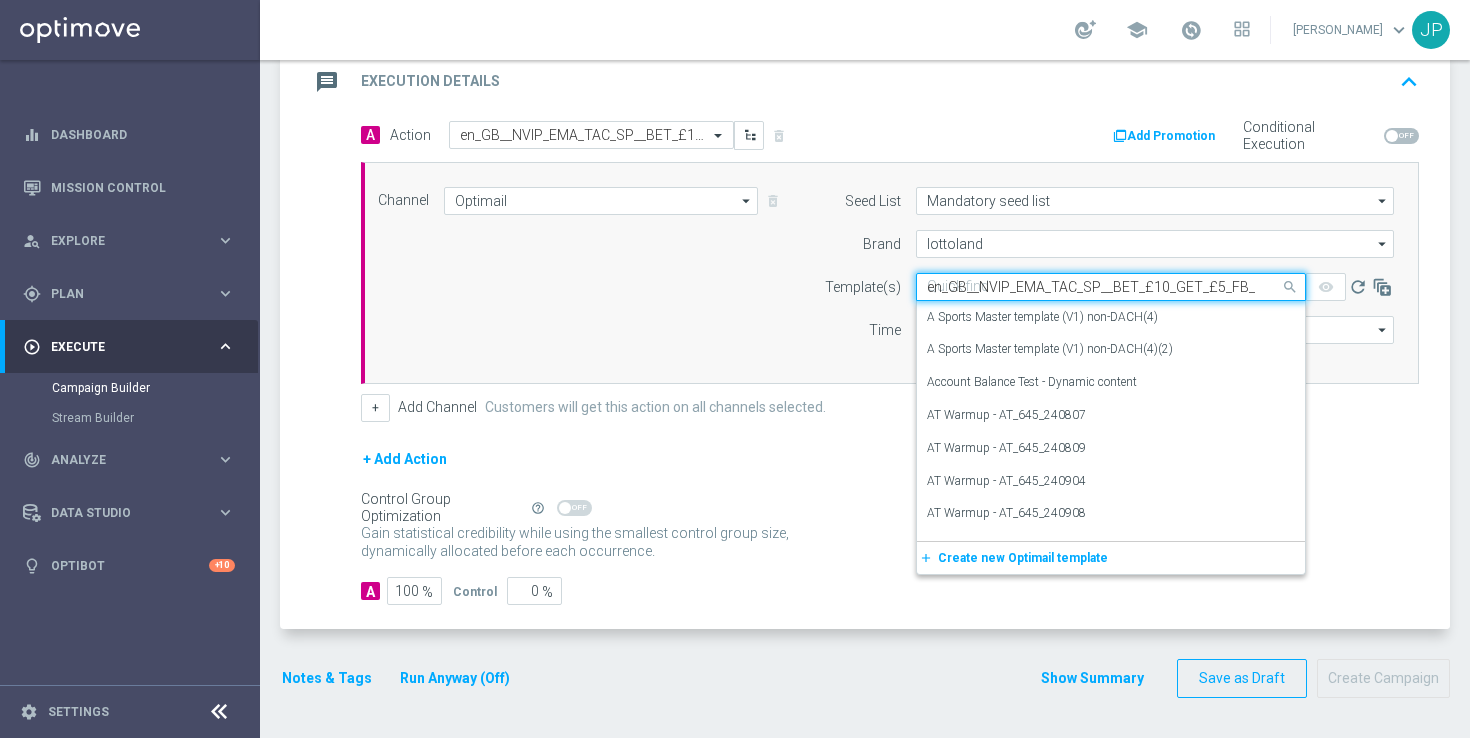 scroll, scrollTop: 0, scrollLeft: 81, axis: horizontal 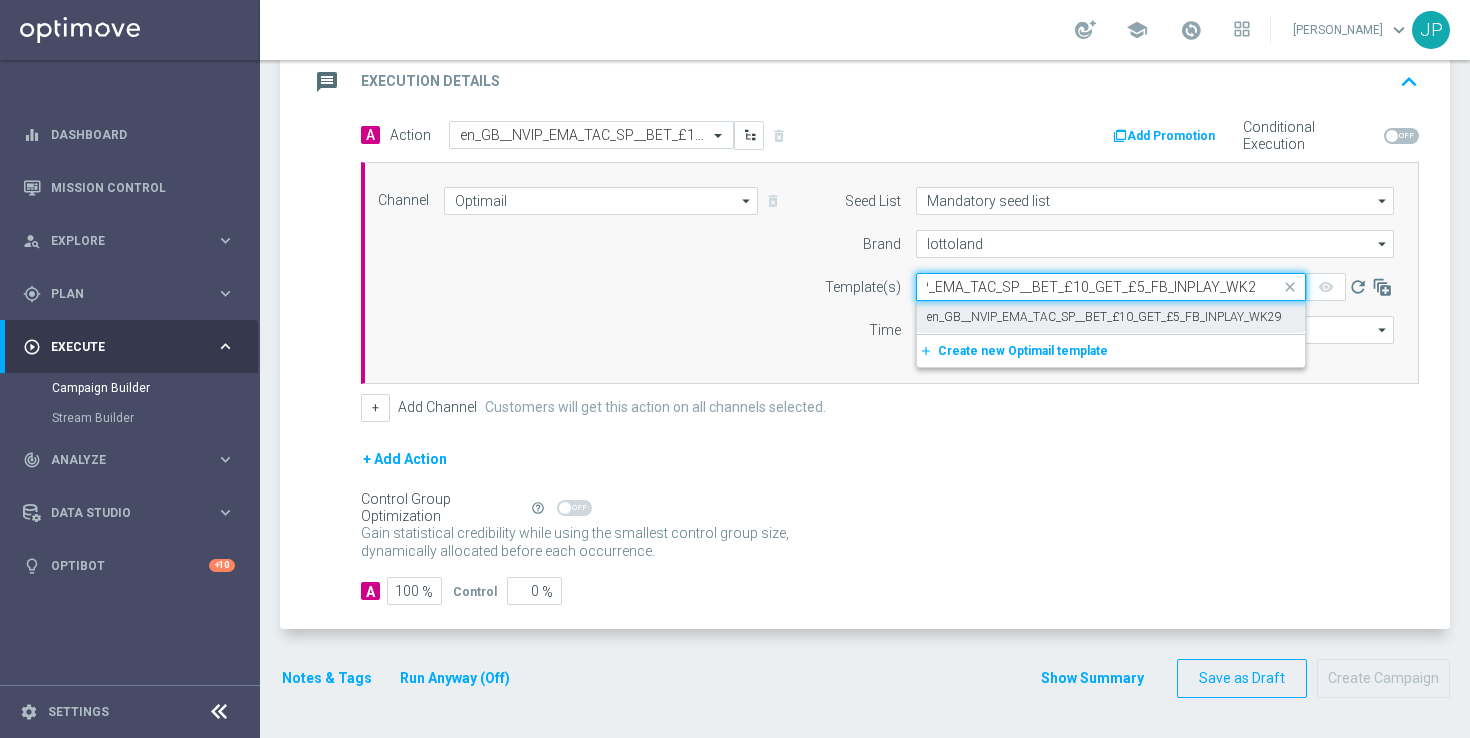 click on "en_GB__NVIP_EMA_TAC_SP__BET_£10_GET_£5_FB_INPLAY_WK29" at bounding box center (1104, 317) 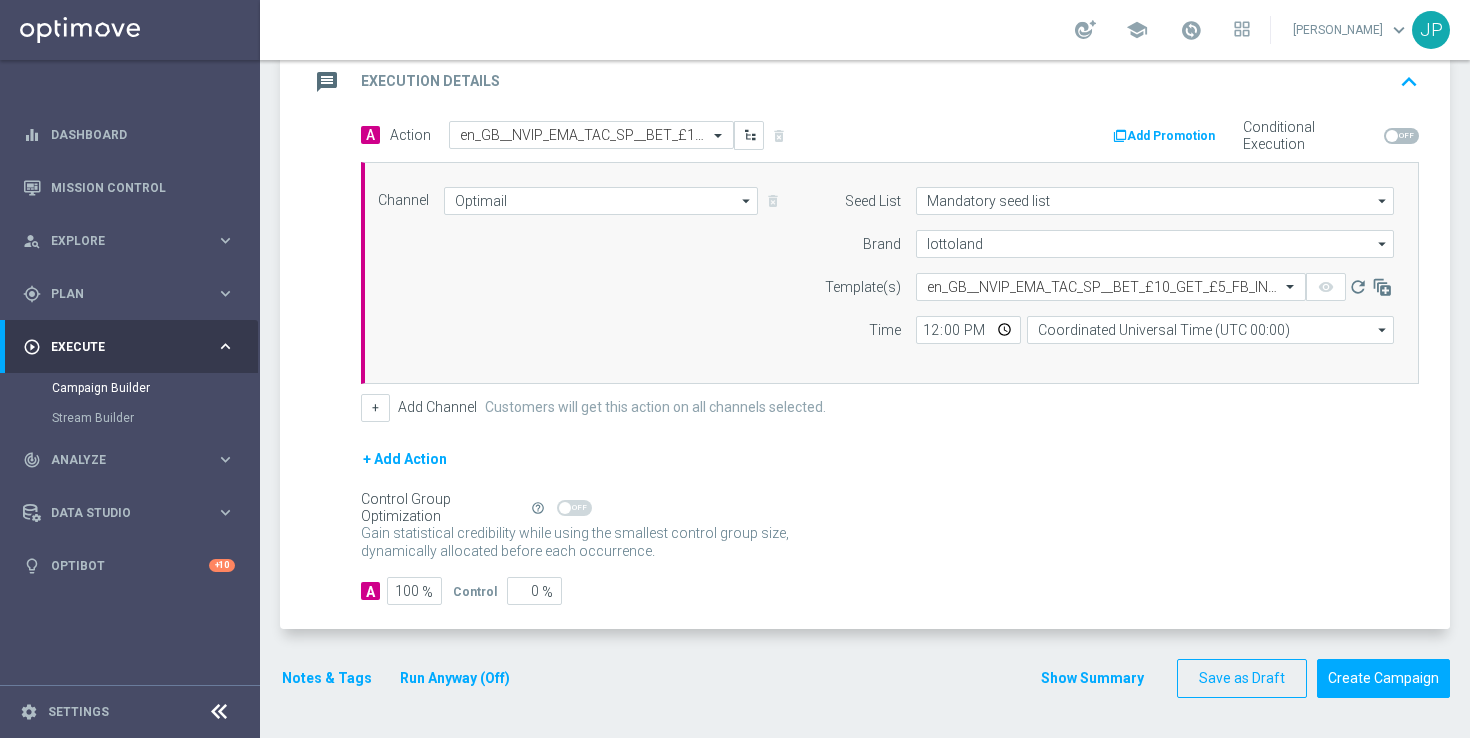 scroll, scrollTop: 0, scrollLeft: 0, axis: both 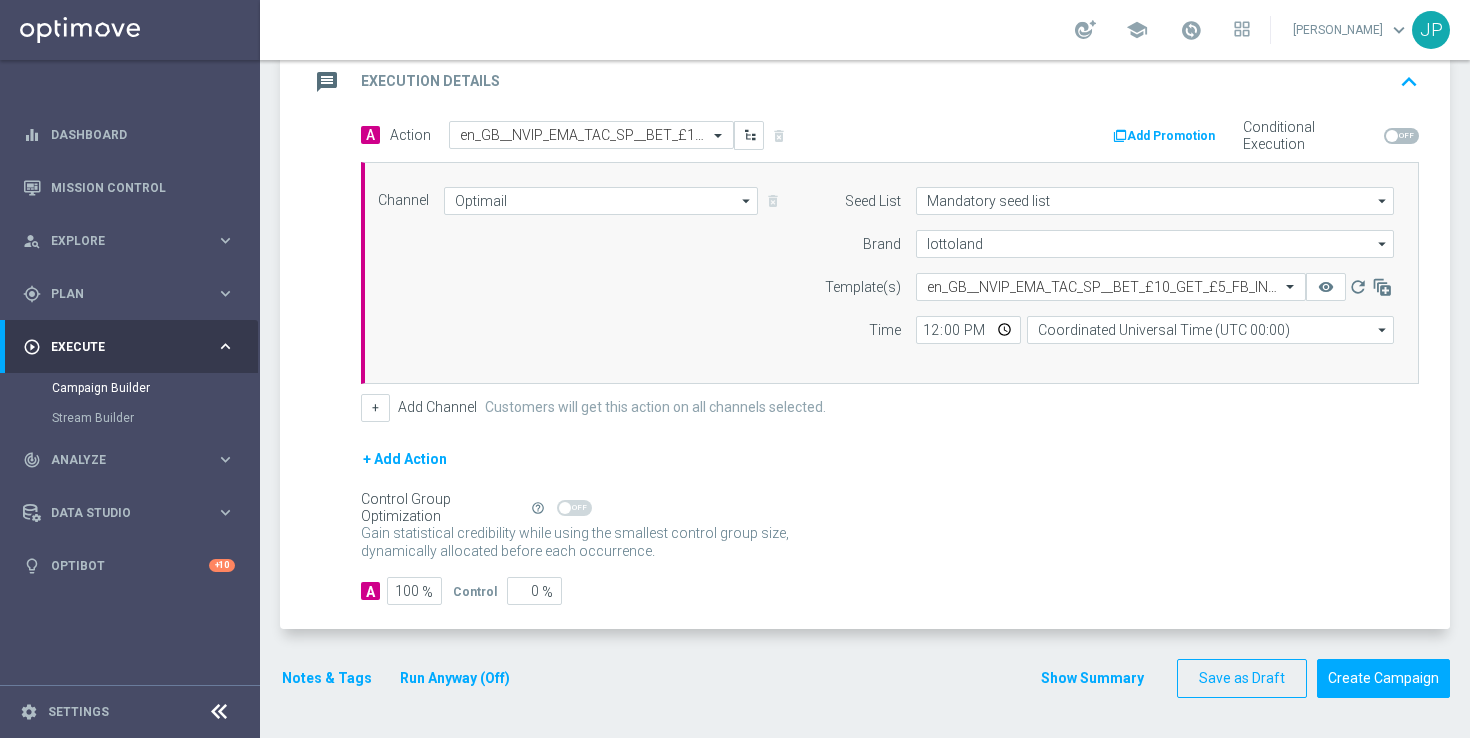 click on "+ Add Action" 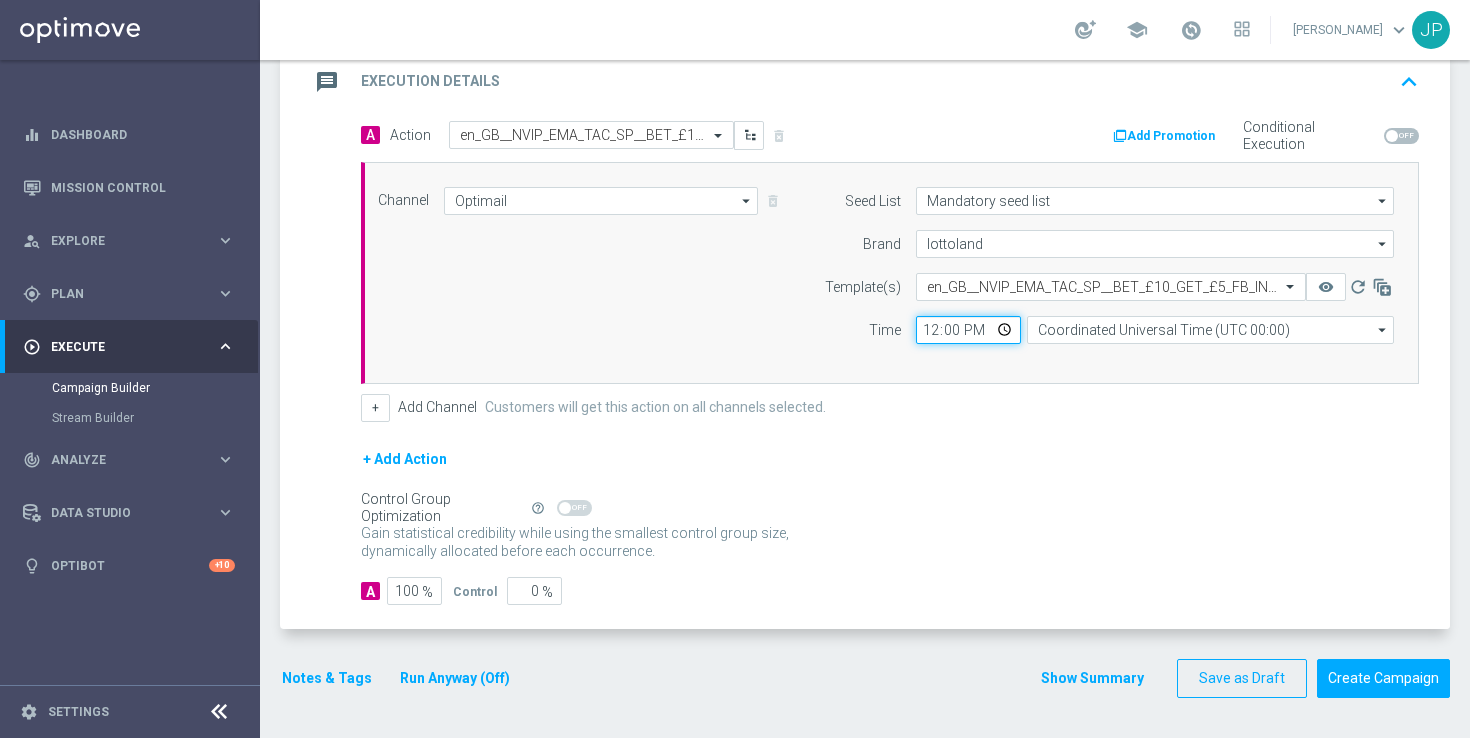 click on "12:00" 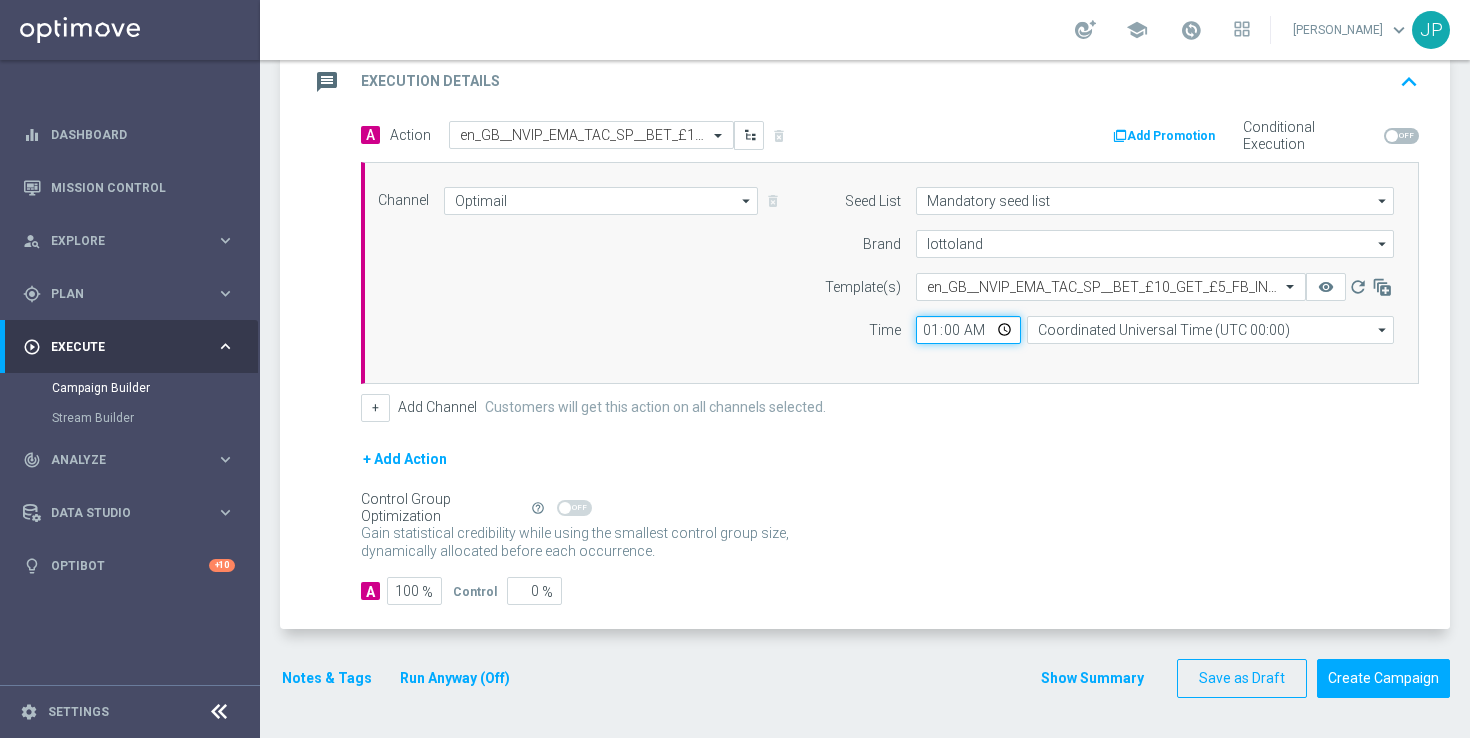 type on "11:00" 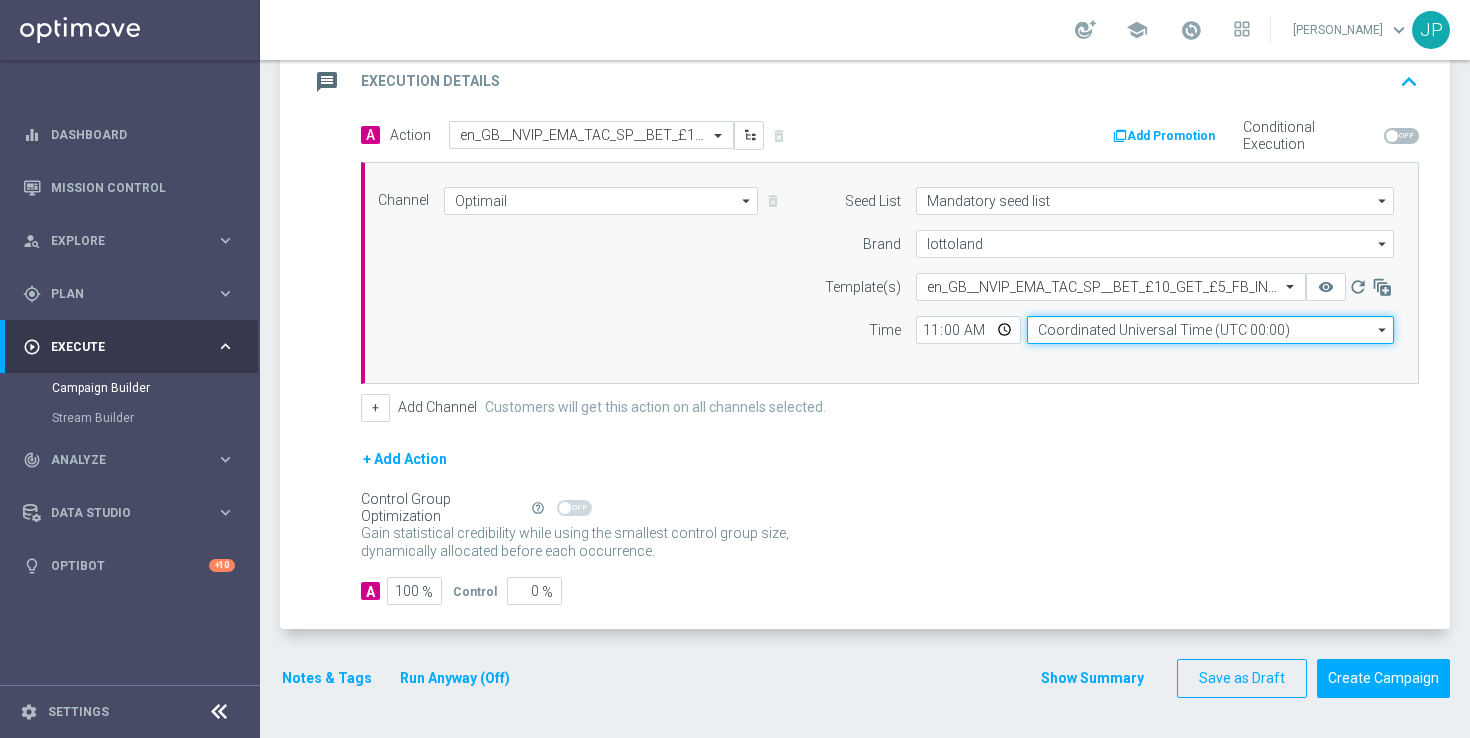 click on "Coordinated Universal Time (UTC 00:00)" 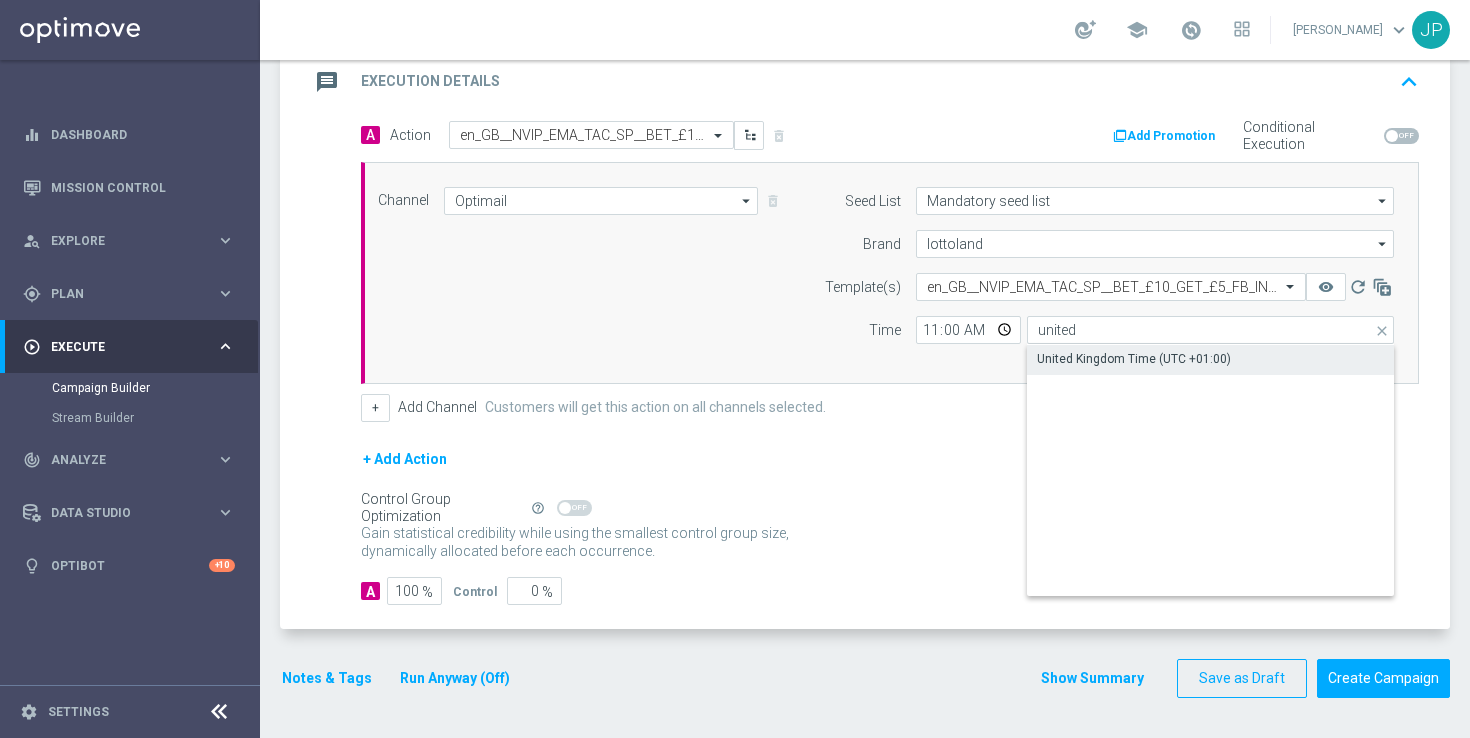 click on "United Kingdom Time (UTC +01:00)" 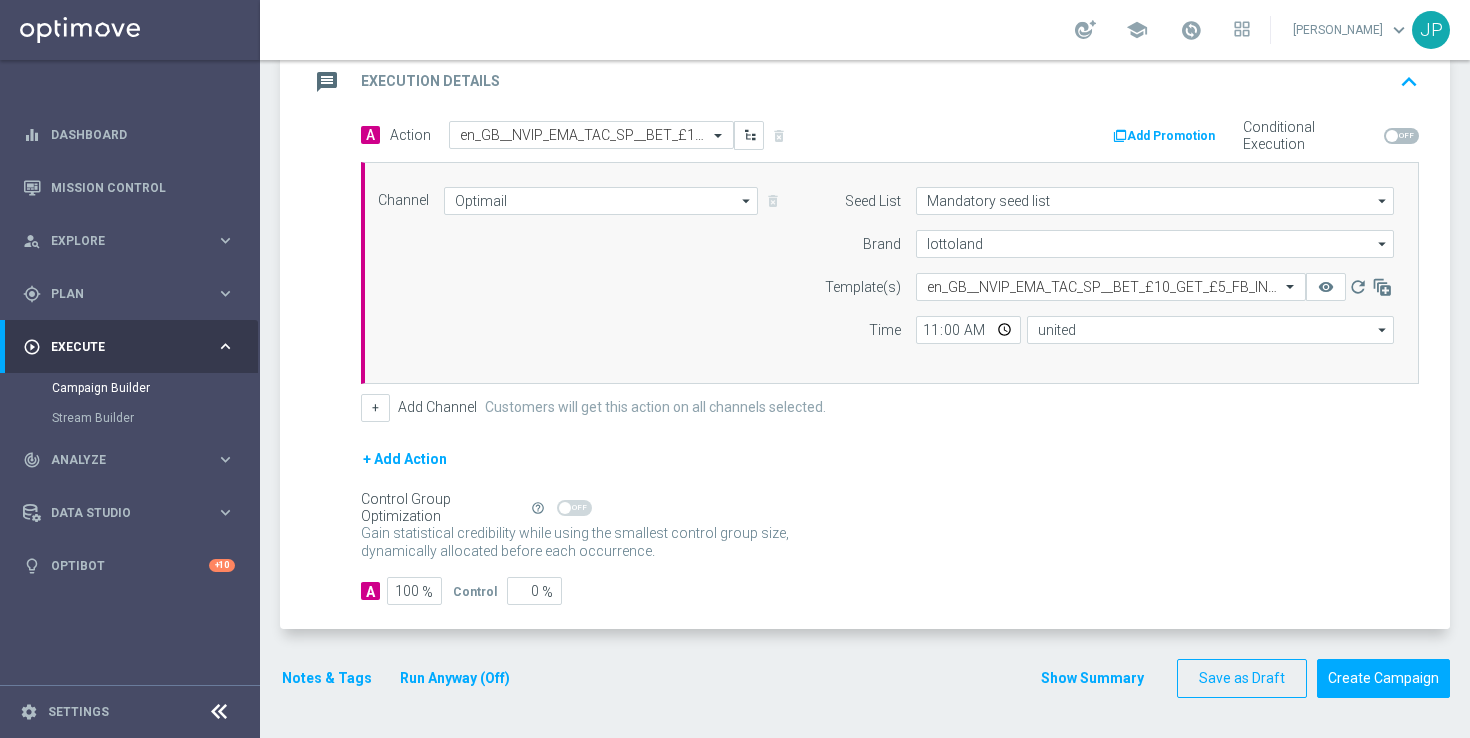 type on "United Kingdom Time (UTC +01:00)" 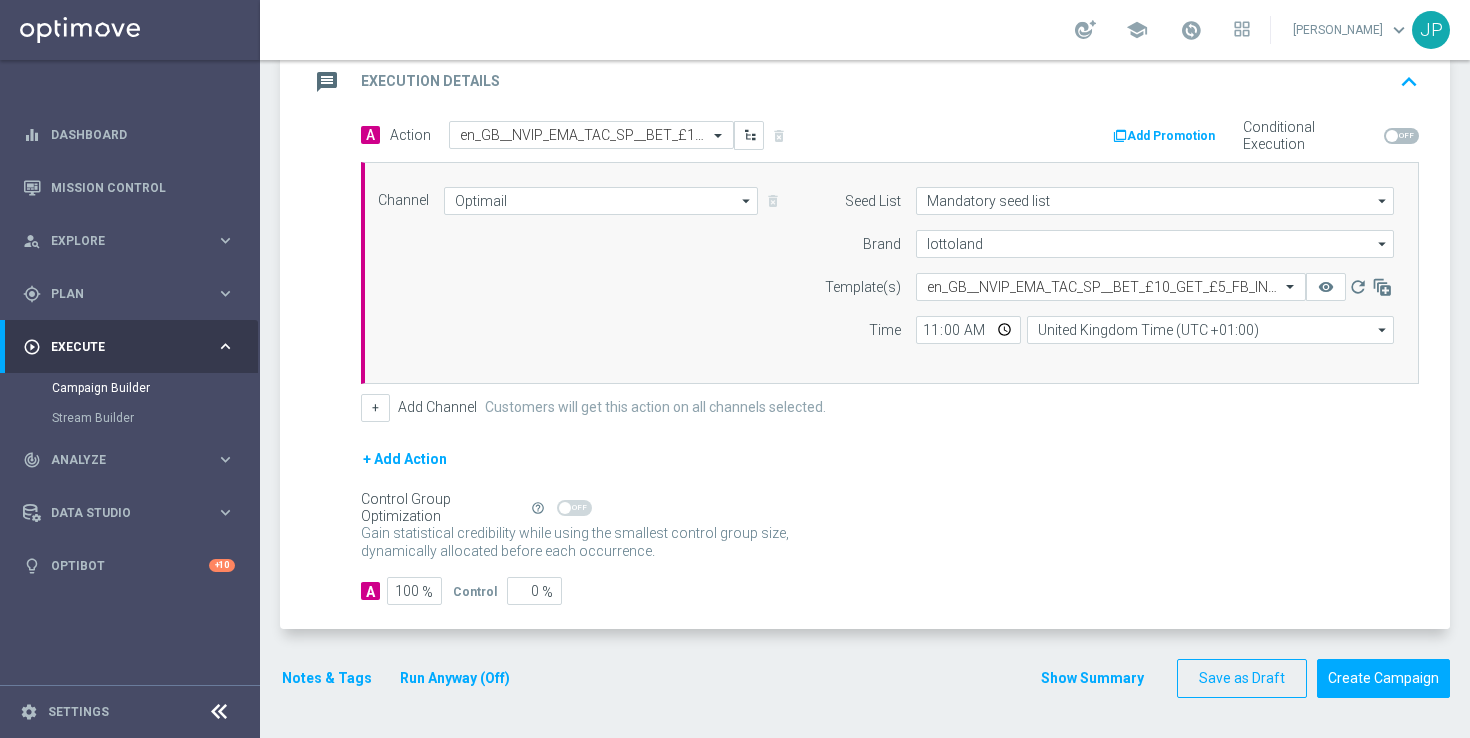 click on "Control Group Optimization
Self Optimizing Campaign
help_outline" 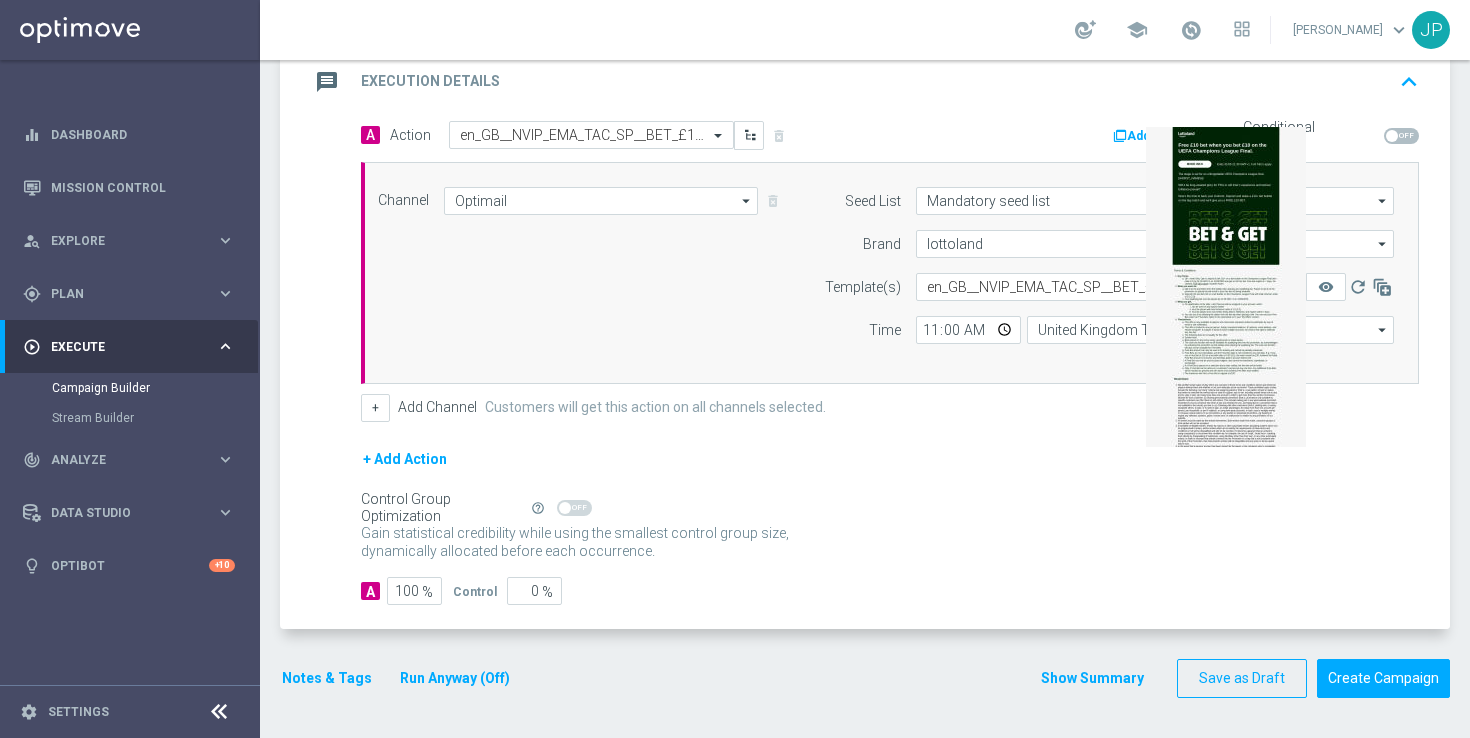 click on "remove_red_eye" 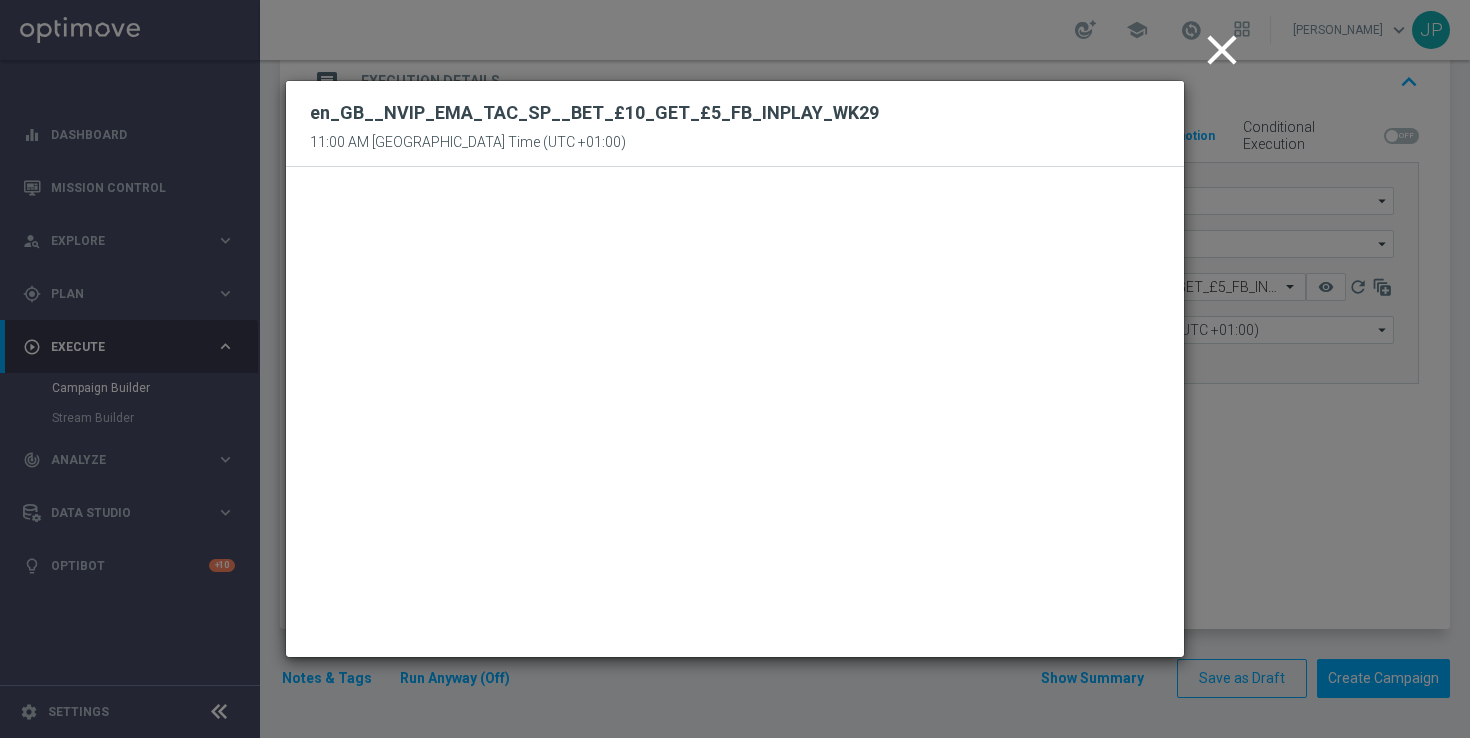 click on "close" 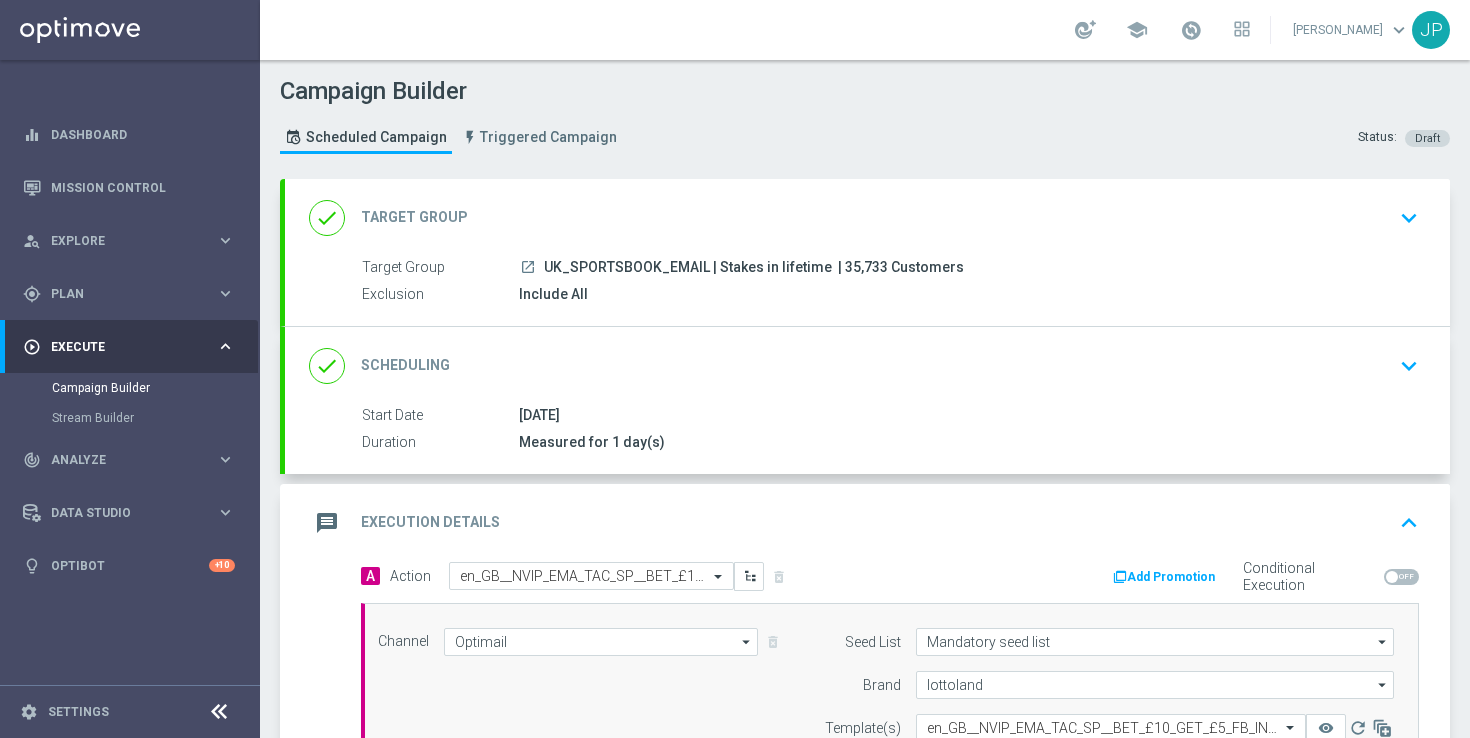 scroll, scrollTop: 441, scrollLeft: 0, axis: vertical 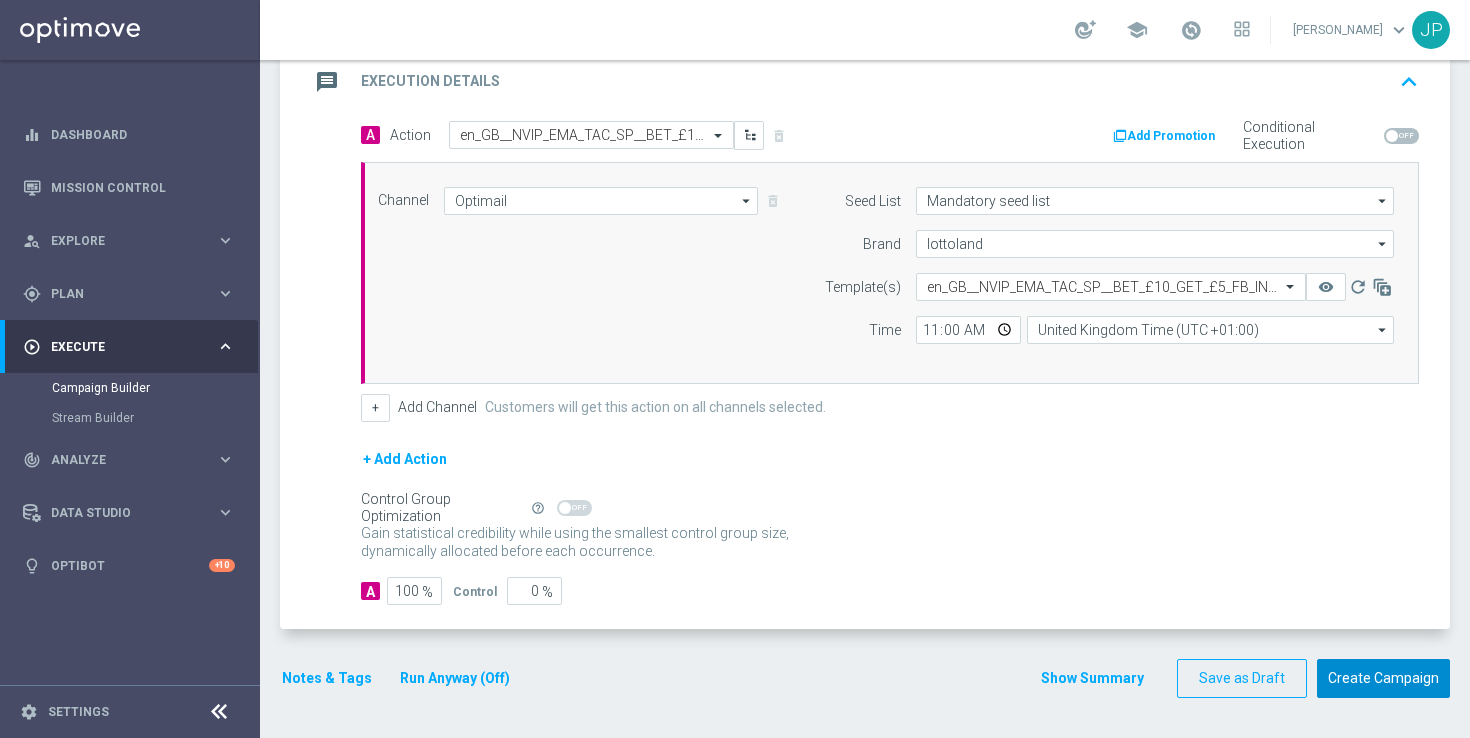 click on "Create Campaign" 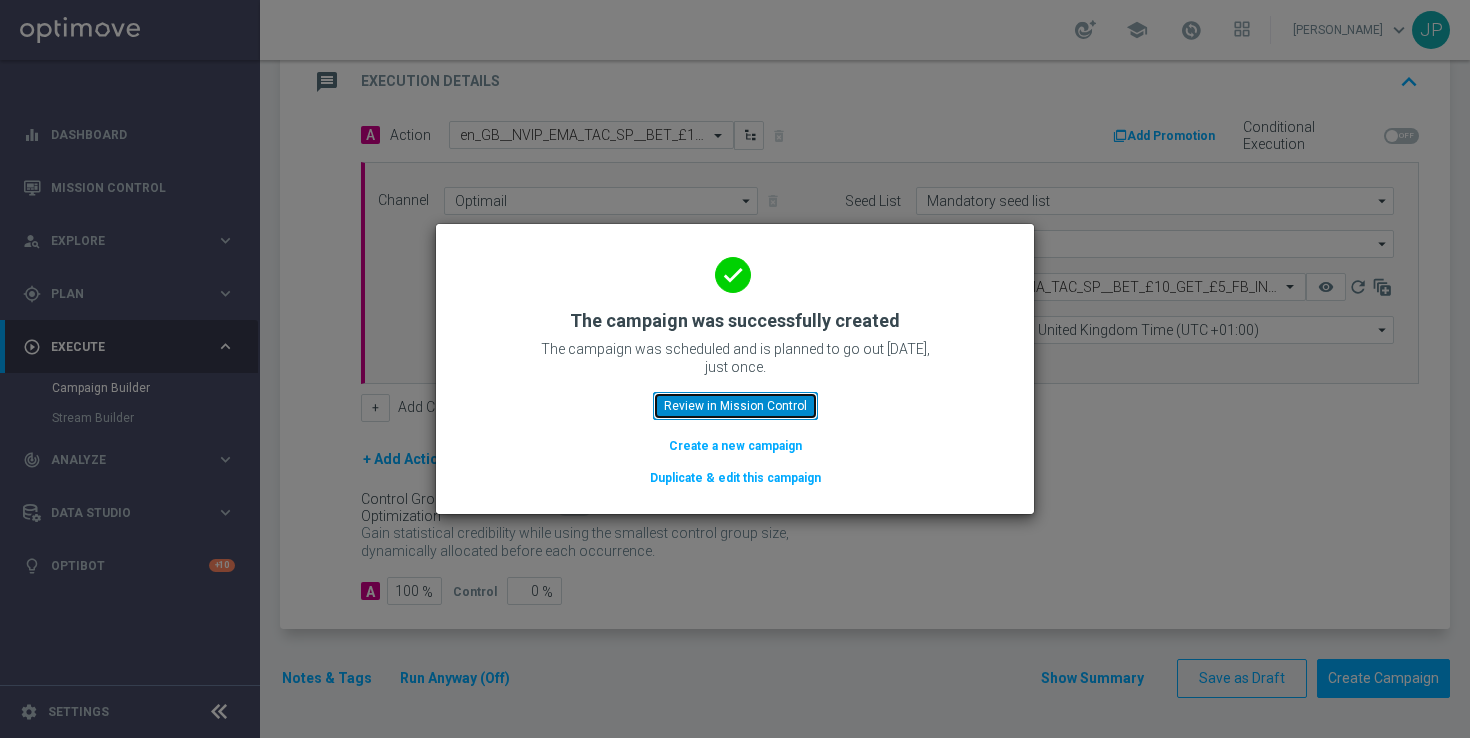 click on "Review in Mission Control" 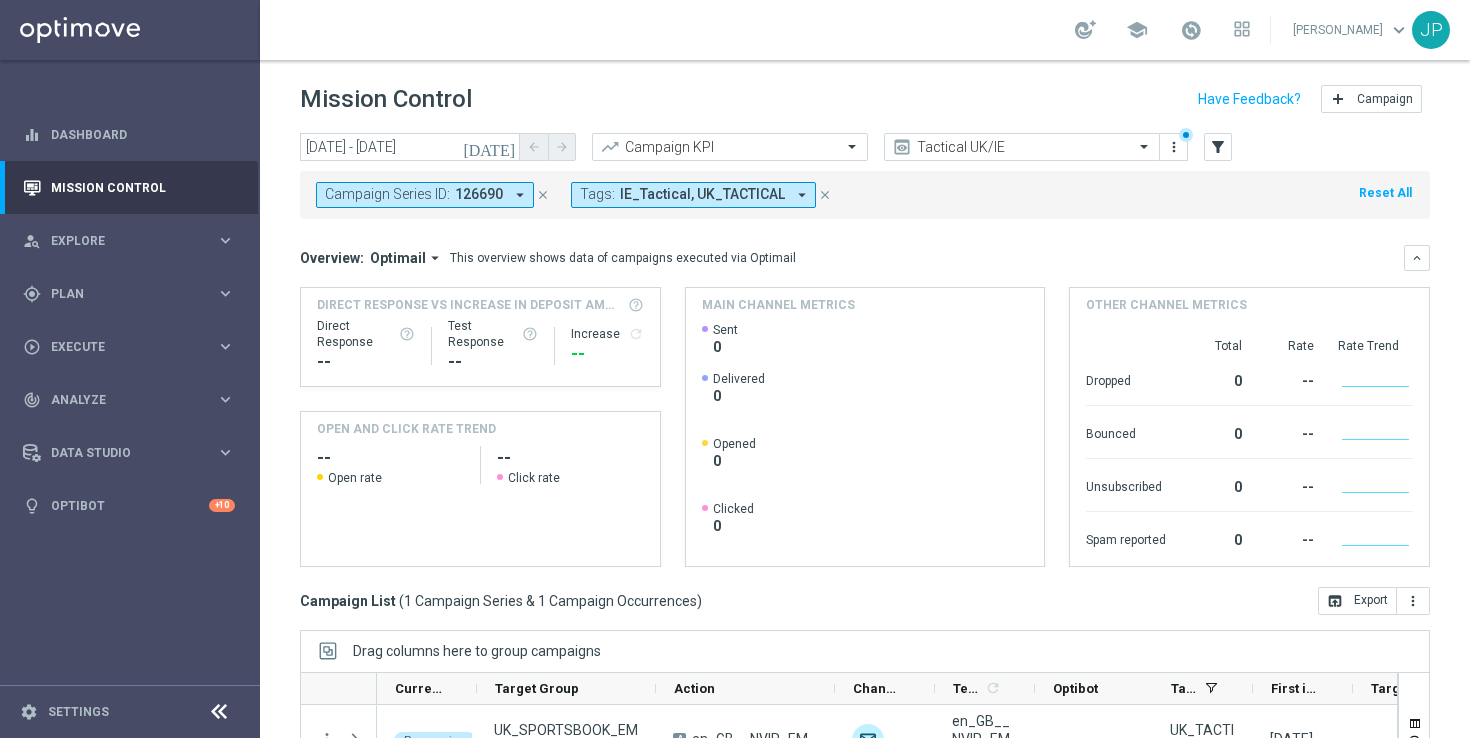 click on "close" 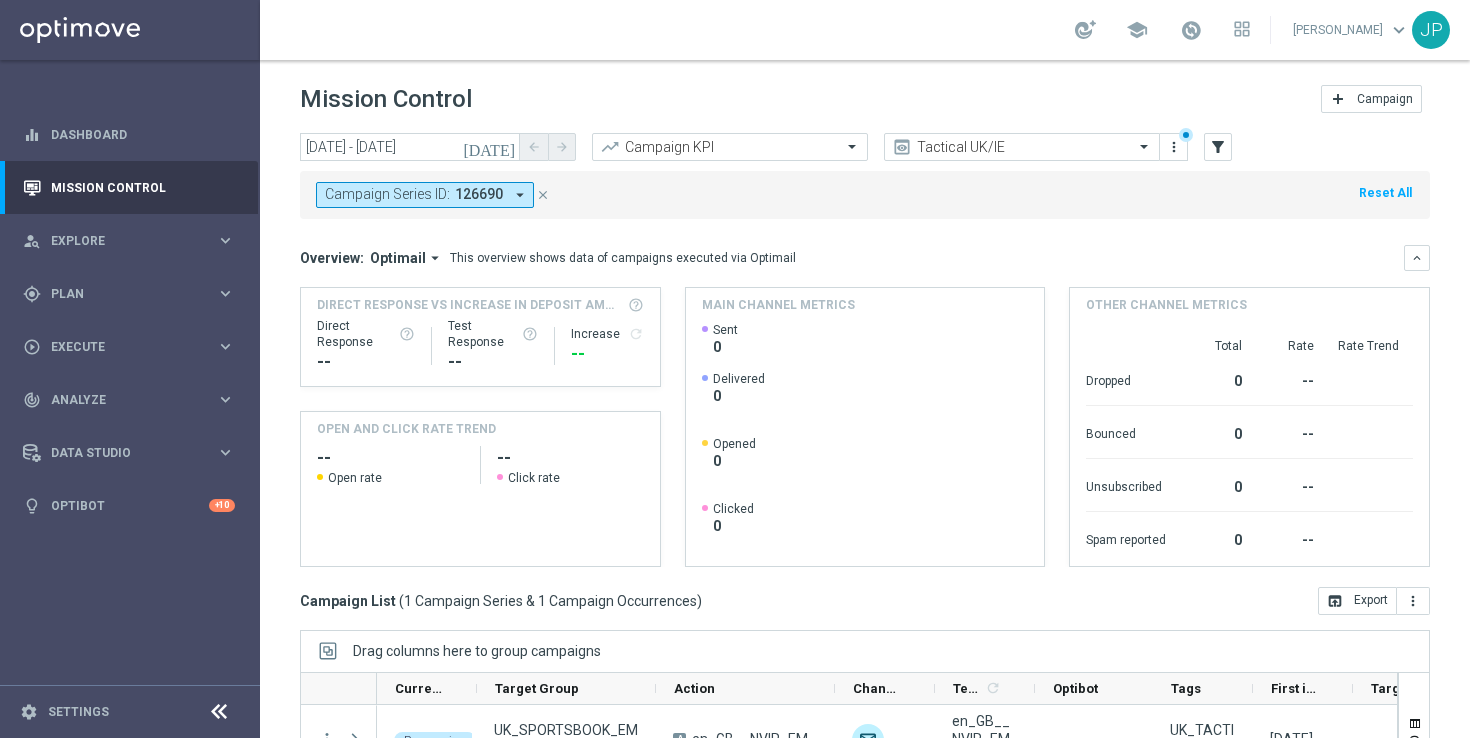 scroll, scrollTop: 262, scrollLeft: 0, axis: vertical 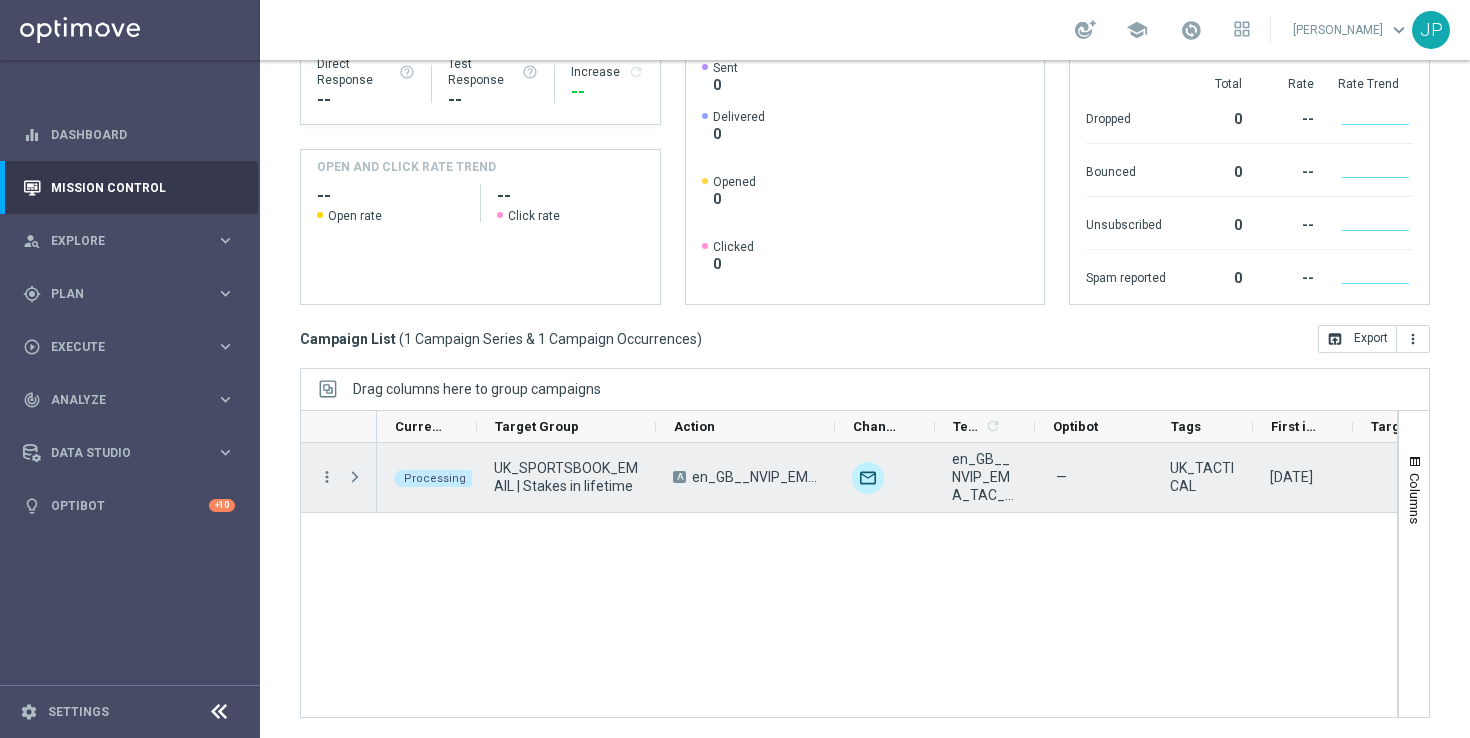 click at bounding box center [355, 477] 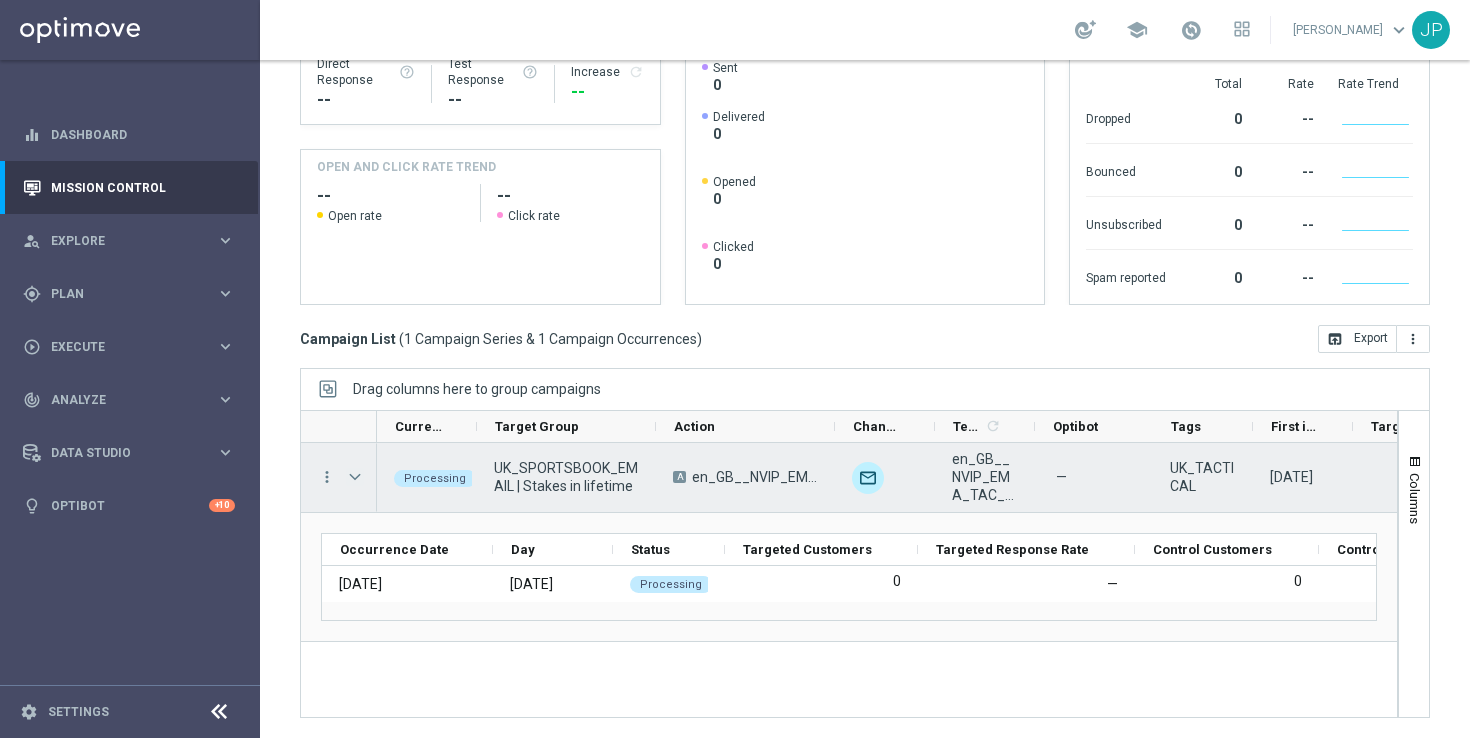 click at bounding box center (355, 477) 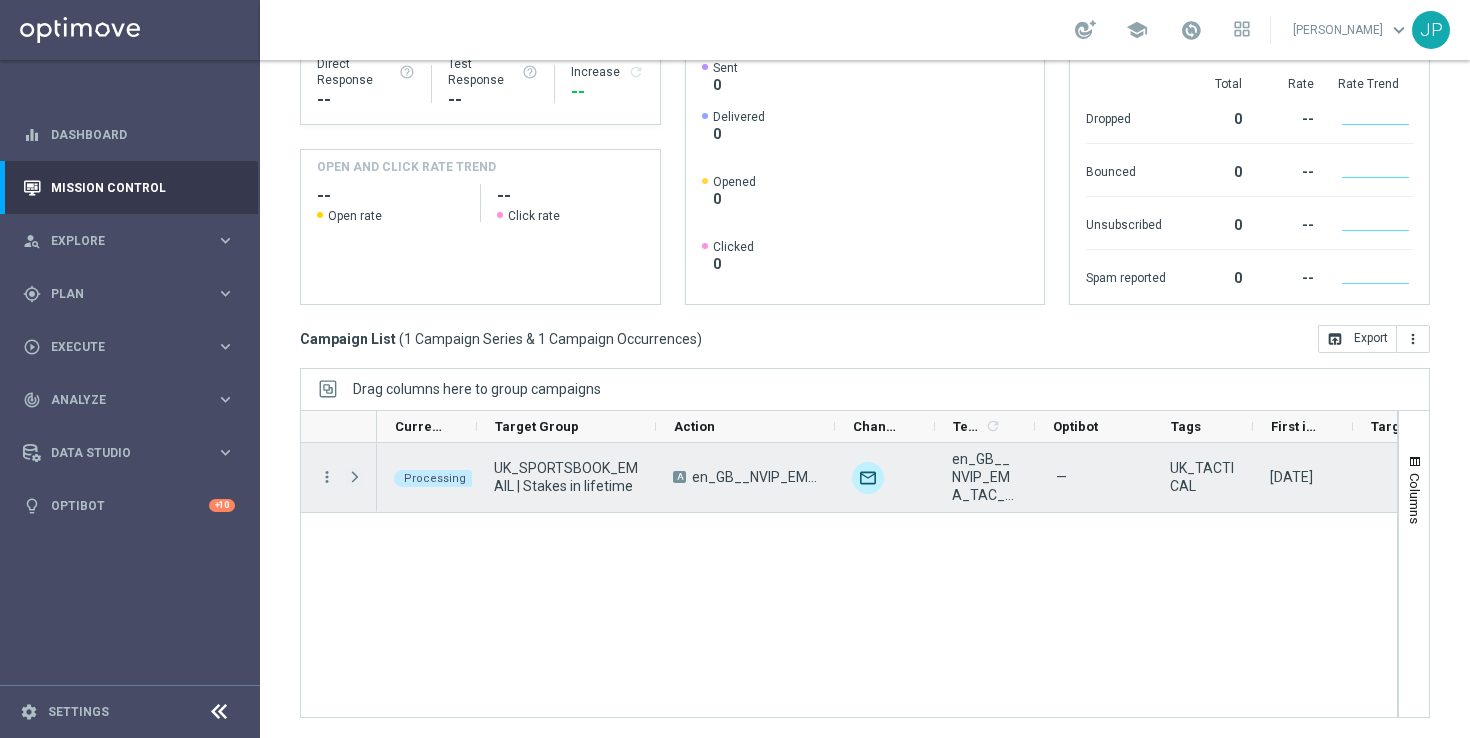 click at bounding box center (355, 477) 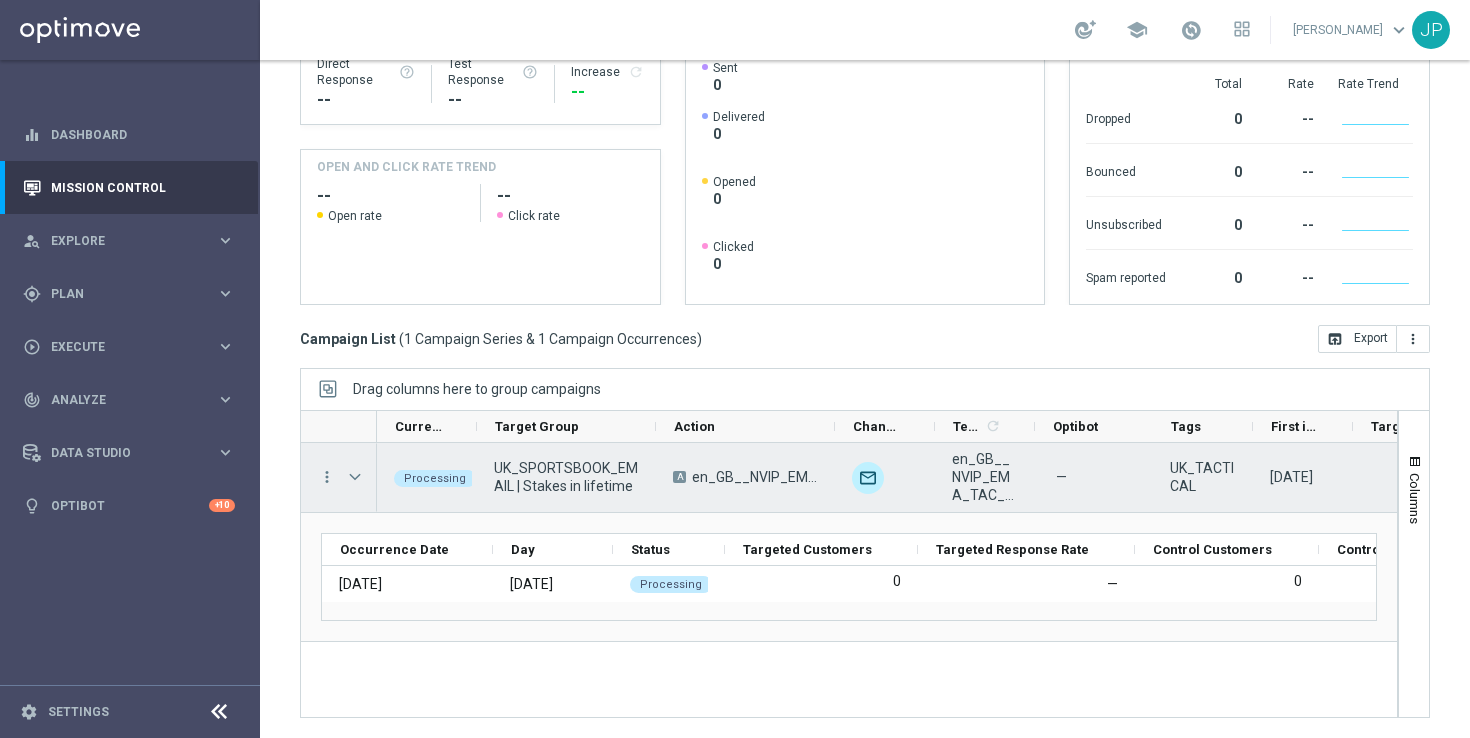 click at bounding box center [355, 477] 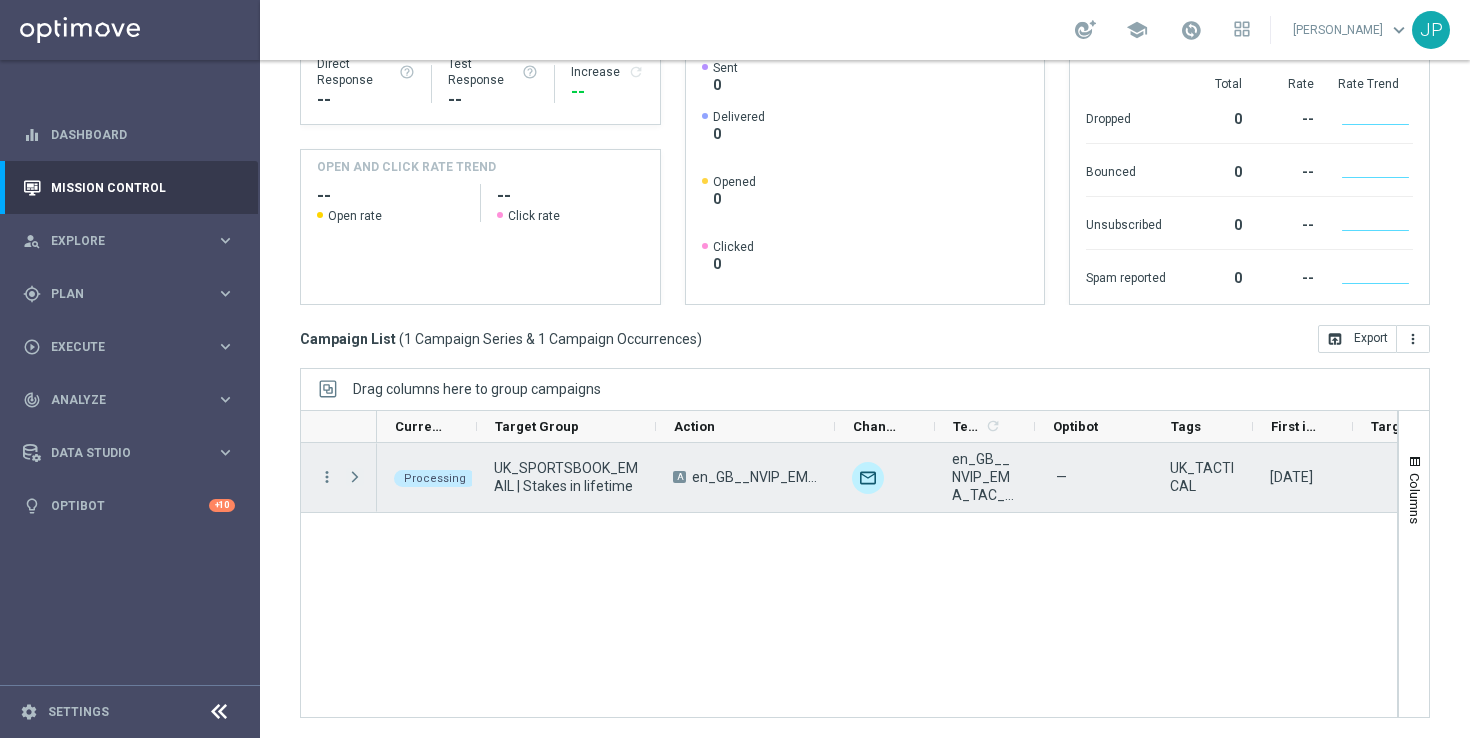 click at bounding box center (355, 477) 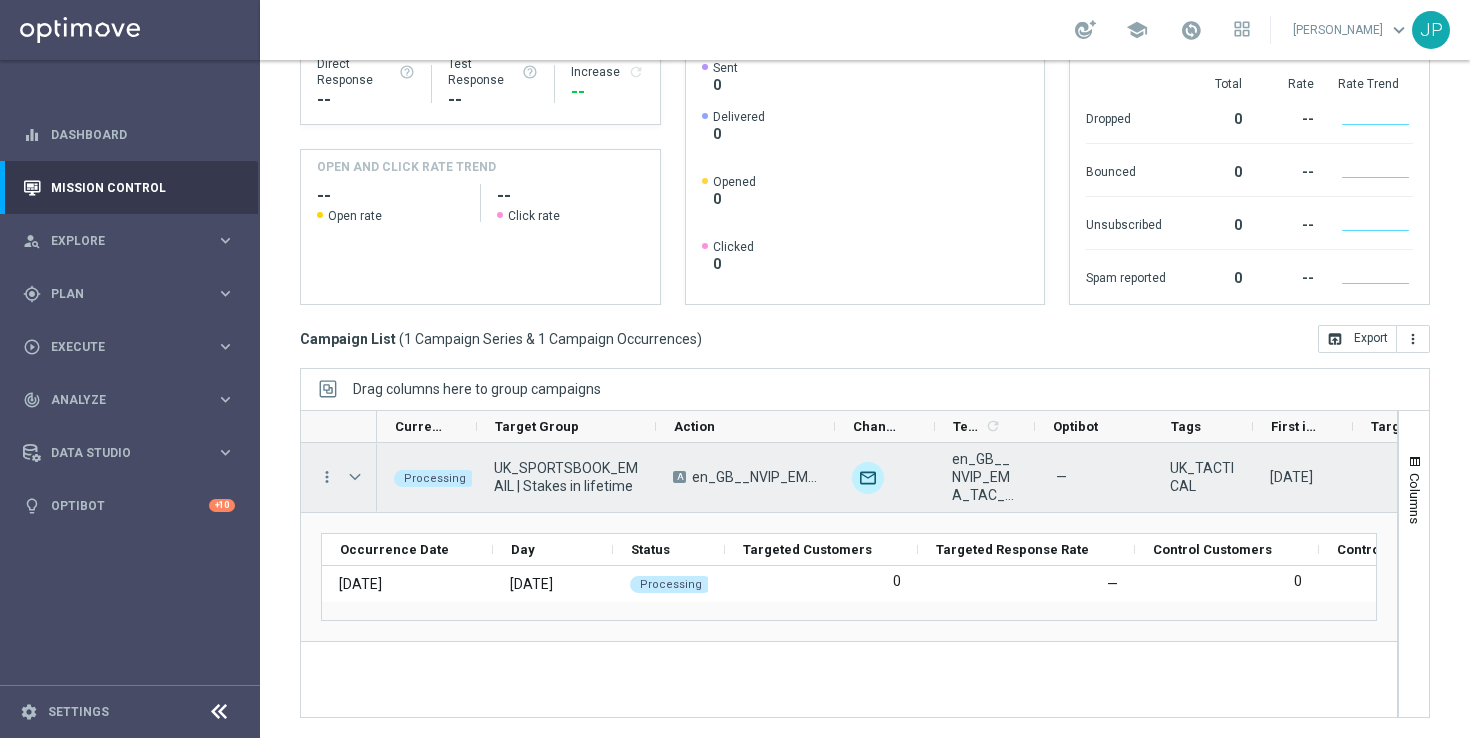 click at bounding box center (355, 477) 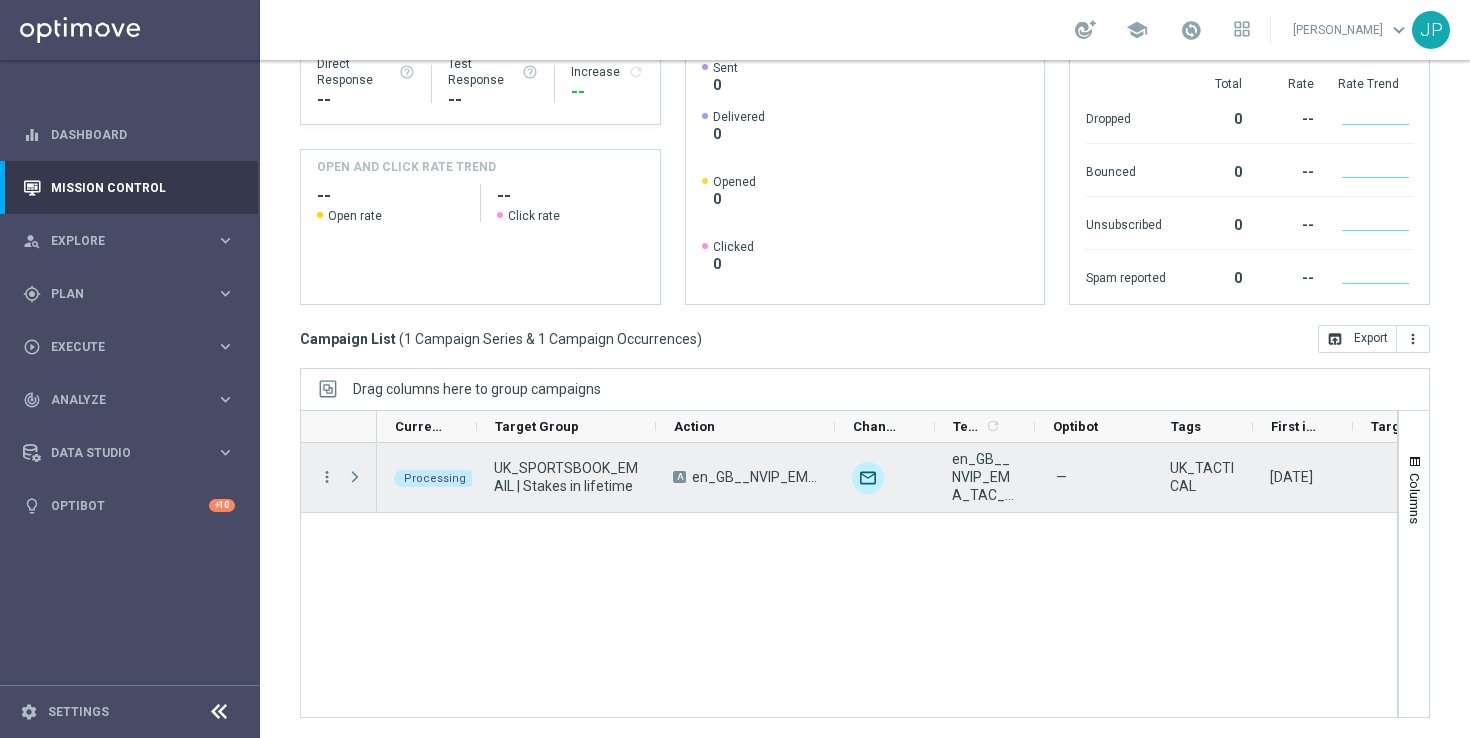 click at bounding box center [355, 477] 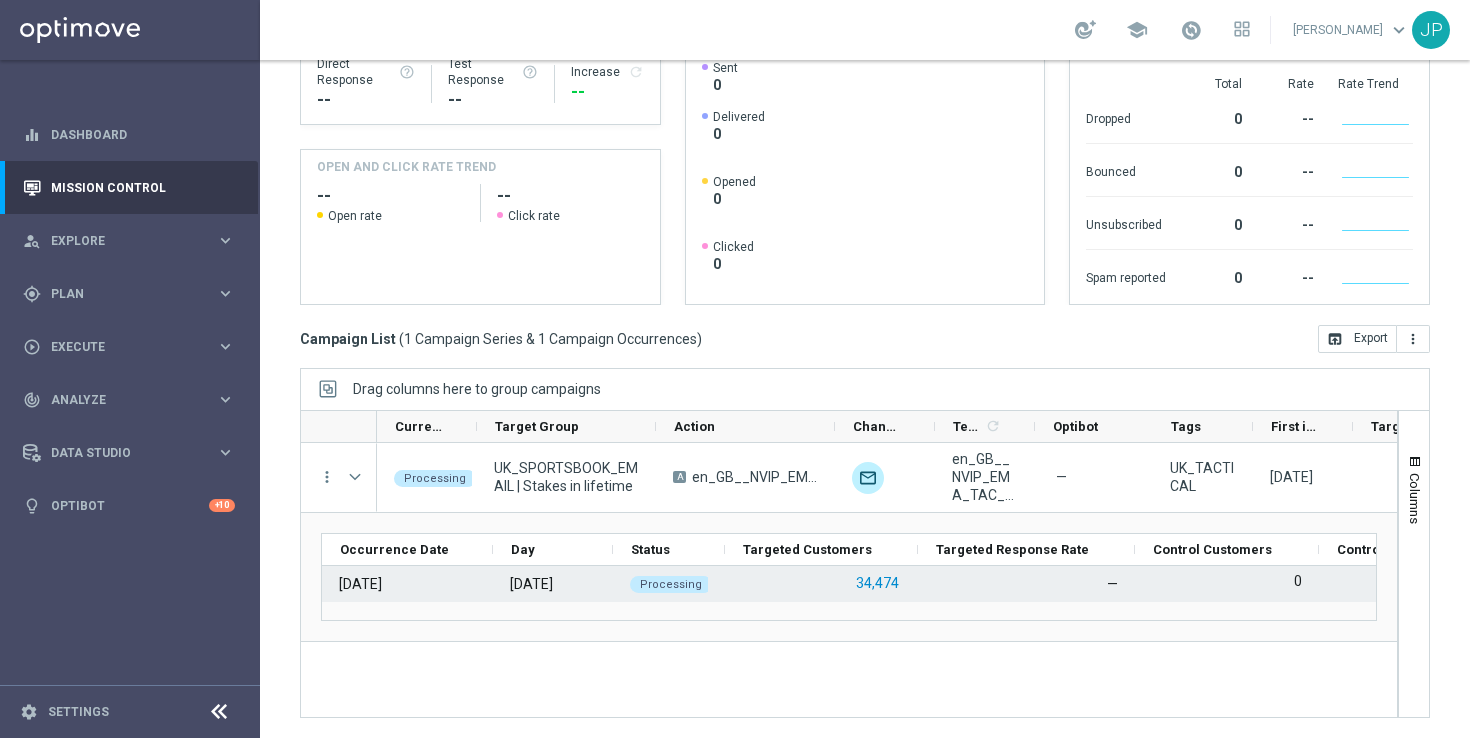 click on "34,474" at bounding box center (877, 583) 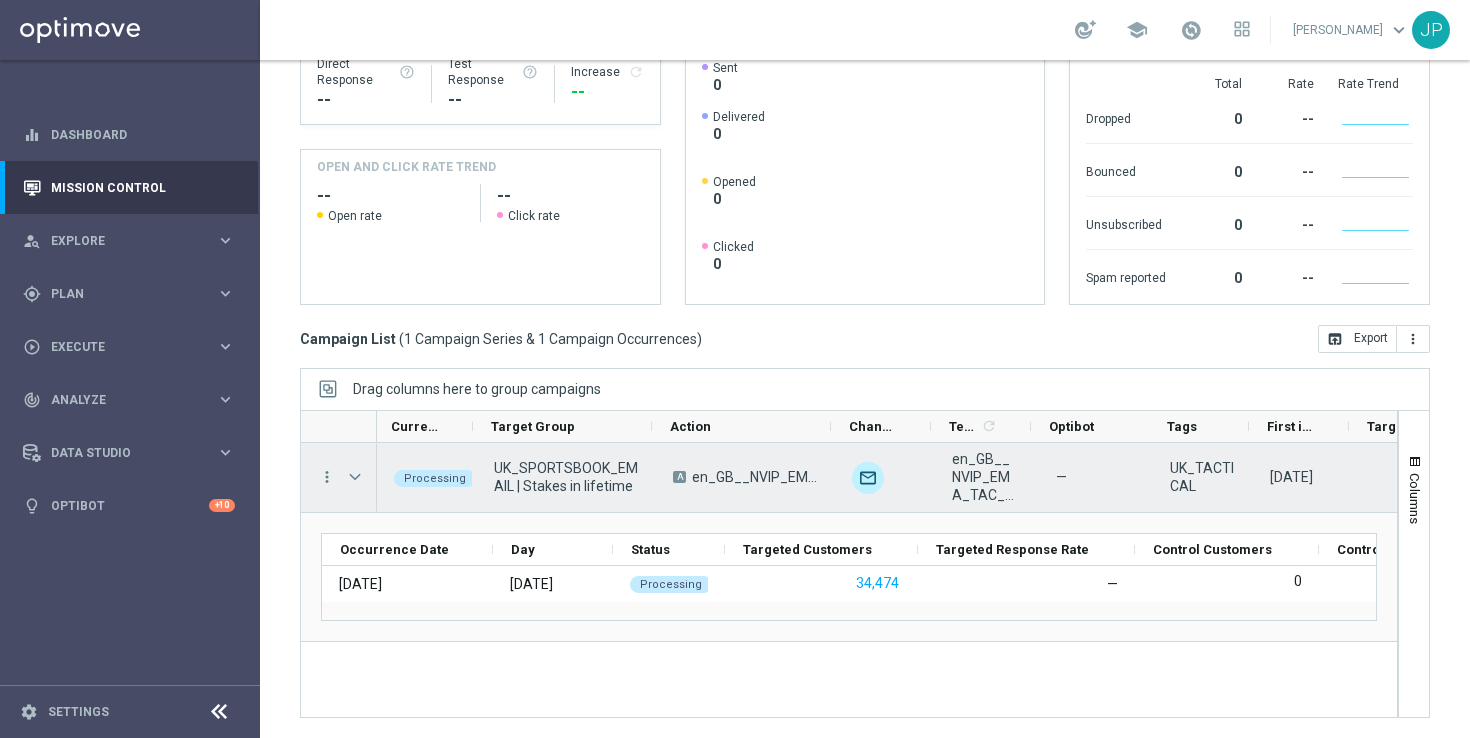 scroll, scrollTop: 0, scrollLeft: 15, axis: horizontal 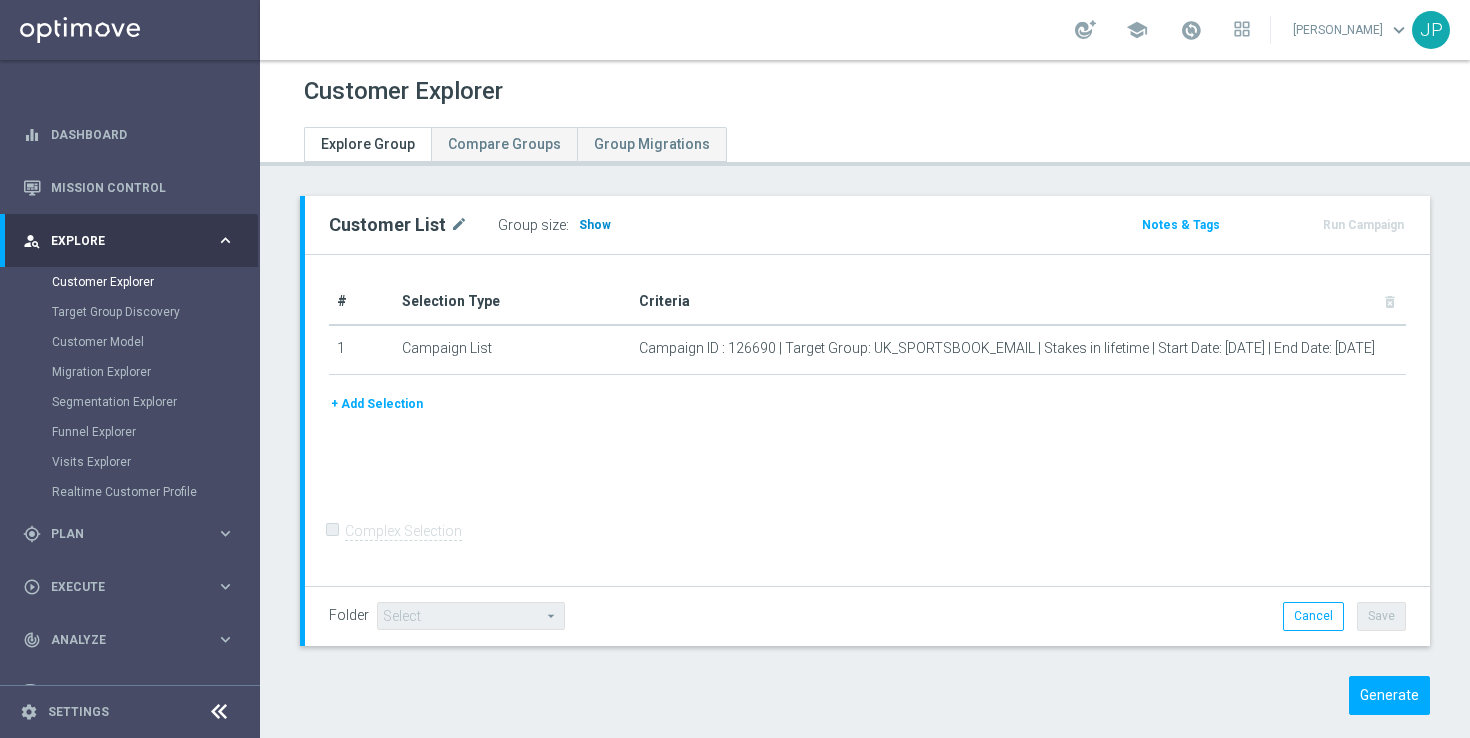 click on "Show" 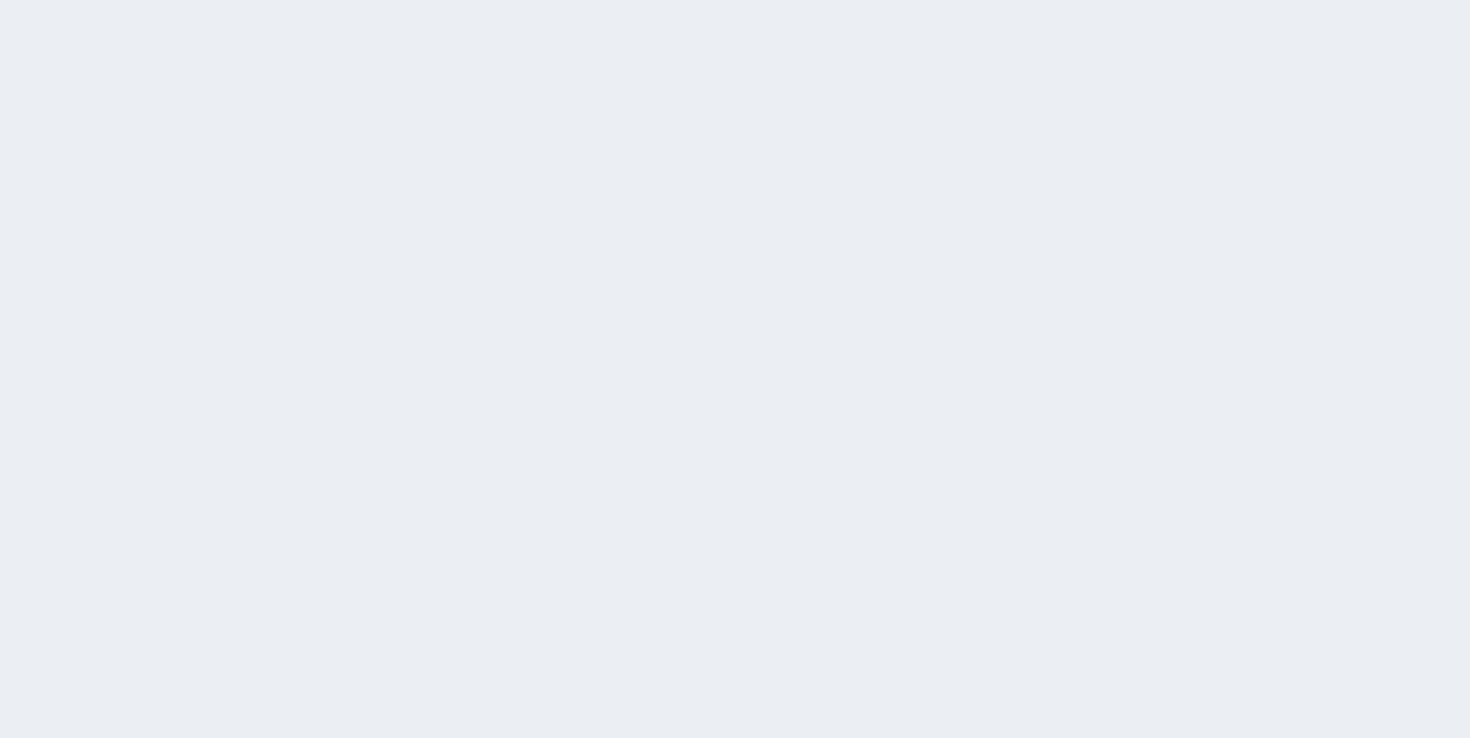 scroll, scrollTop: 0, scrollLeft: 0, axis: both 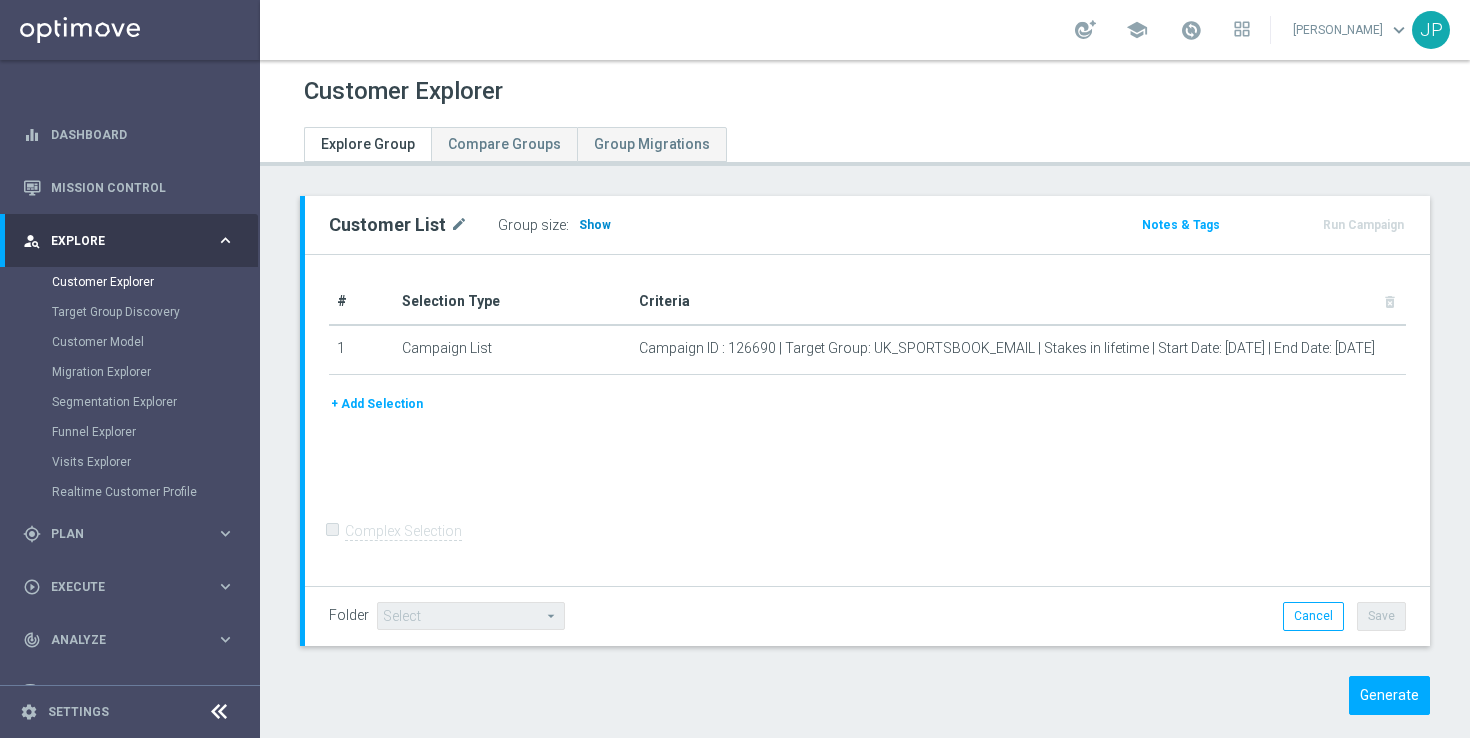 click on "Show" 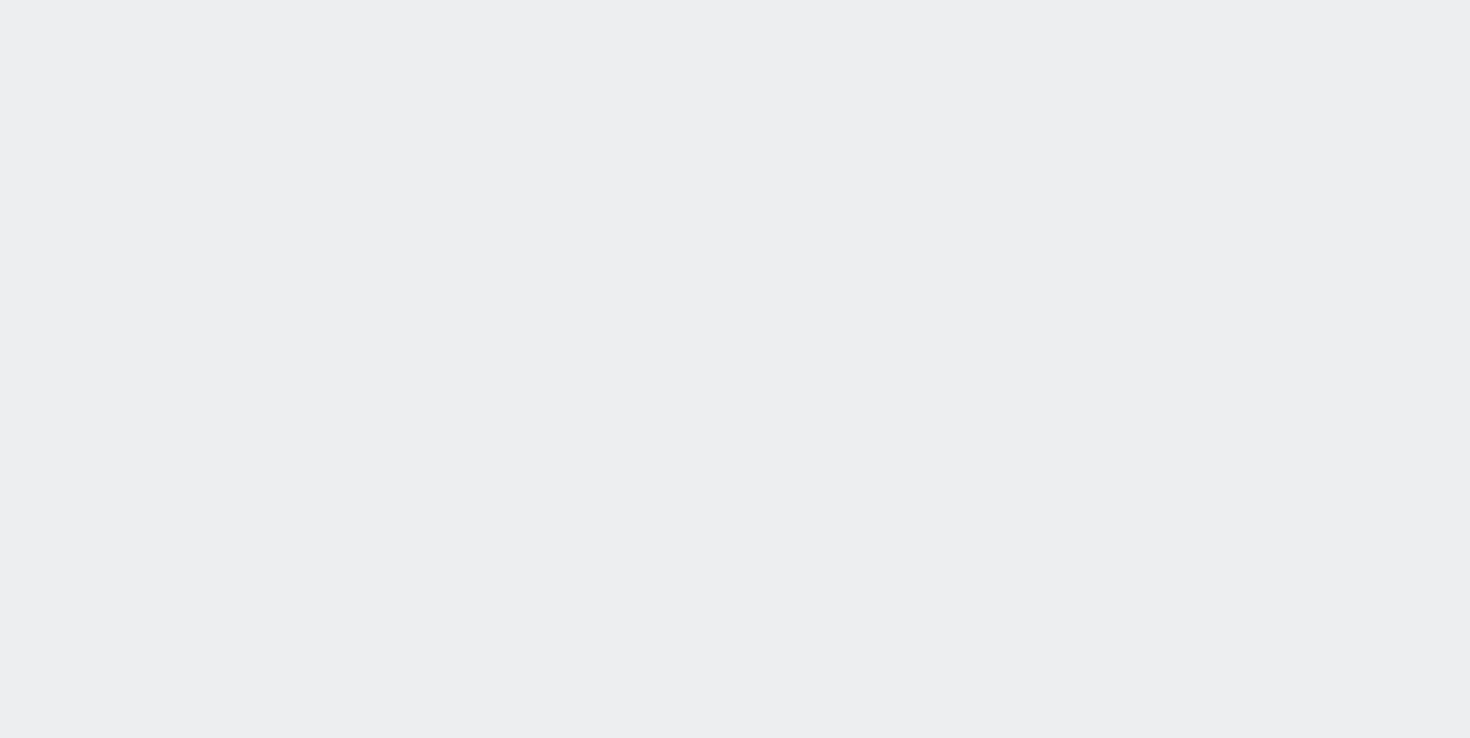 scroll, scrollTop: 0, scrollLeft: 0, axis: both 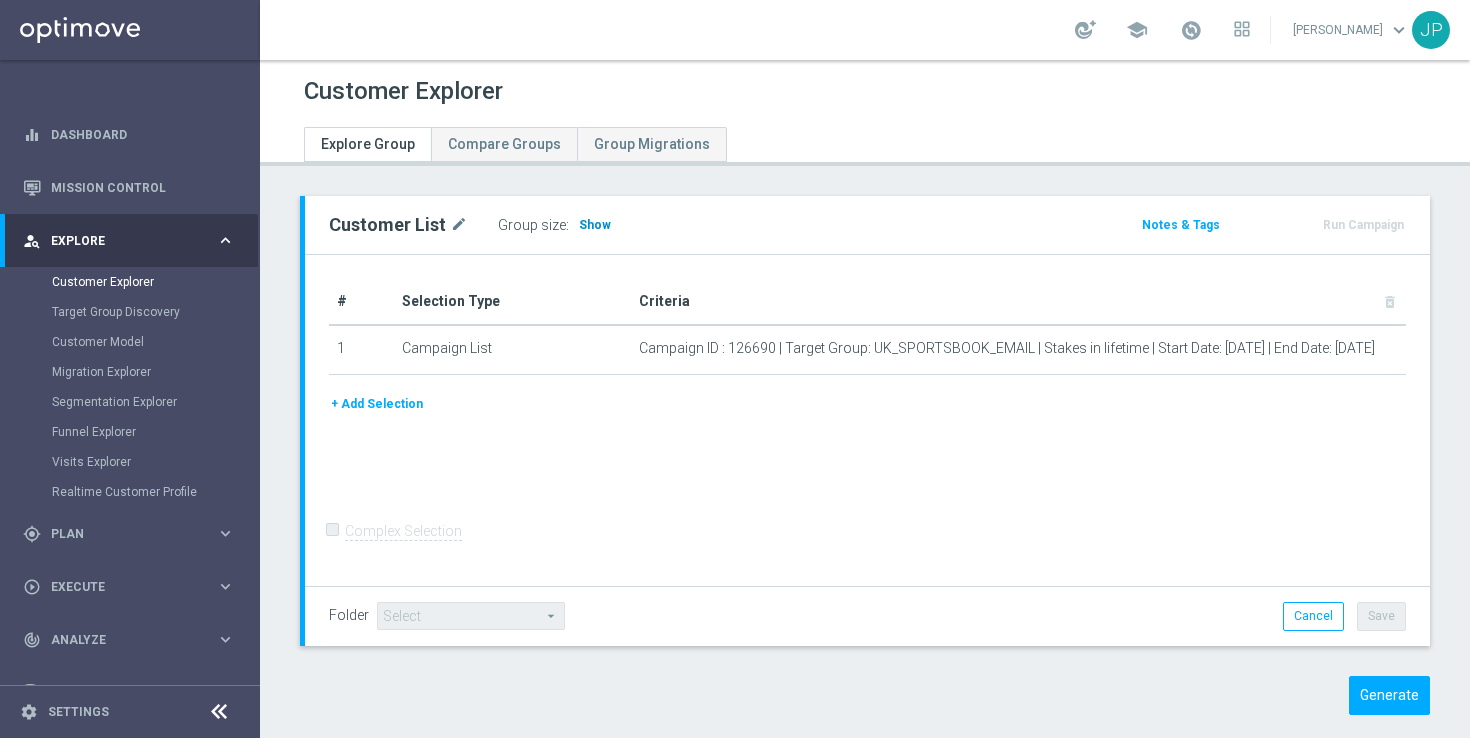 click on "Show" 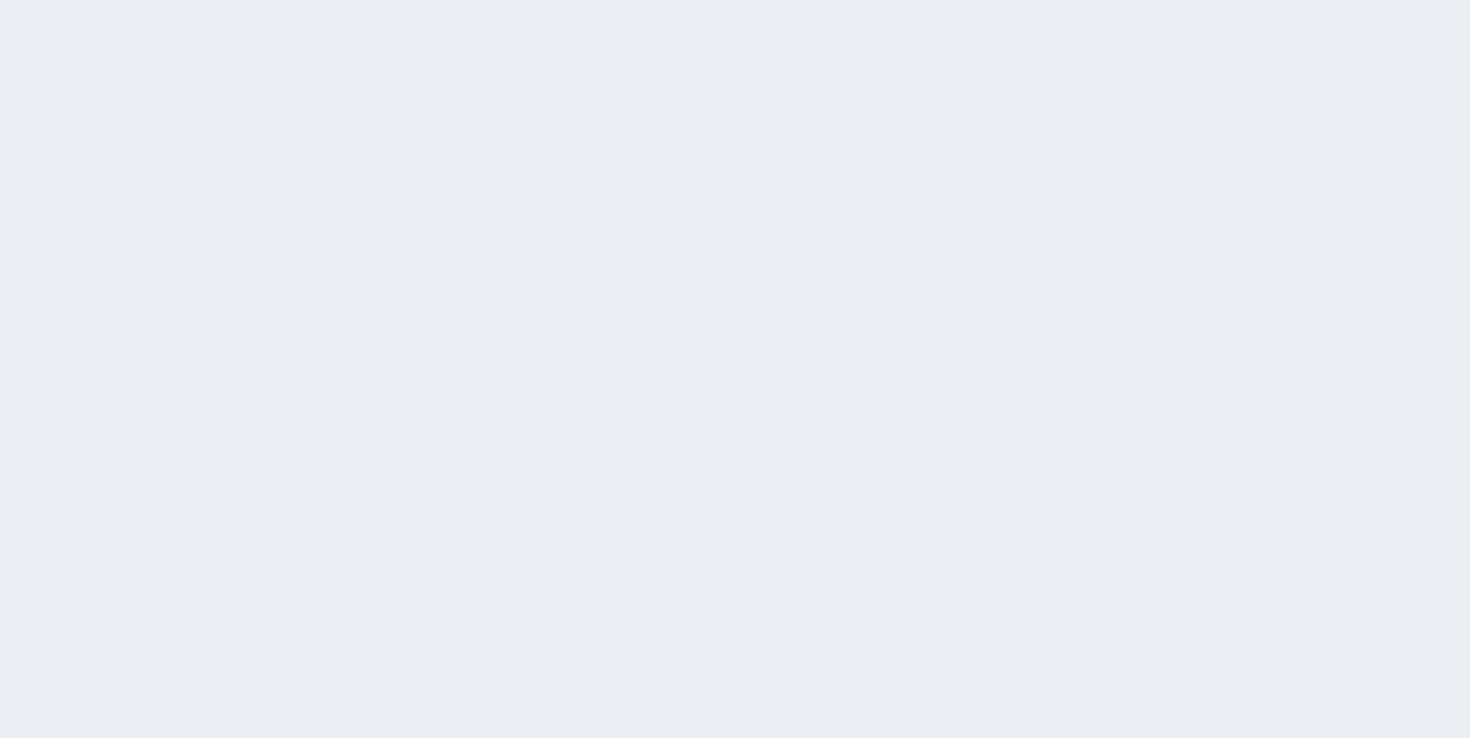 scroll, scrollTop: 0, scrollLeft: 0, axis: both 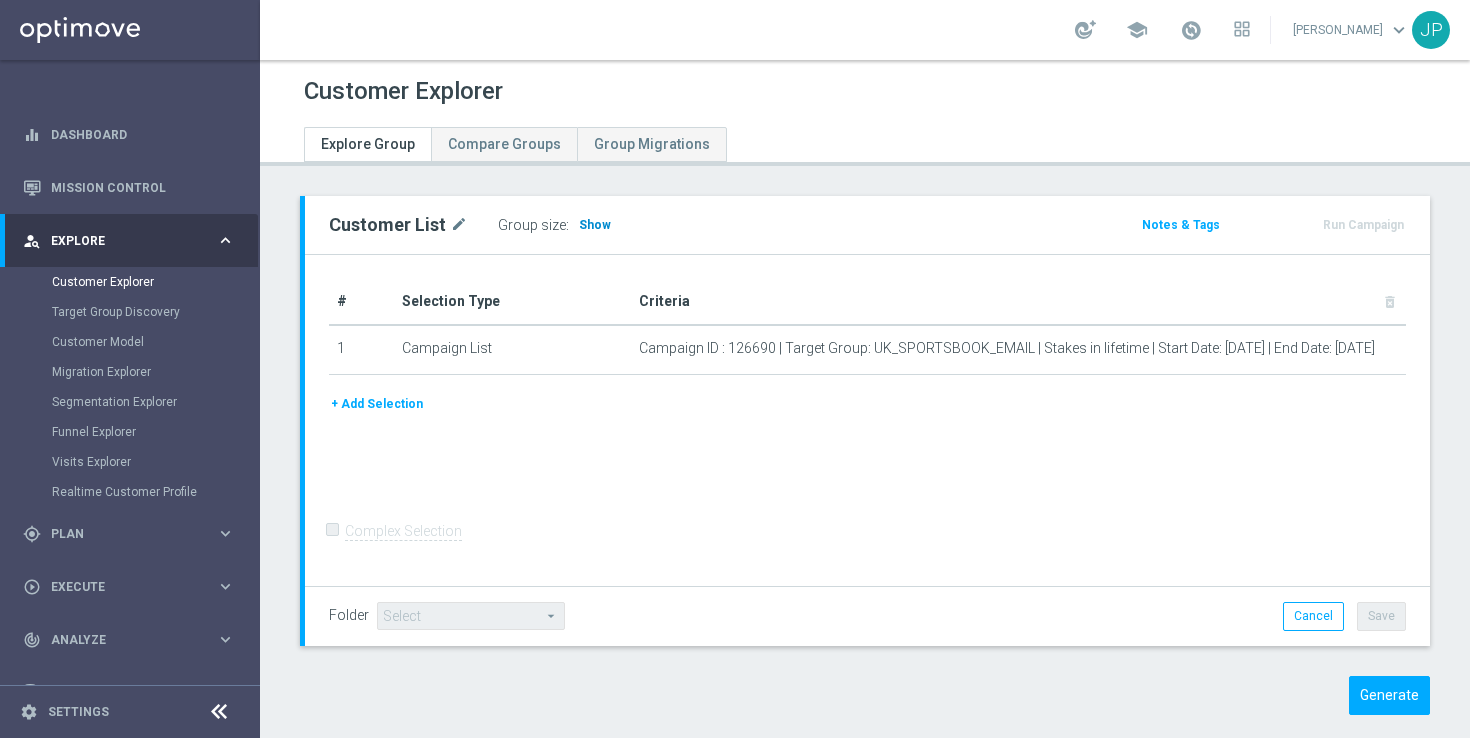 click on "Show" 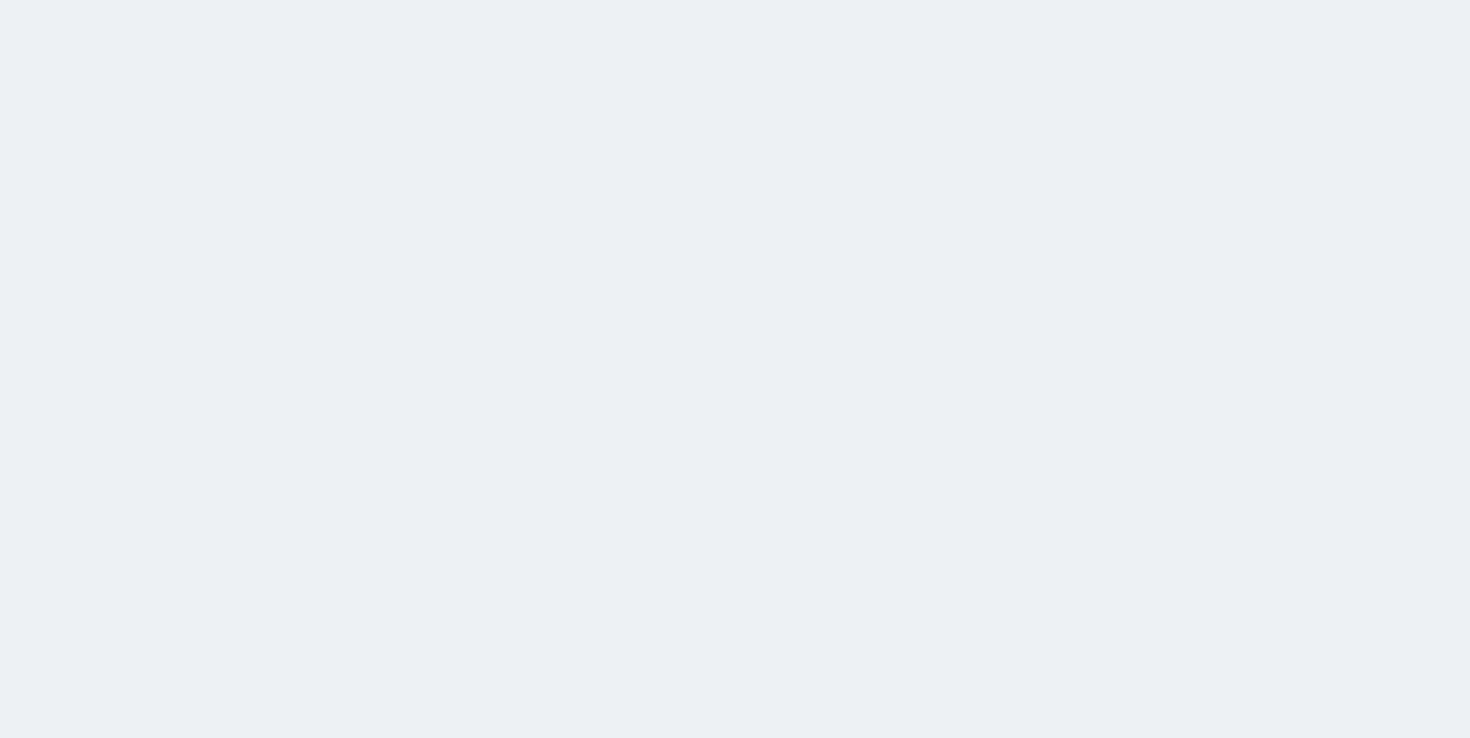 scroll, scrollTop: 0, scrollLeft: 0, axis: both 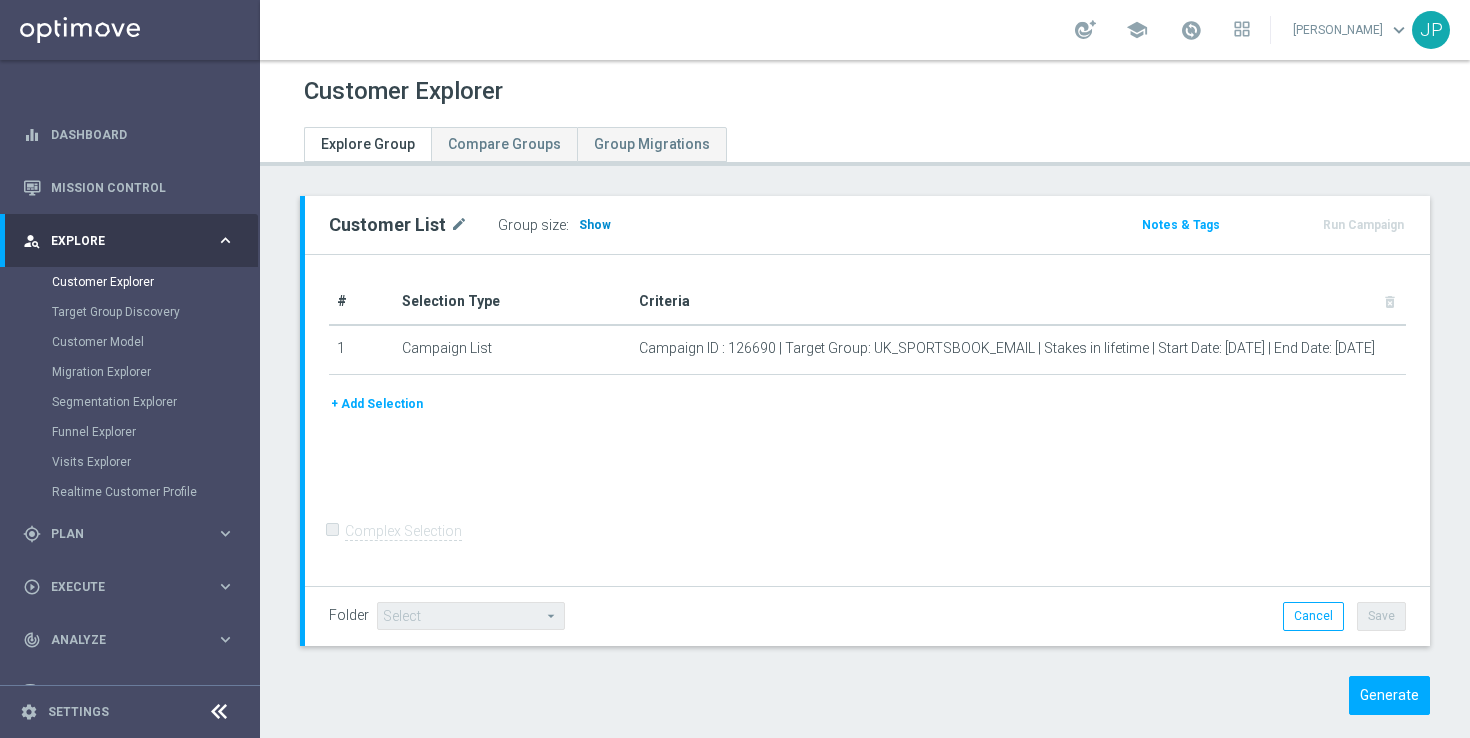 click on "Show" 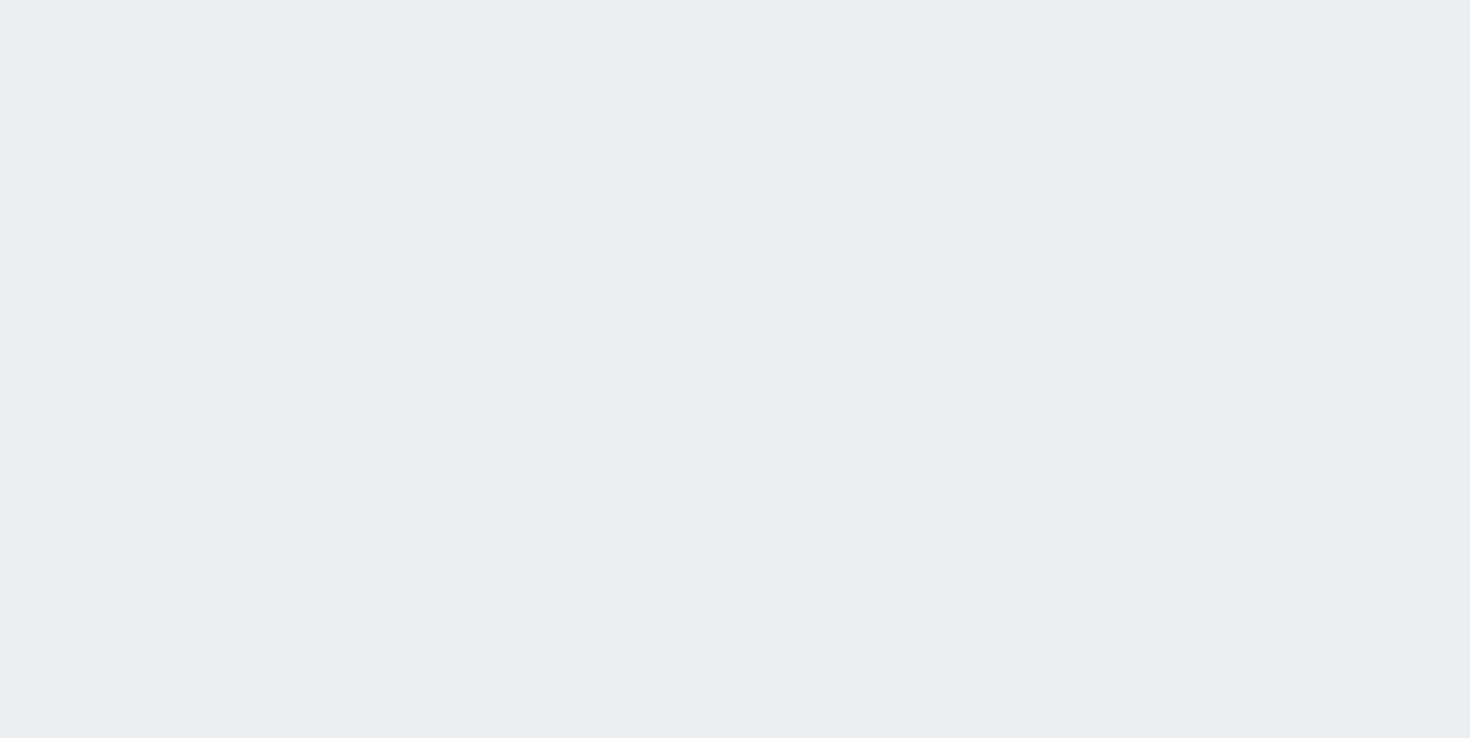 scroll, scrollTop: 0, scrollLeft: 0, axis: both 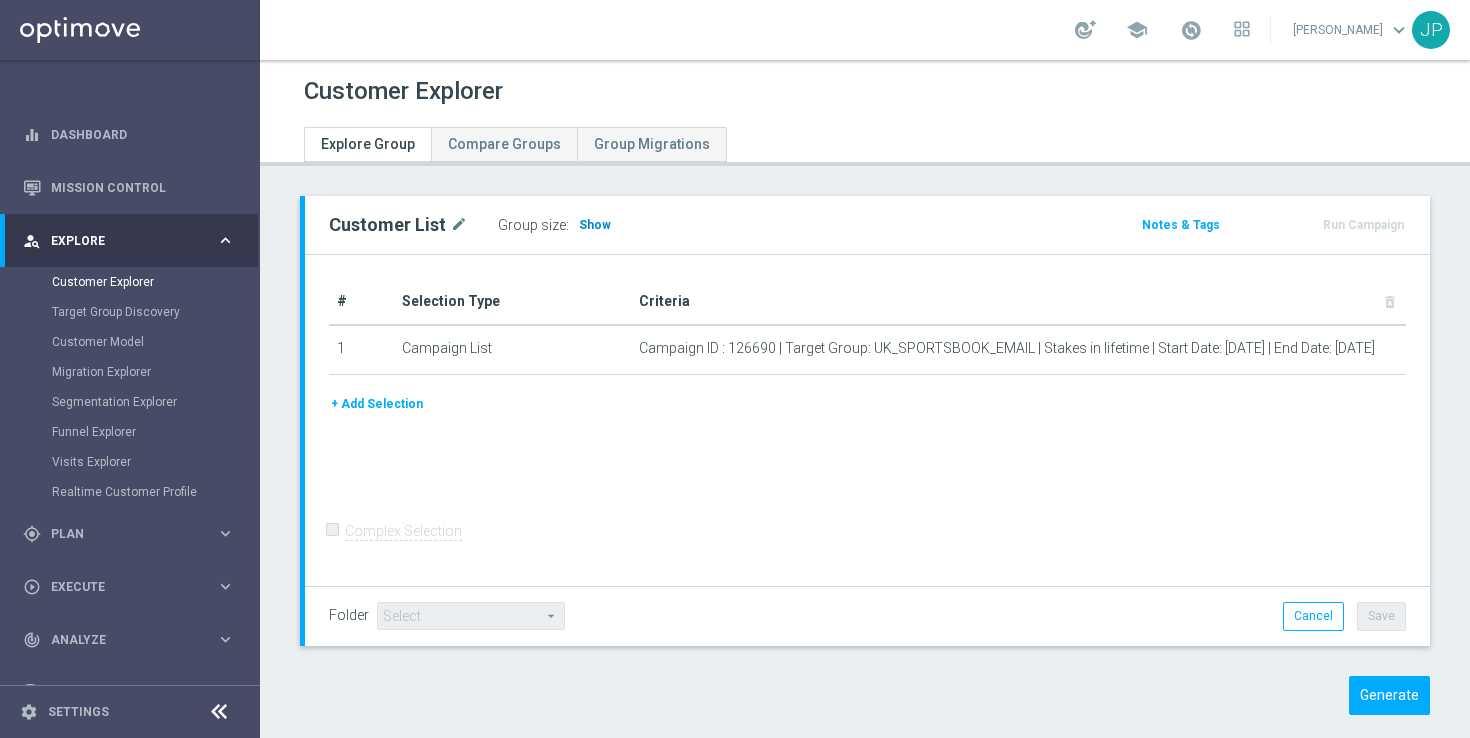 click on "Show" 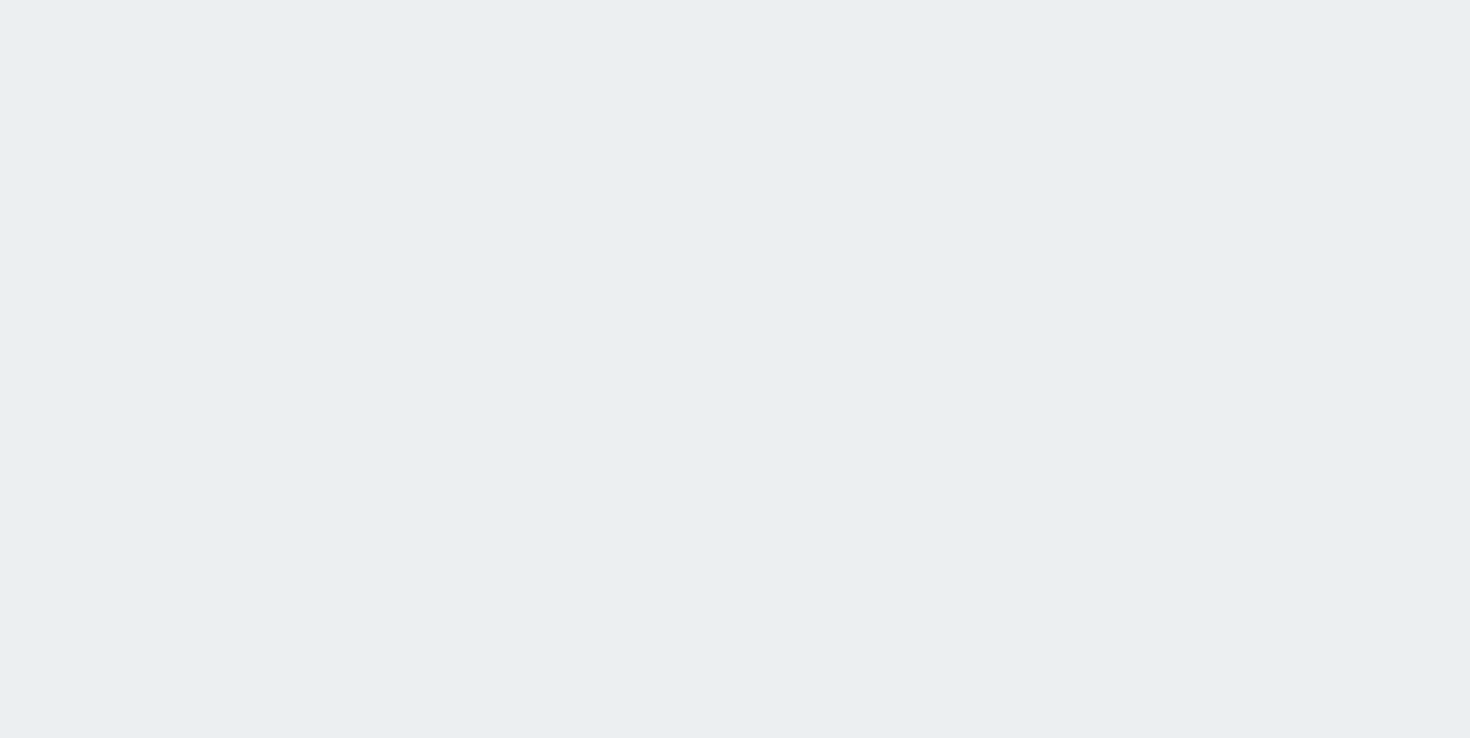 scroll, scrollTop: 0, scrollLeft: 0, axis: both 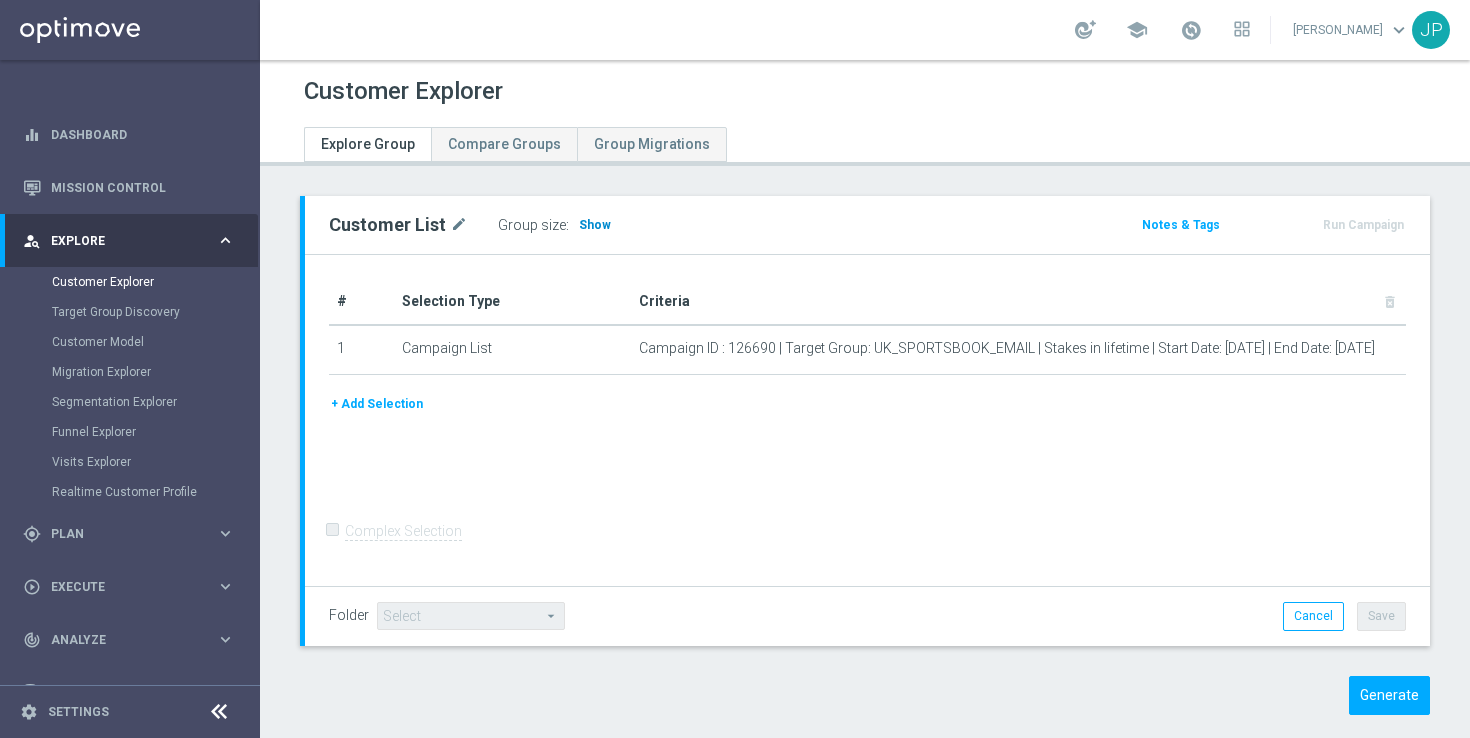 click on "Show" 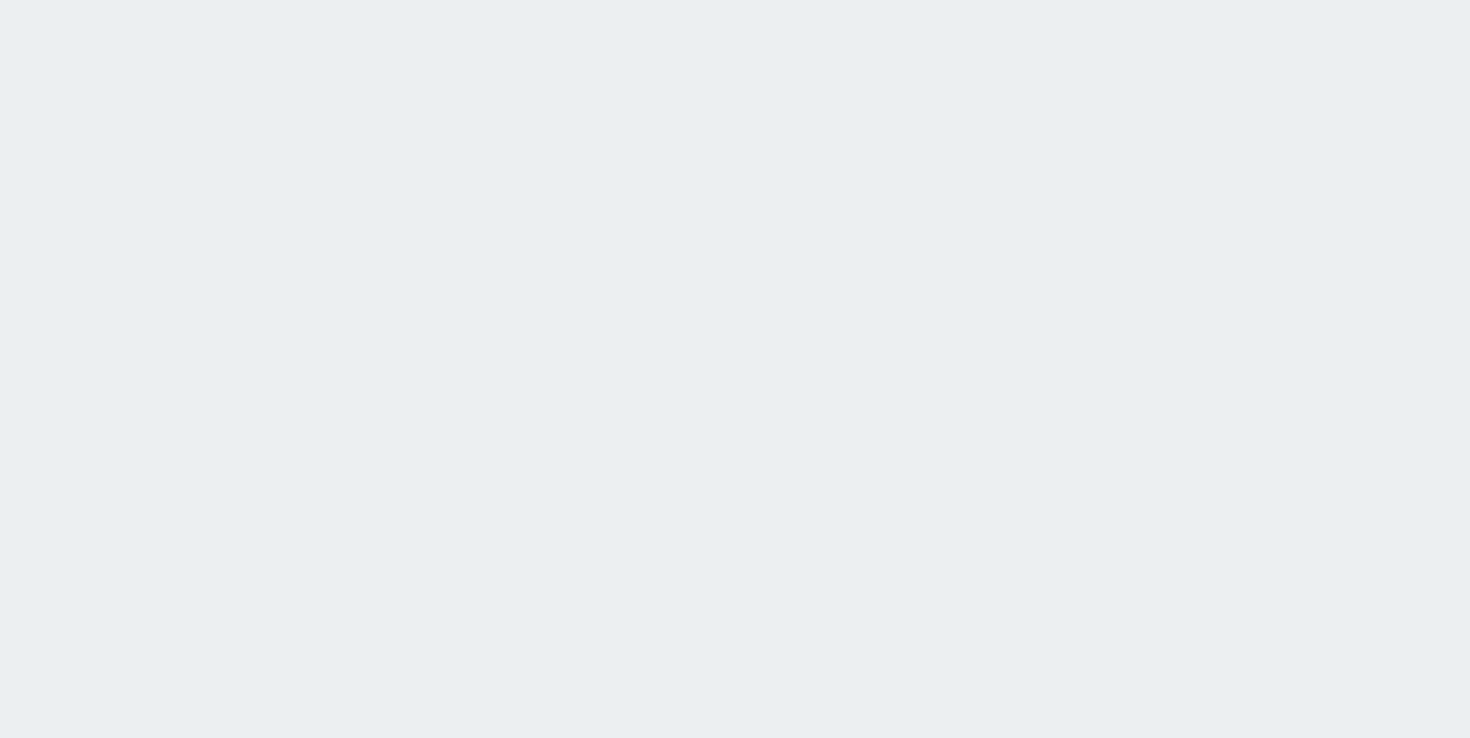 scroll, scrollTop: 0, scrollLeft: 0, axis: both 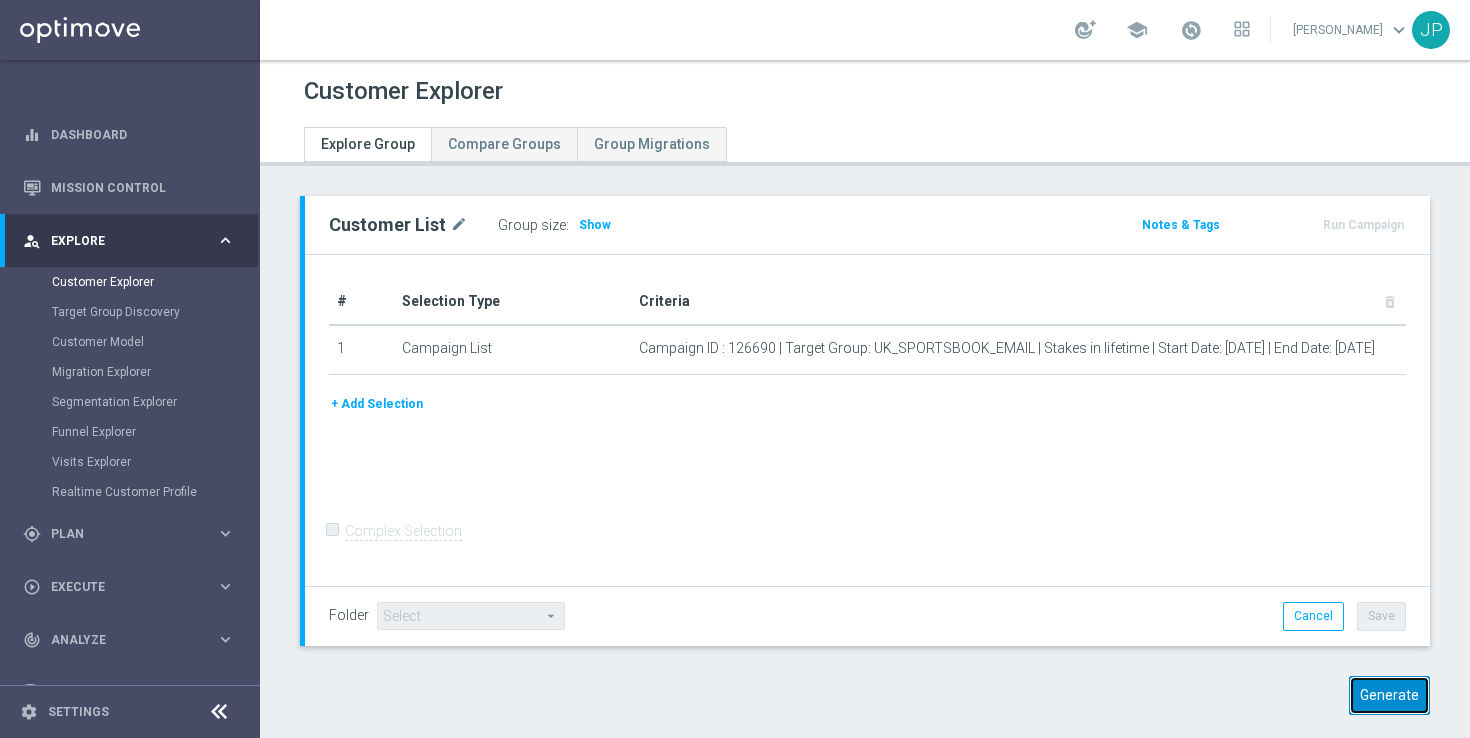 click on "Generate" 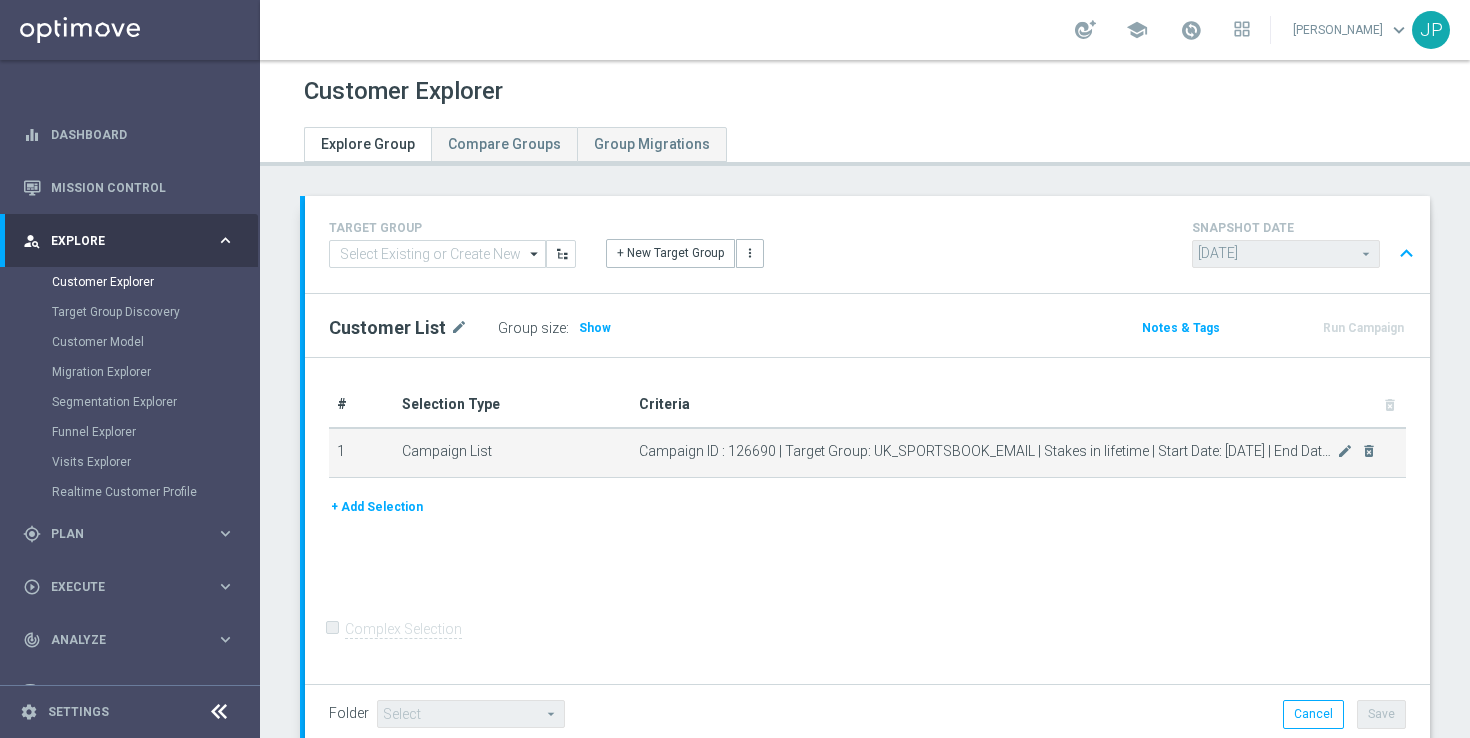 scroll, scrollTop: 115, scrollLeft: 0, axis: vertical 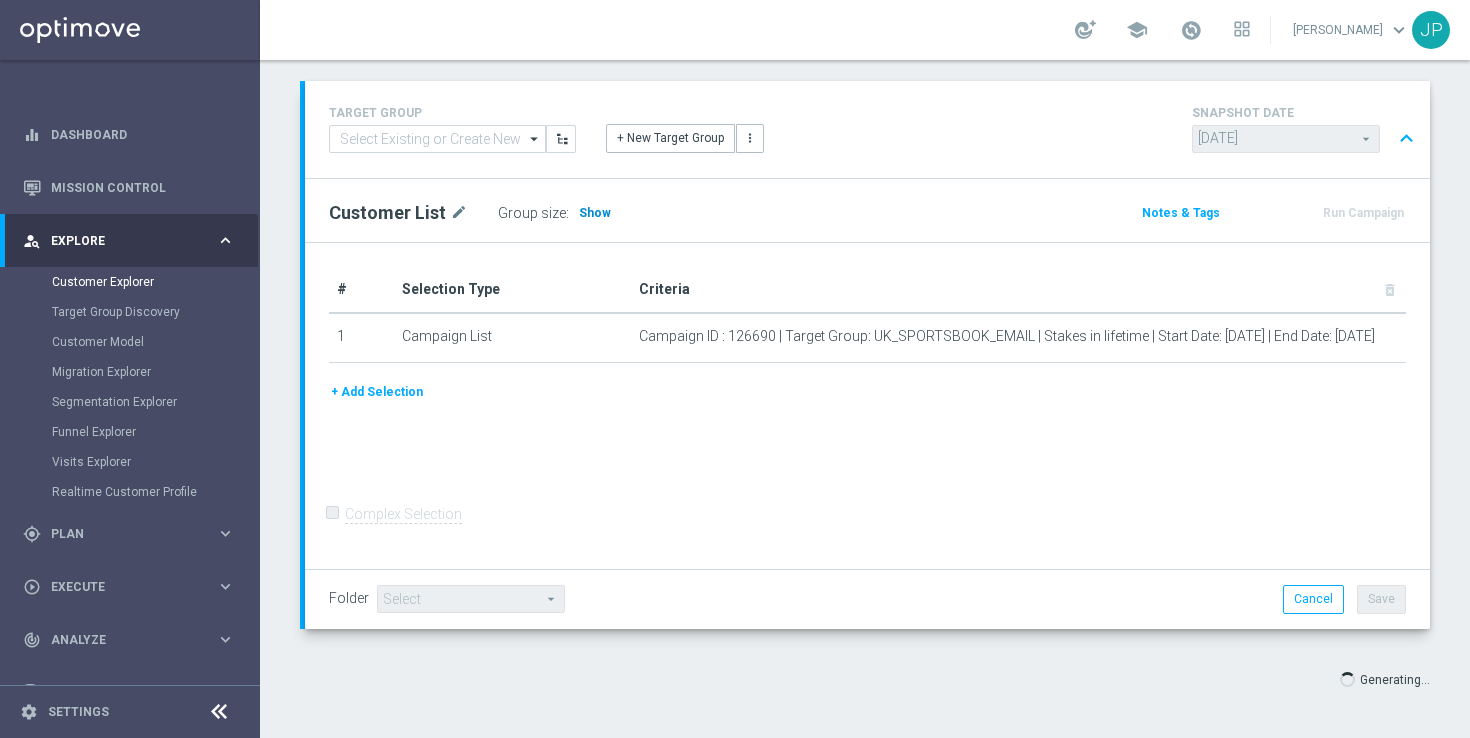click on "Show" 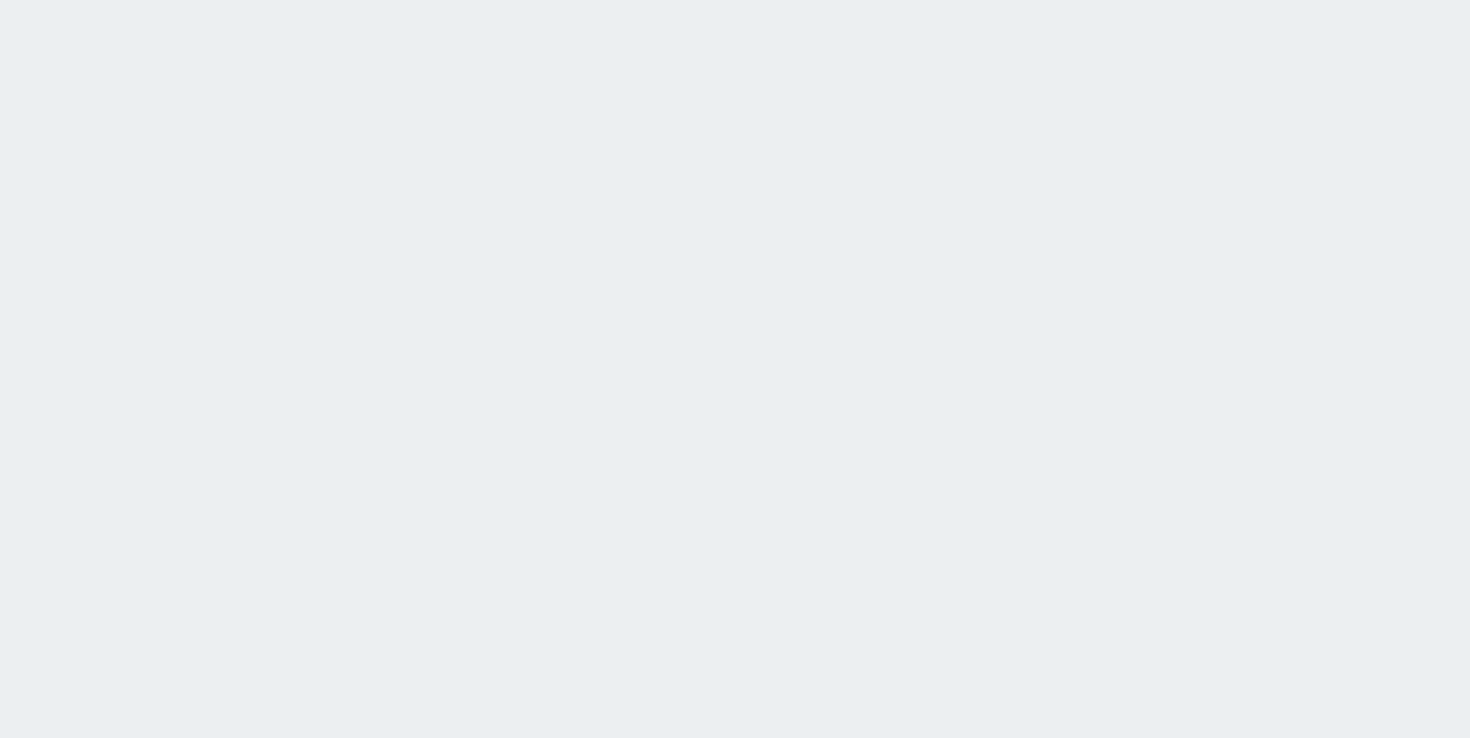 scroll, scrollTop: 0, scrollLeft: 0, axis: both 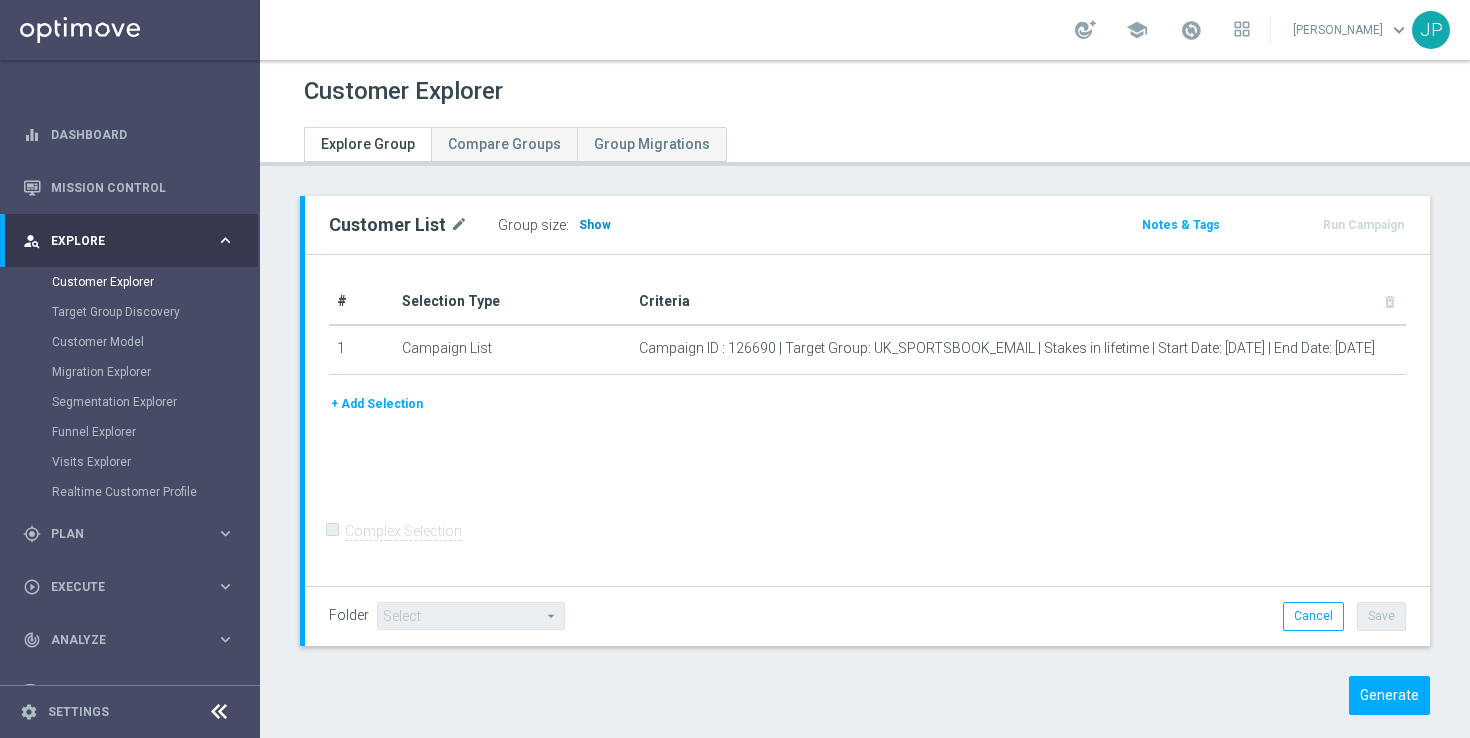 click on "Show" 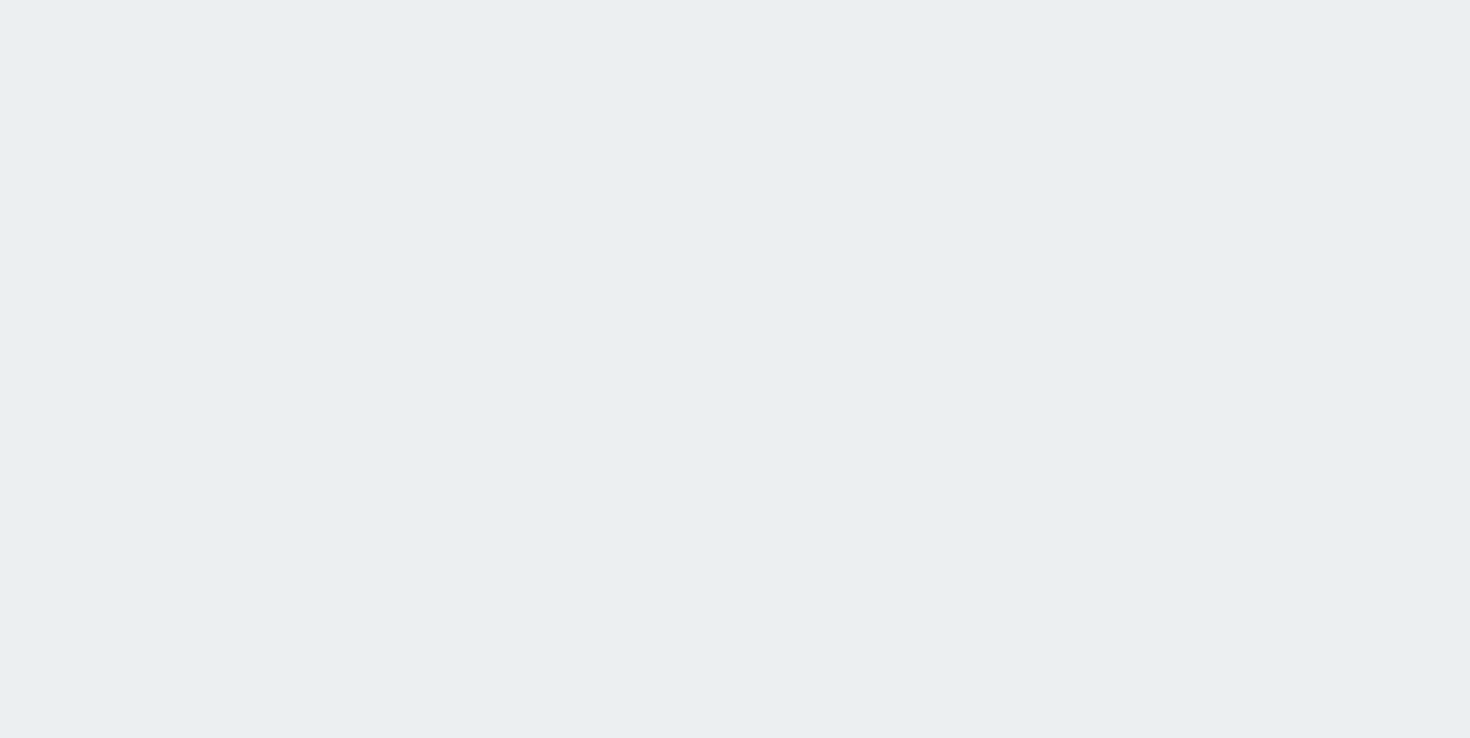 scroll, scrollTop: 0, scrollLeft: 0, axis: both 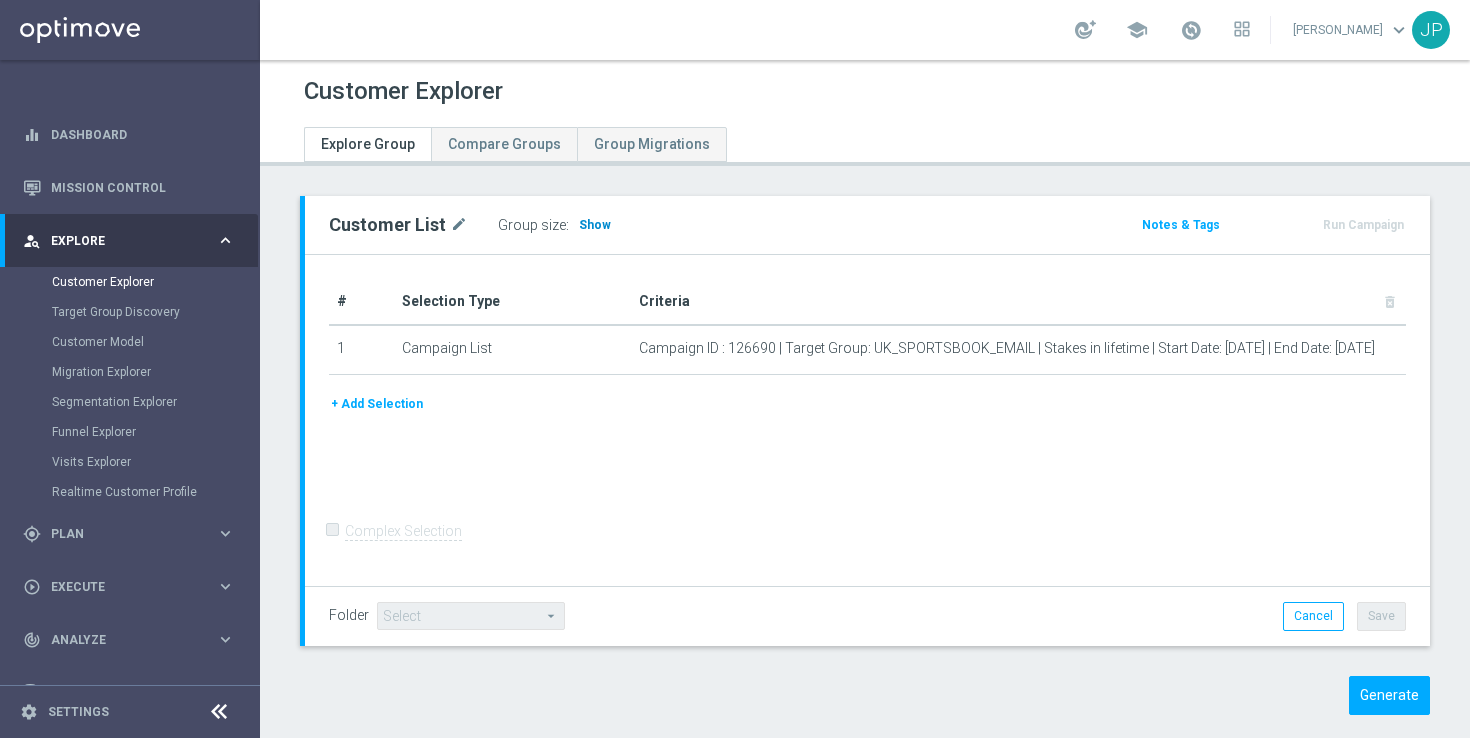 click on "Show" 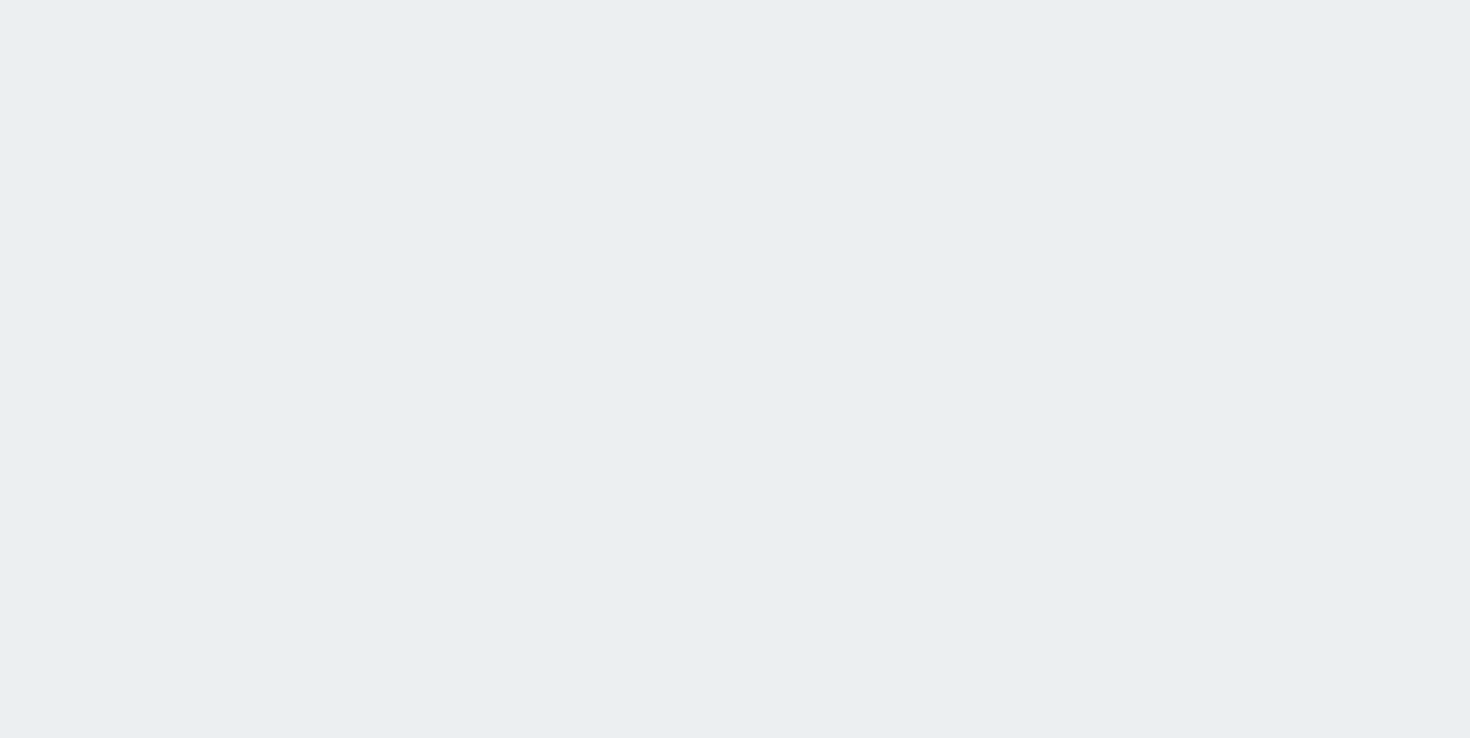 scroll, scrollTop: 0, scrollLeft: 0, axis: both 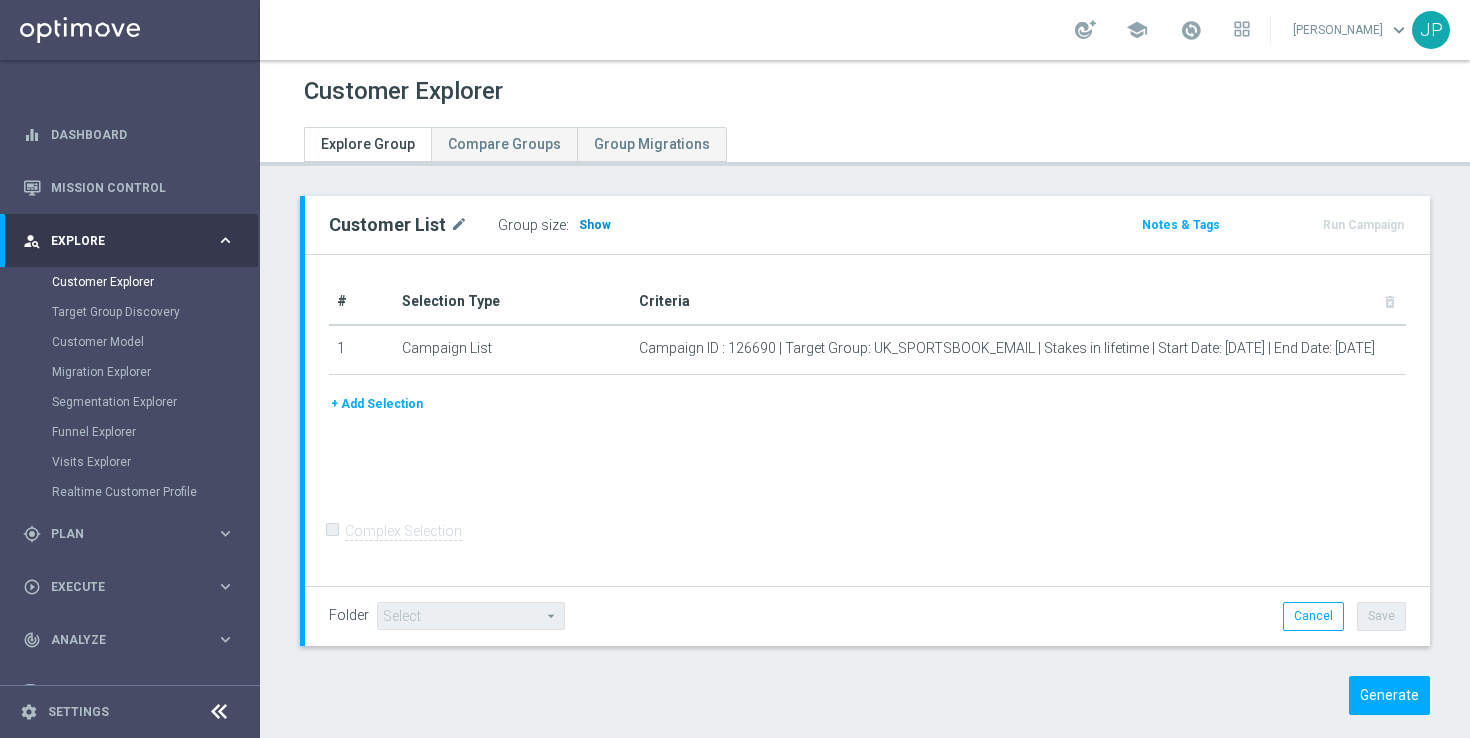click on "Show" 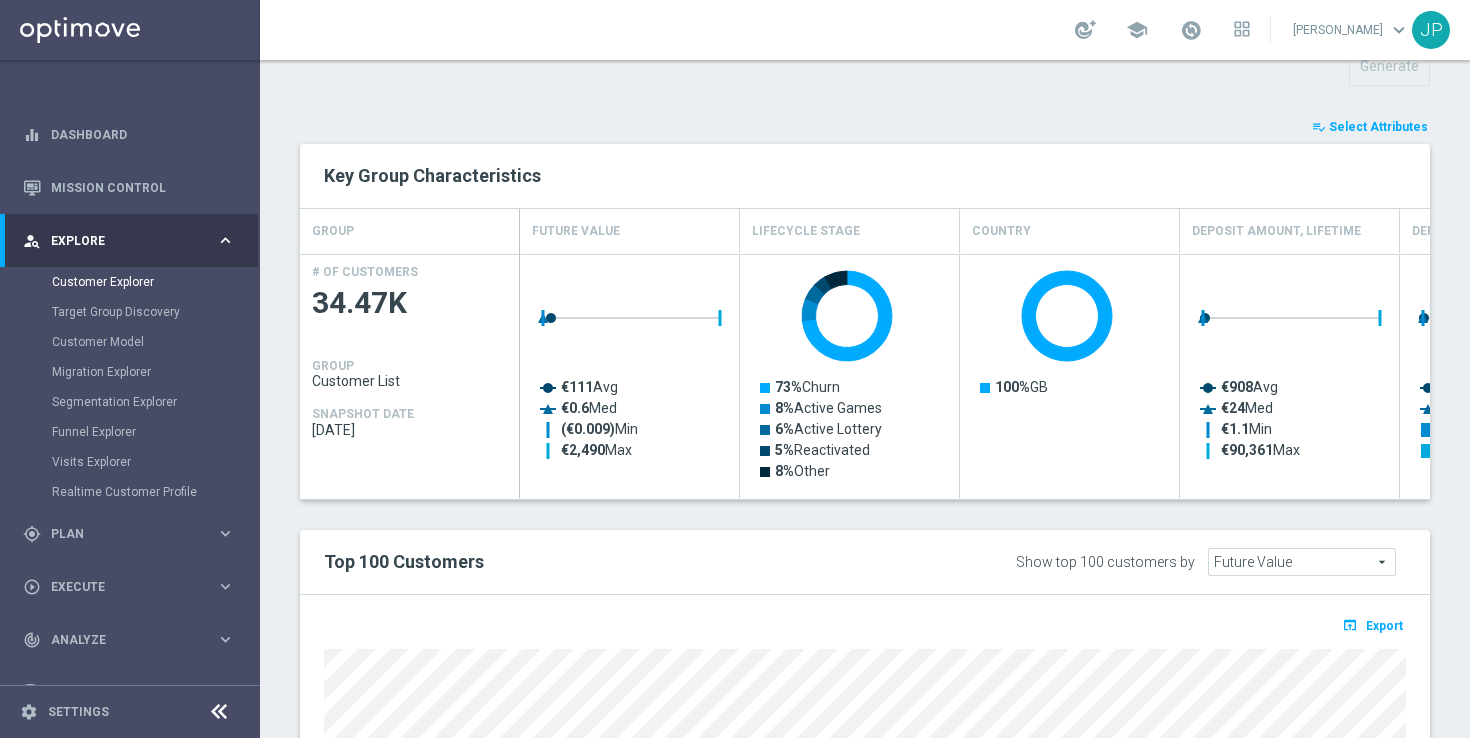 scroll, scrollTop: 762, scrollLeft: 0, axis: vertical 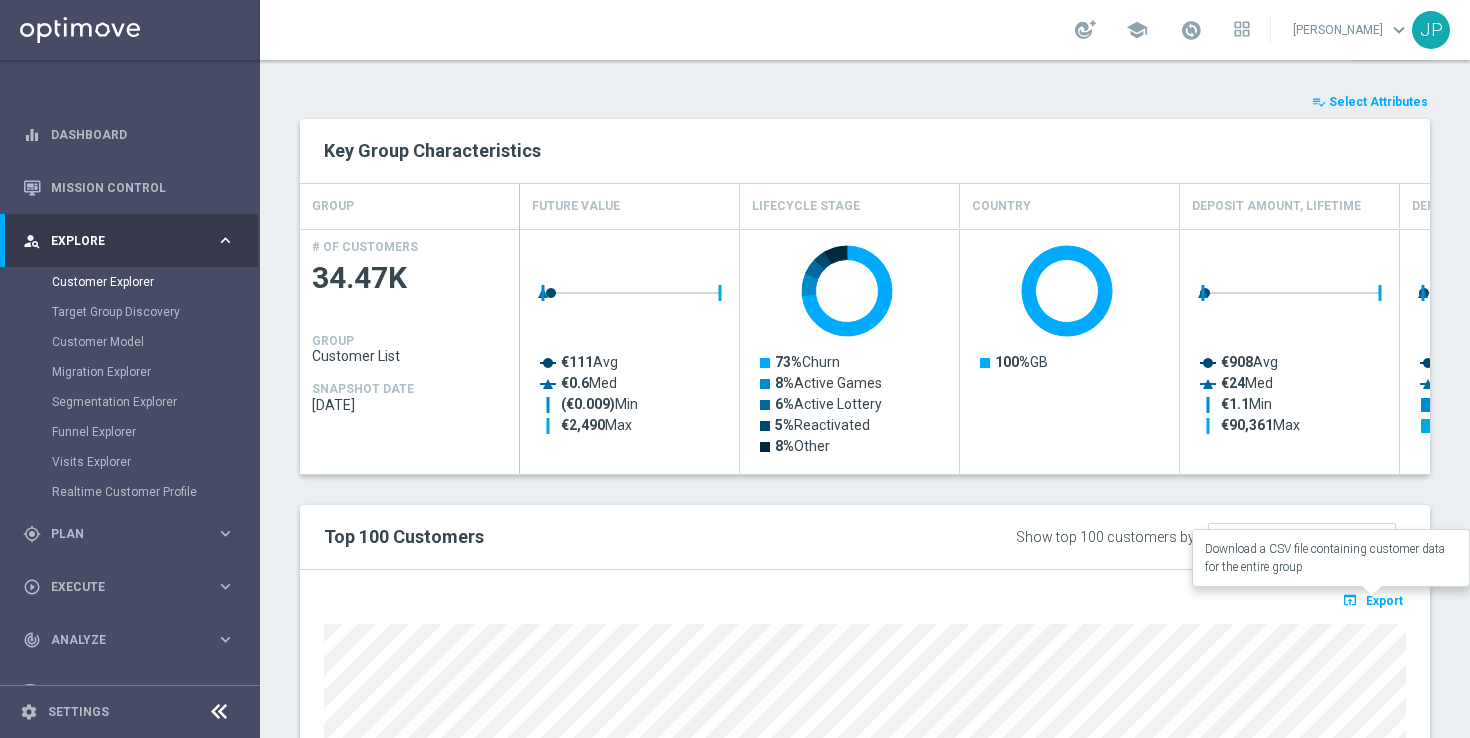 click on "Export" 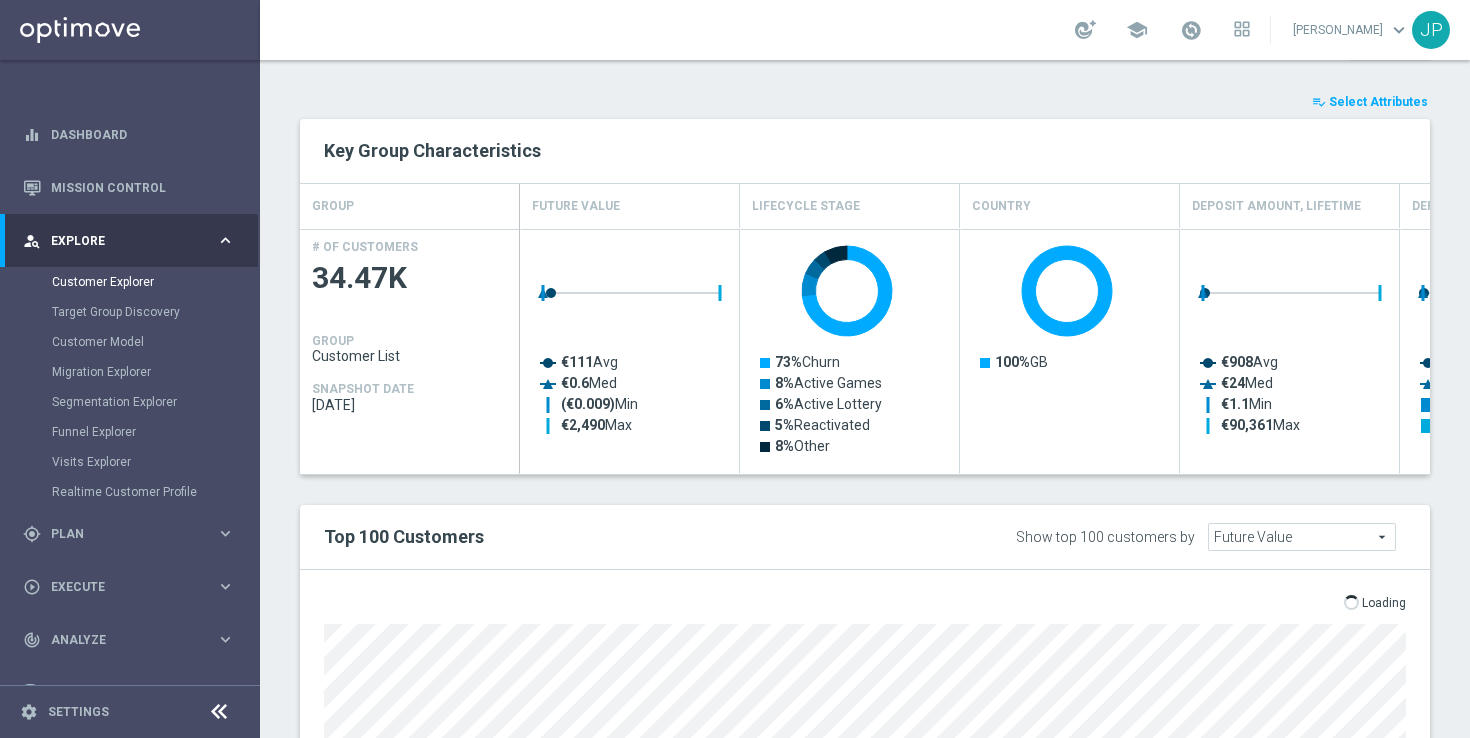 click on "Show top 100 customers by
Future Value
Future Value
arrow_drop_down
search" 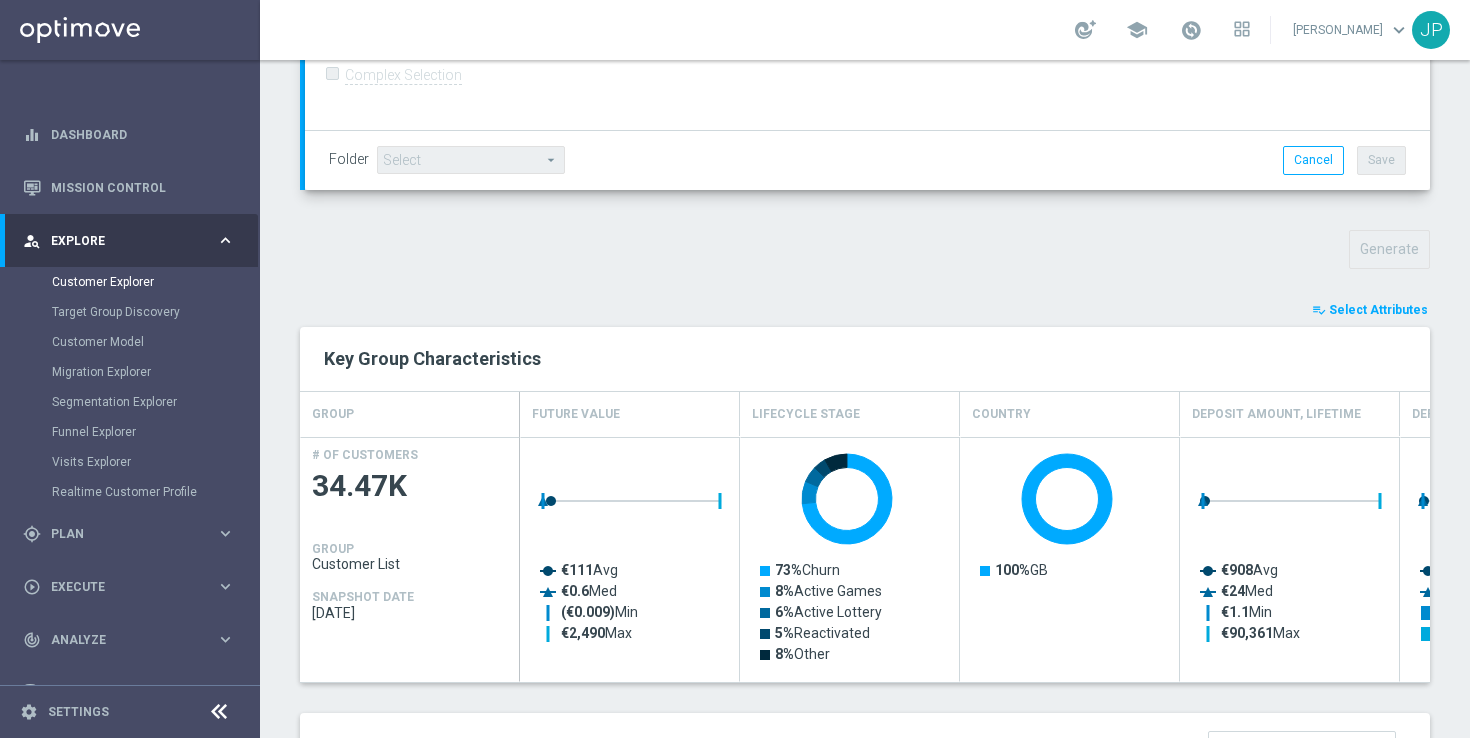 scroll, scrollTop: 60, scrollLeft: 0, axis: vertical 